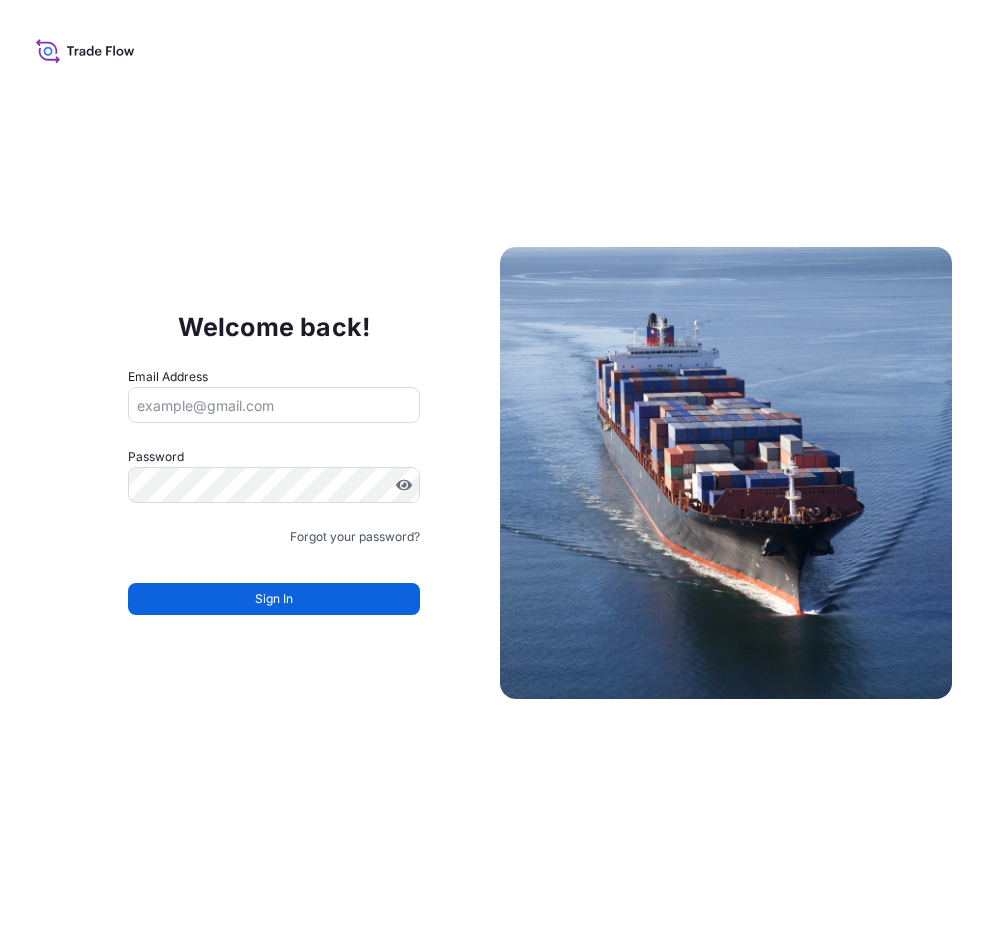 scroll, scrollTop: 0, scrollLeft: 0, axis: both 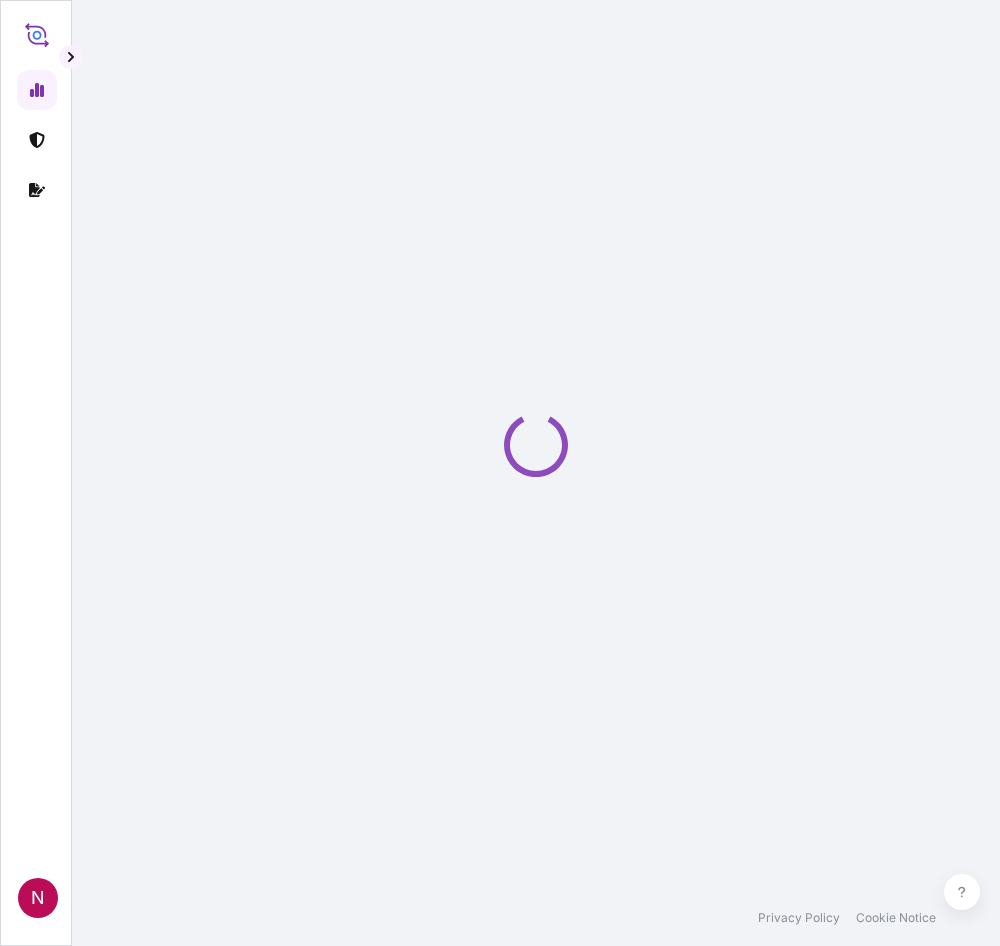 select on "2025" 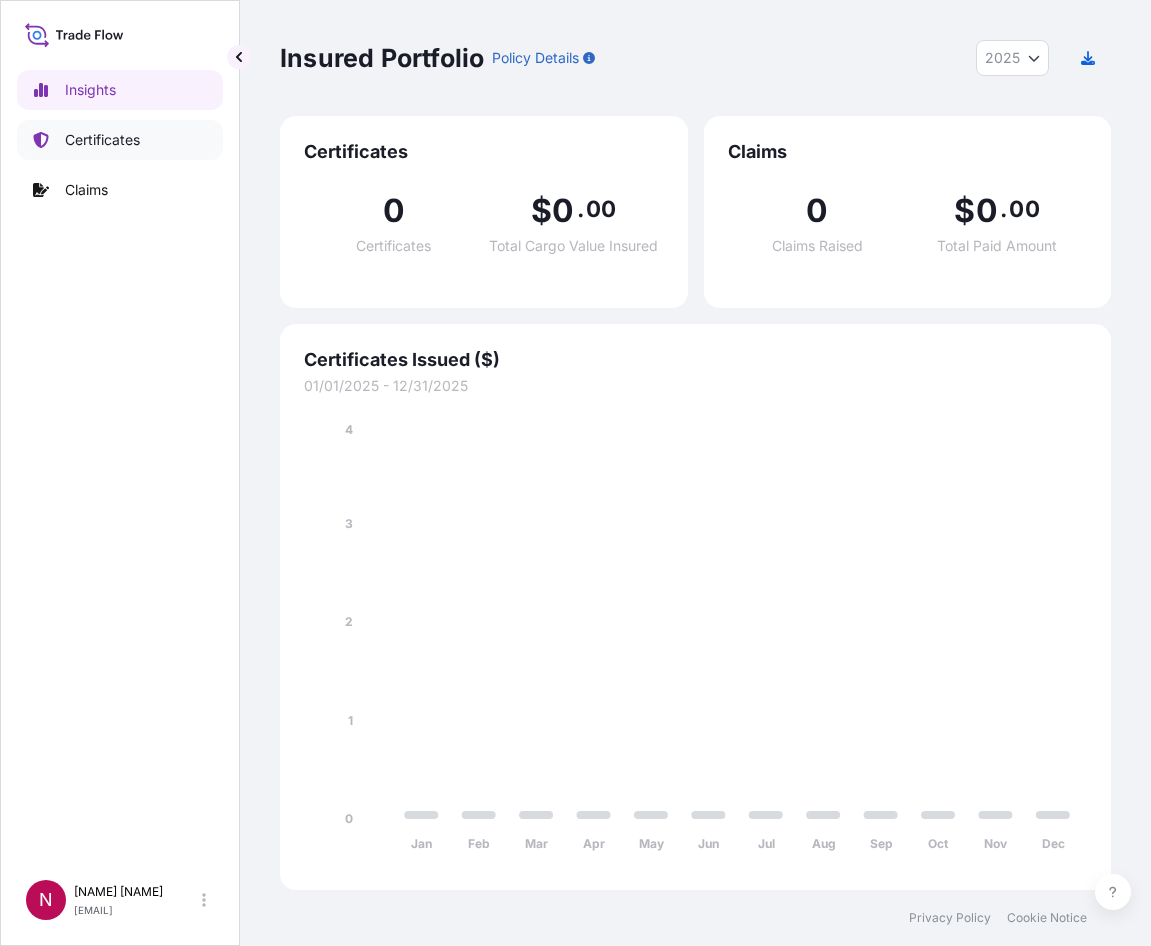click on "Certificates" at bounding box center [102, 140] 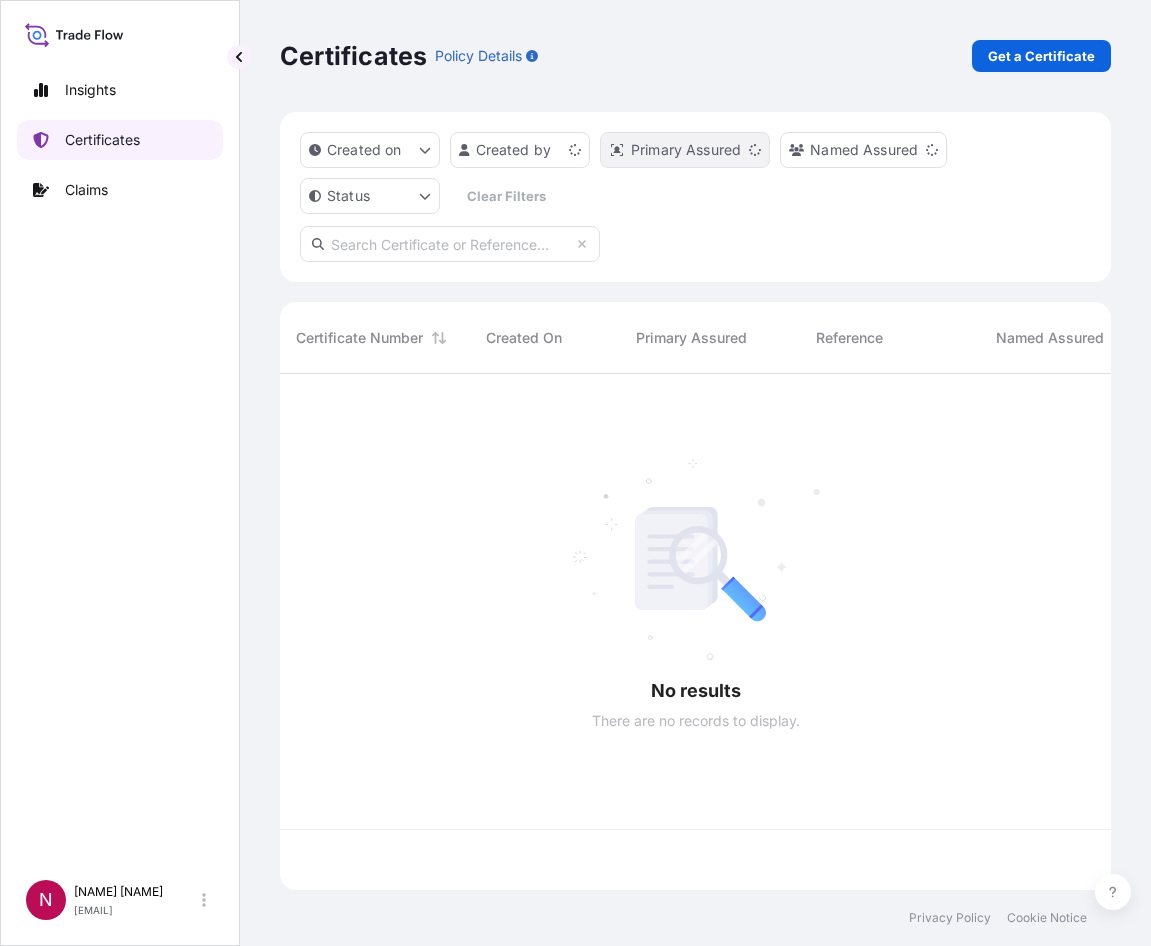 scroll, scrollTop: 16, scrollLeft: 16, axis: both 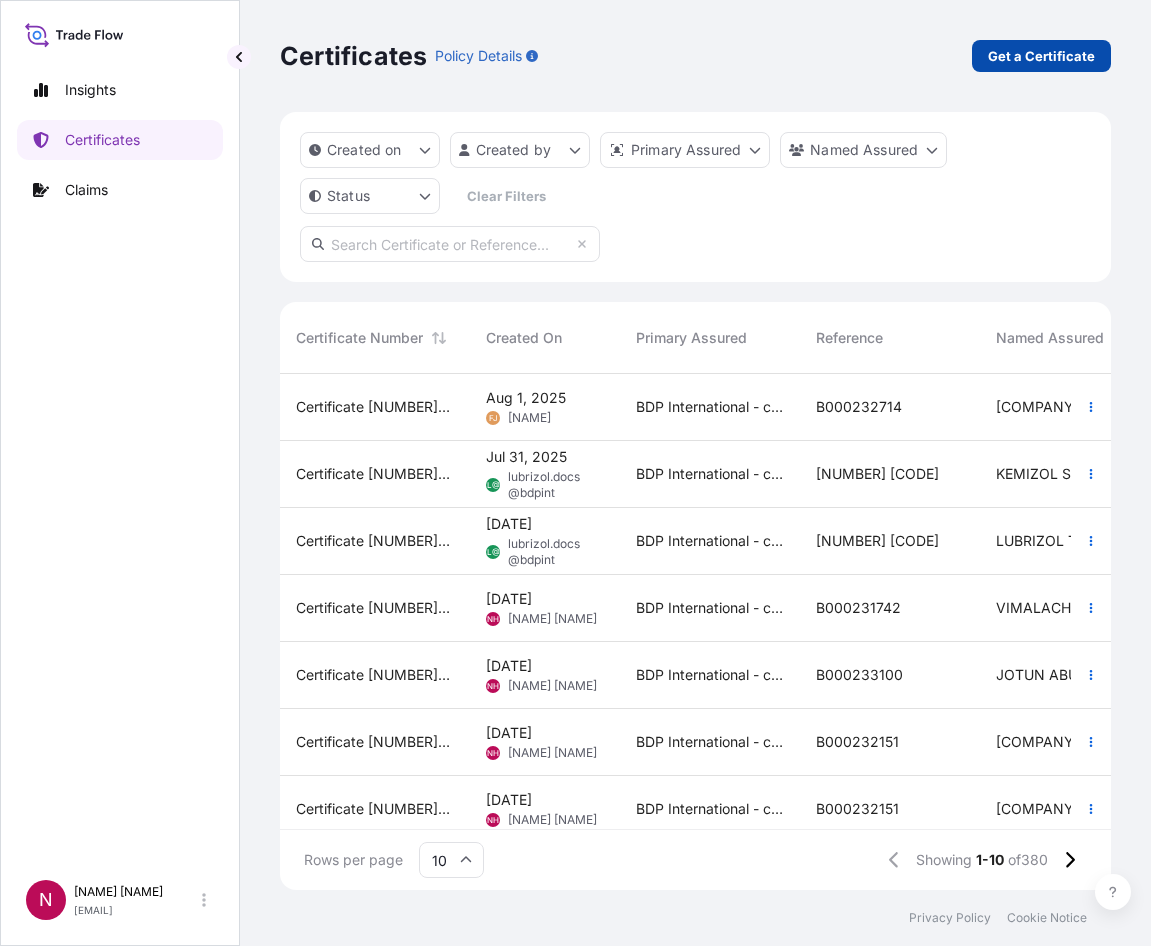 click on "Get a Certificate" at bounding box center (1041, 56) 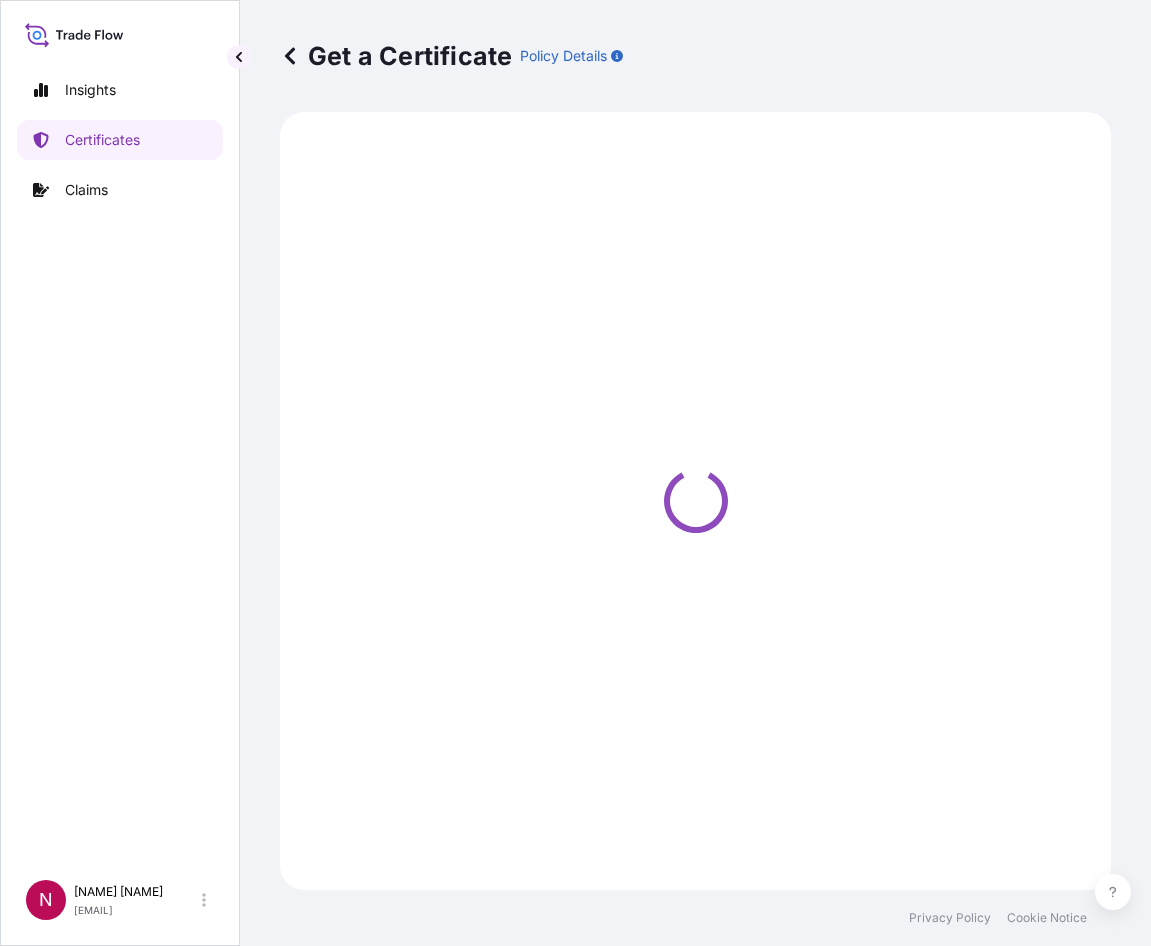 select on "Barge" 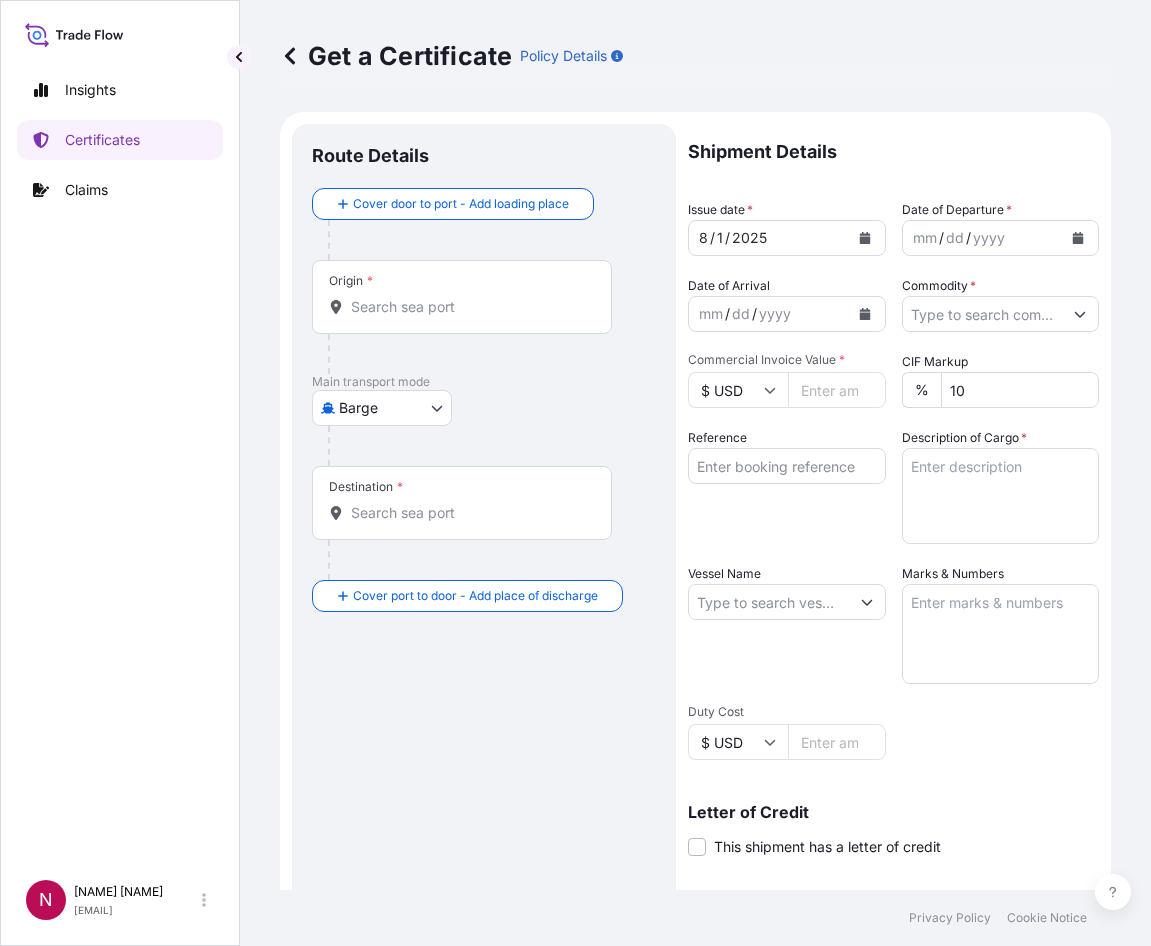click on "Origin *" at bounding box center (469, 307) 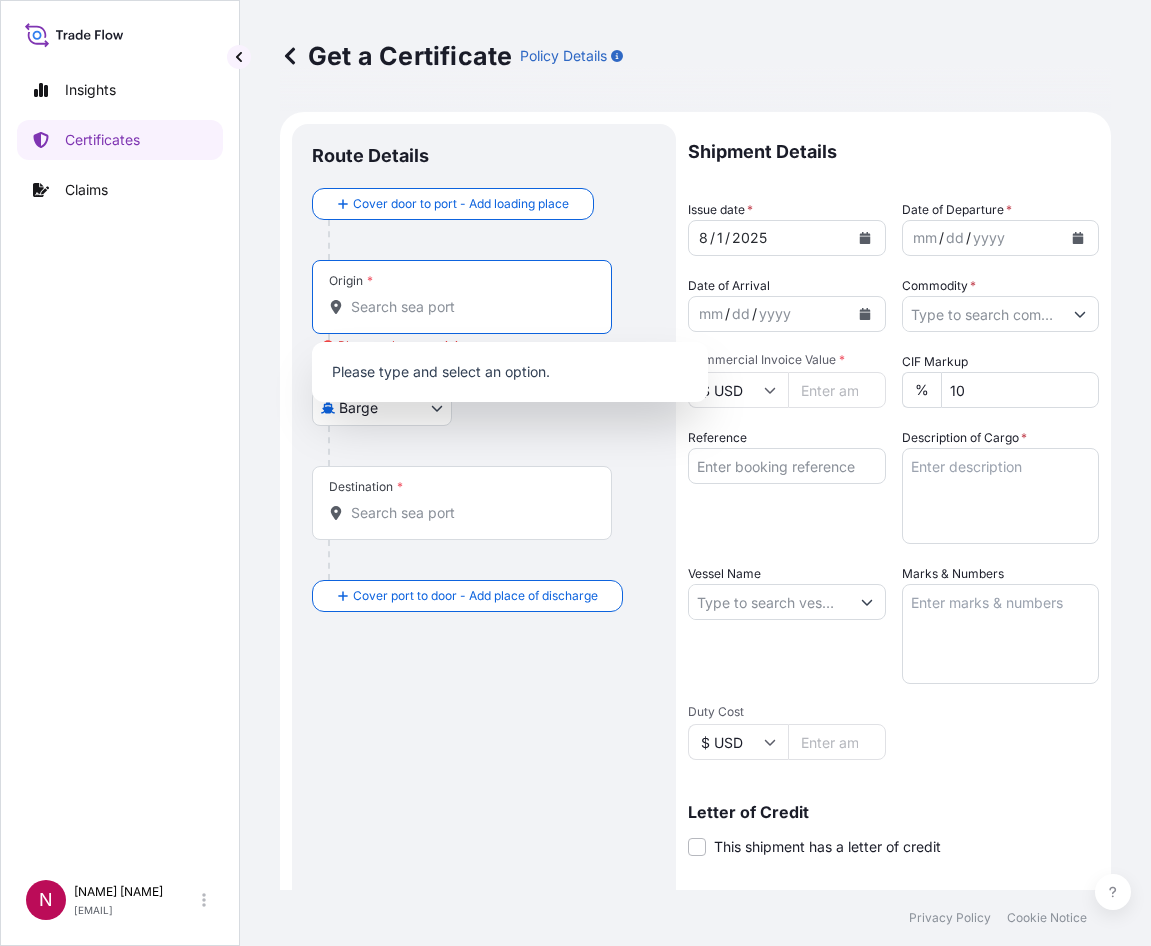 click on "Origin * Please select an origin" at bounding box center [469, 307] 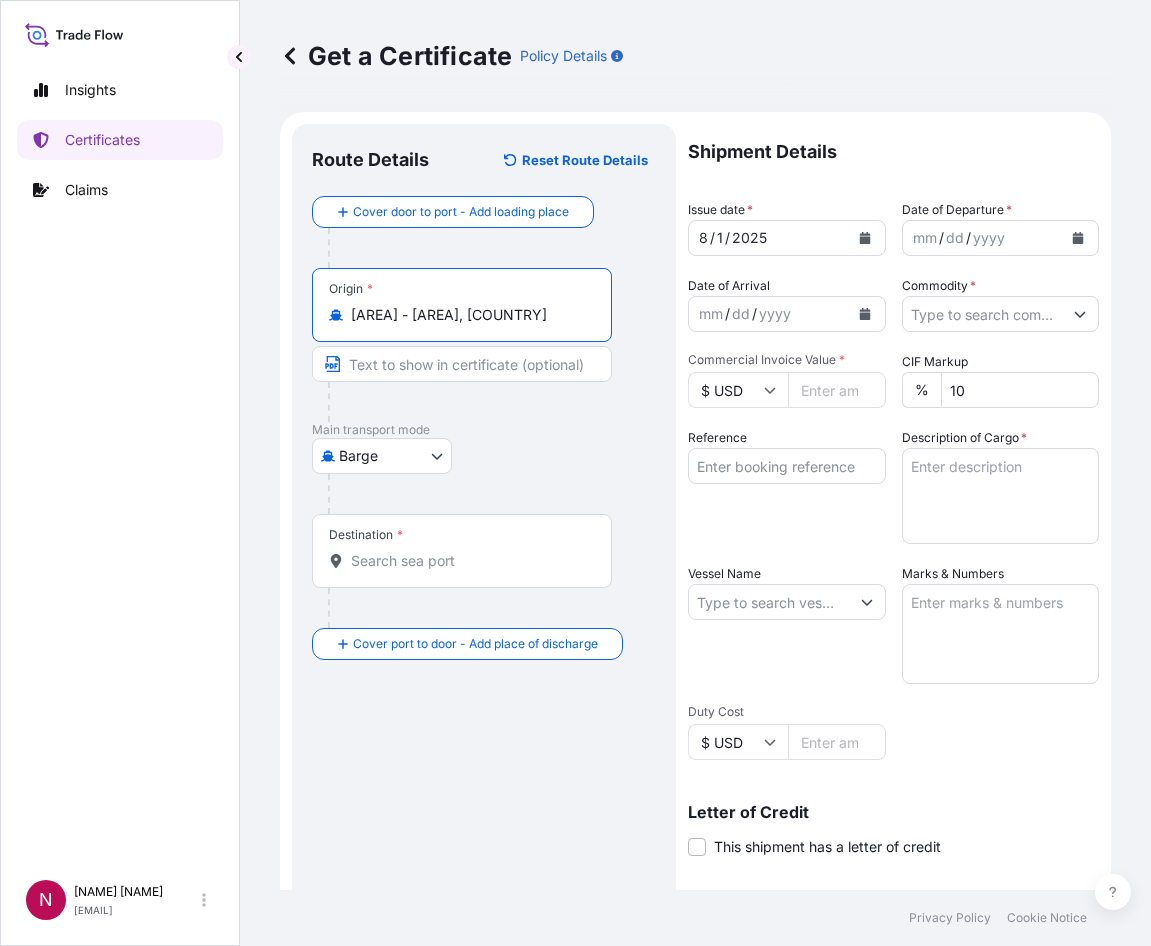 type on "[AREA] - [AREA], [COUNTRY]" 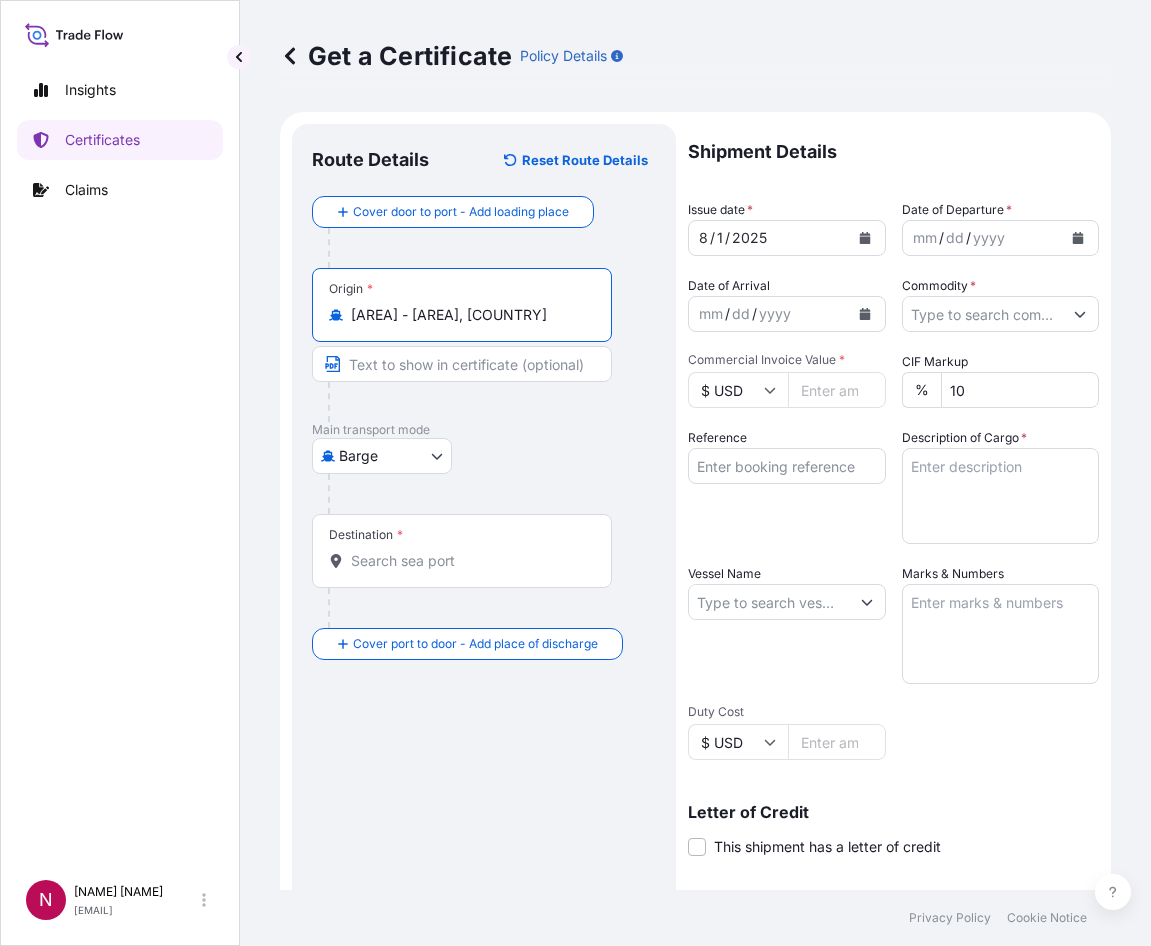 click on "[NUMBER] options available. [NUMBER] options available.
Insights Certificates Claims N [NAME]   [NAME] [EMAIL] Get a Certificate Policy Details Route Details Reset Route Details   Cover door to port - Add loading place Place of loading Road / Inland Road / Inland Origin * [AREA] - [AREA], [COUNTRY] Main transport mode Barge Air Barge Road Ocean Vessel Rail Barge in Tow Destination * Cover port to door - Add place of discharge Road / Inland Road / Inland Place of Discharge Shipment Details Issue date * [DATE] Date of Departure [DATE] Date of Arrival [DATE] Commodity * Packing Category Commercial Invoice Value    * $ USD CIF Markup % 10 Reference Description of Cargo * Vessel Name Marks & Numbers Duty Cost   $ USD Letter of Credit This shipment has a letter of credit Letter of credit * Letter of credit may not exceed 12000 characters Assured Details Primary Assured * Select a primary assured [COMPANY] - c/o [COMPANY] Named Assured" at bounding box center (575, 473) 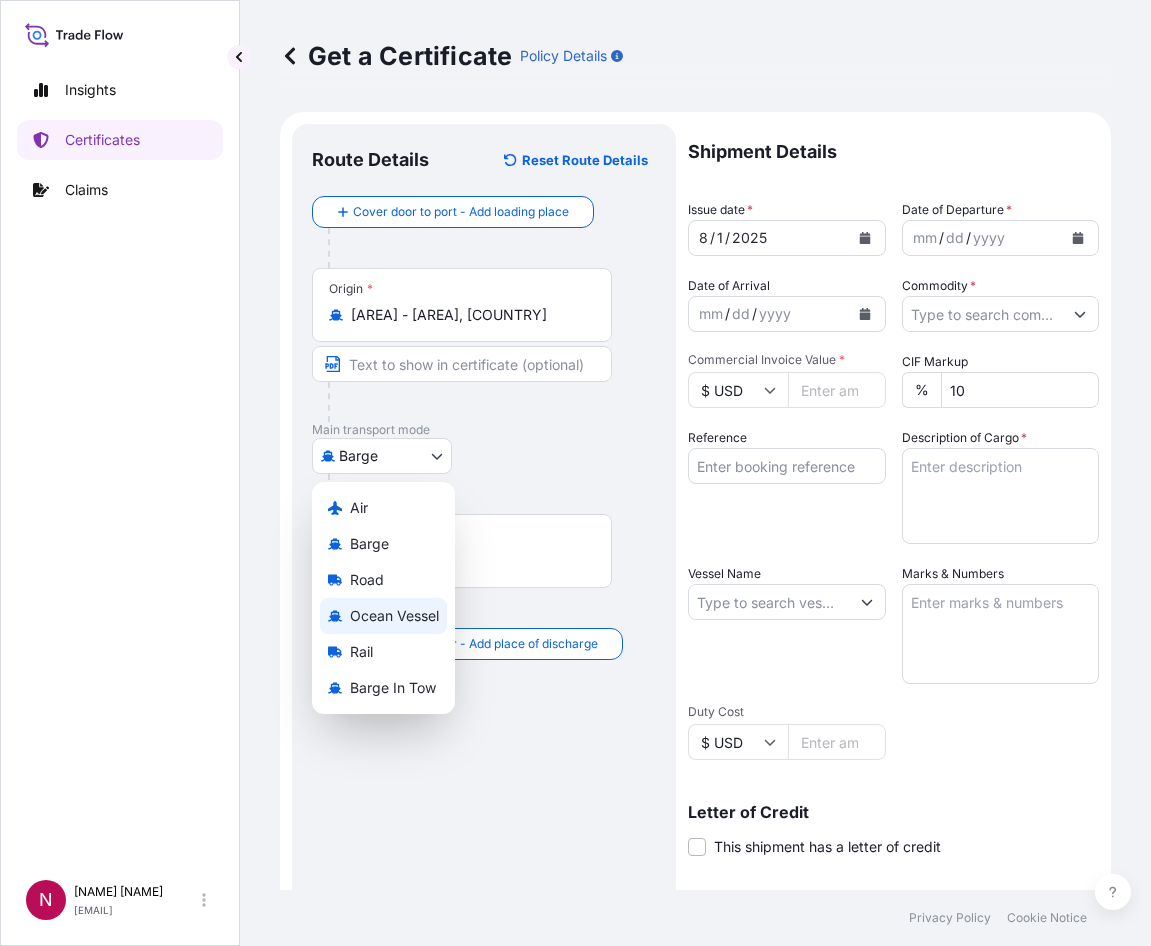 click on "Ocean Vessel" at bounding box center [394, 616] 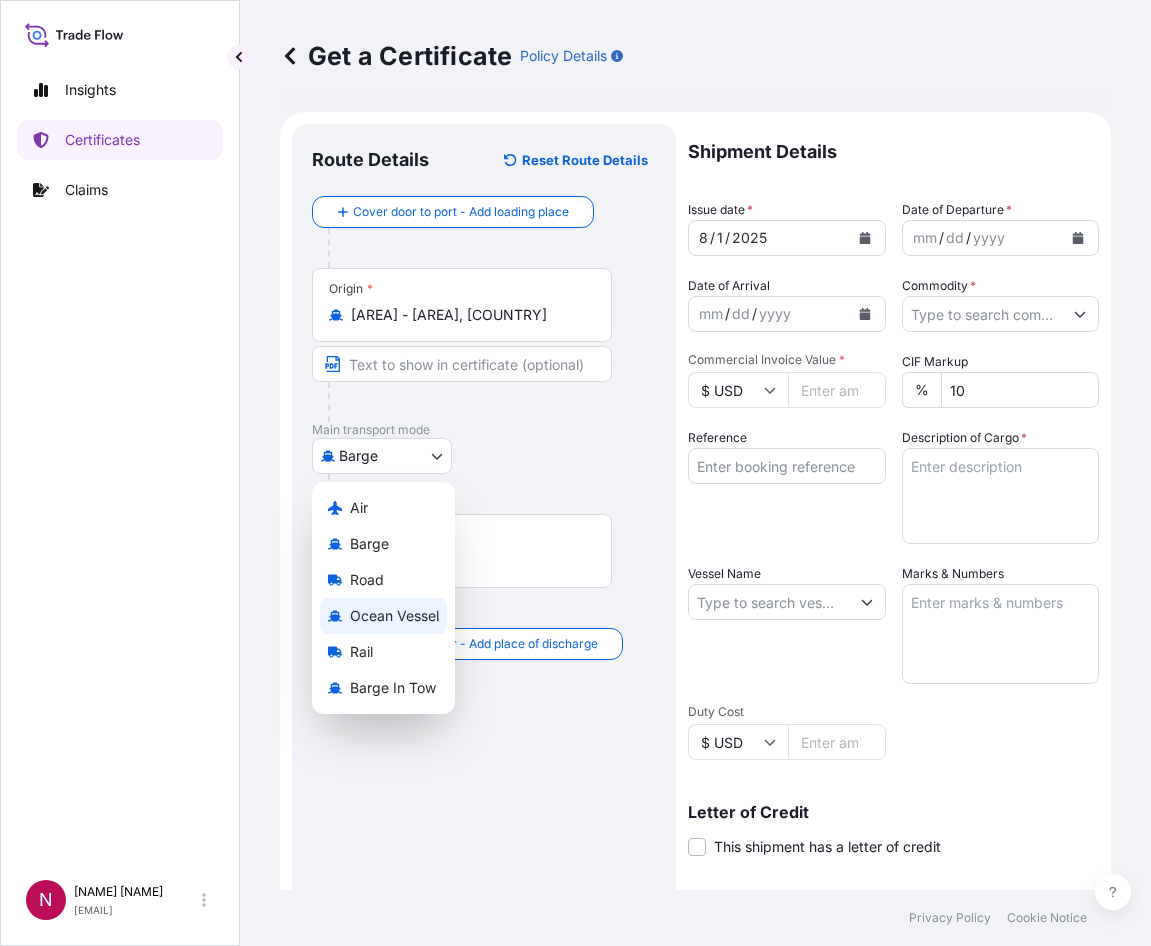type 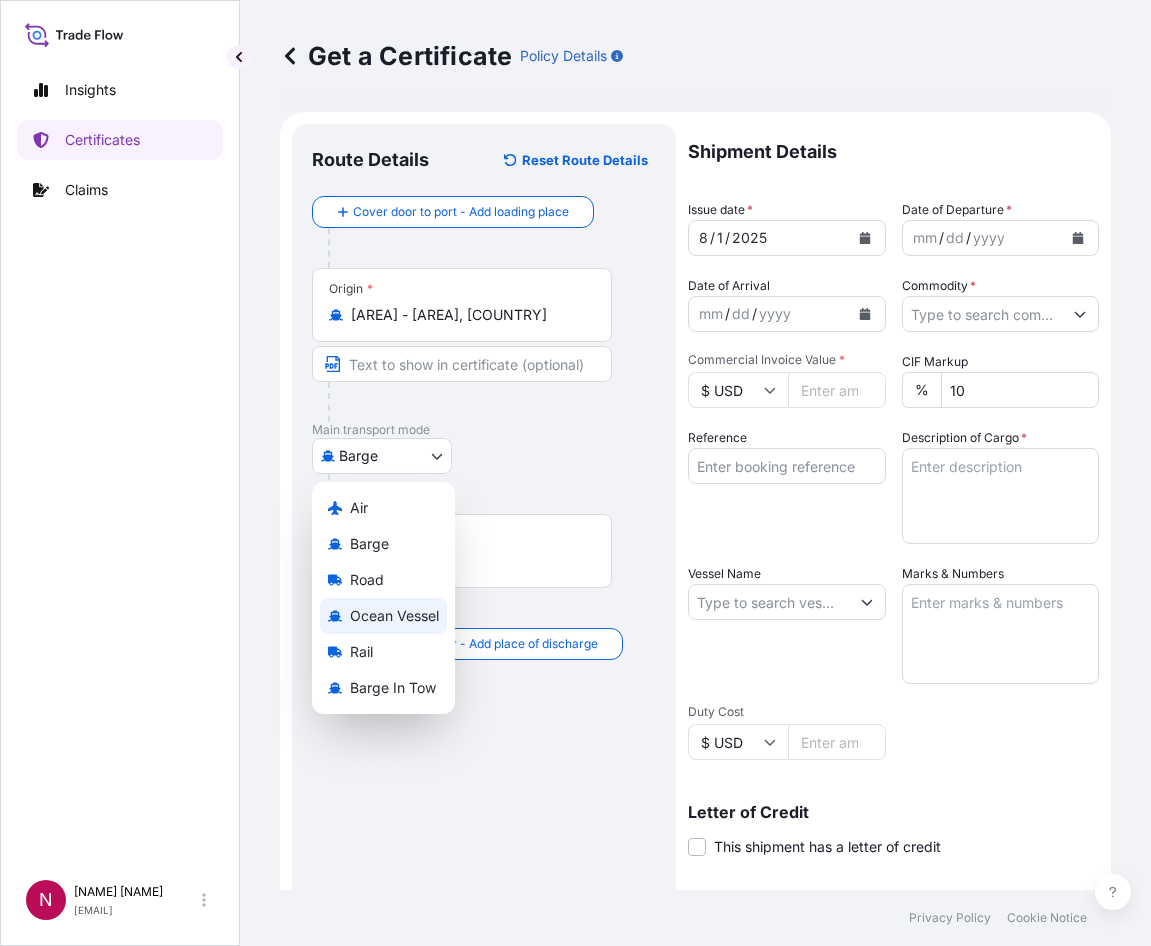 select on "Ocean Vessel" 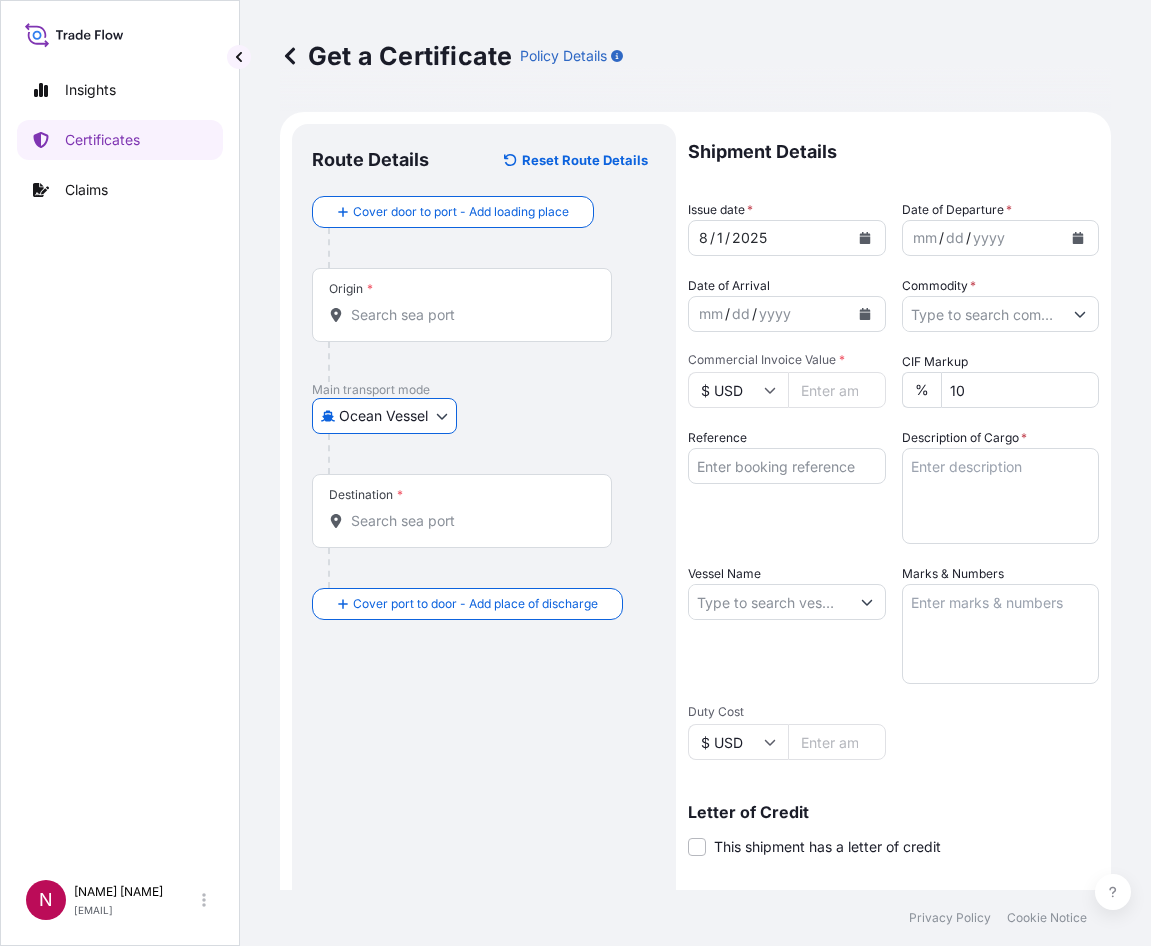 click on "Origin *" at bounding box center (469, 315) 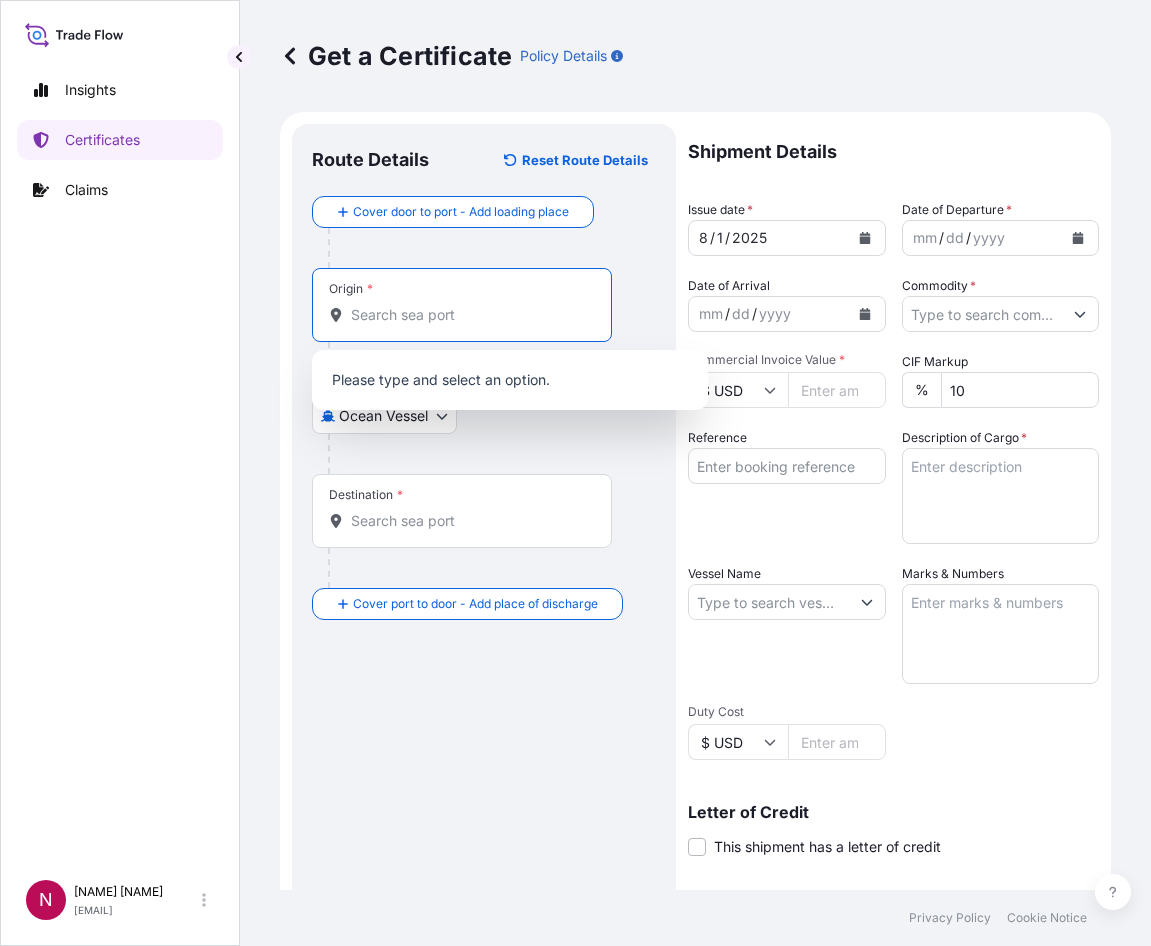 paste on "[CITY]" 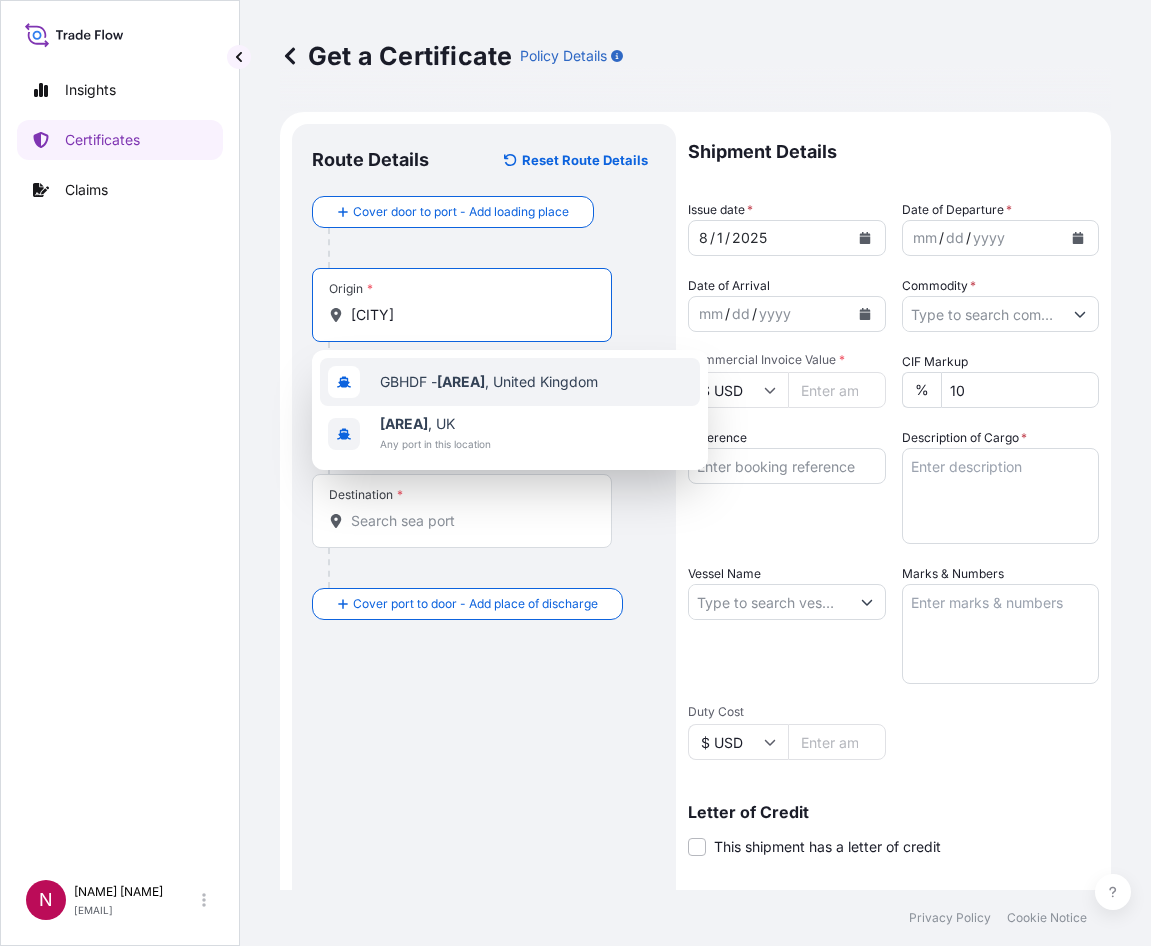 click on "[AREA] - [AREA] , [COUNTRY]" at bounding box center [489, 382] 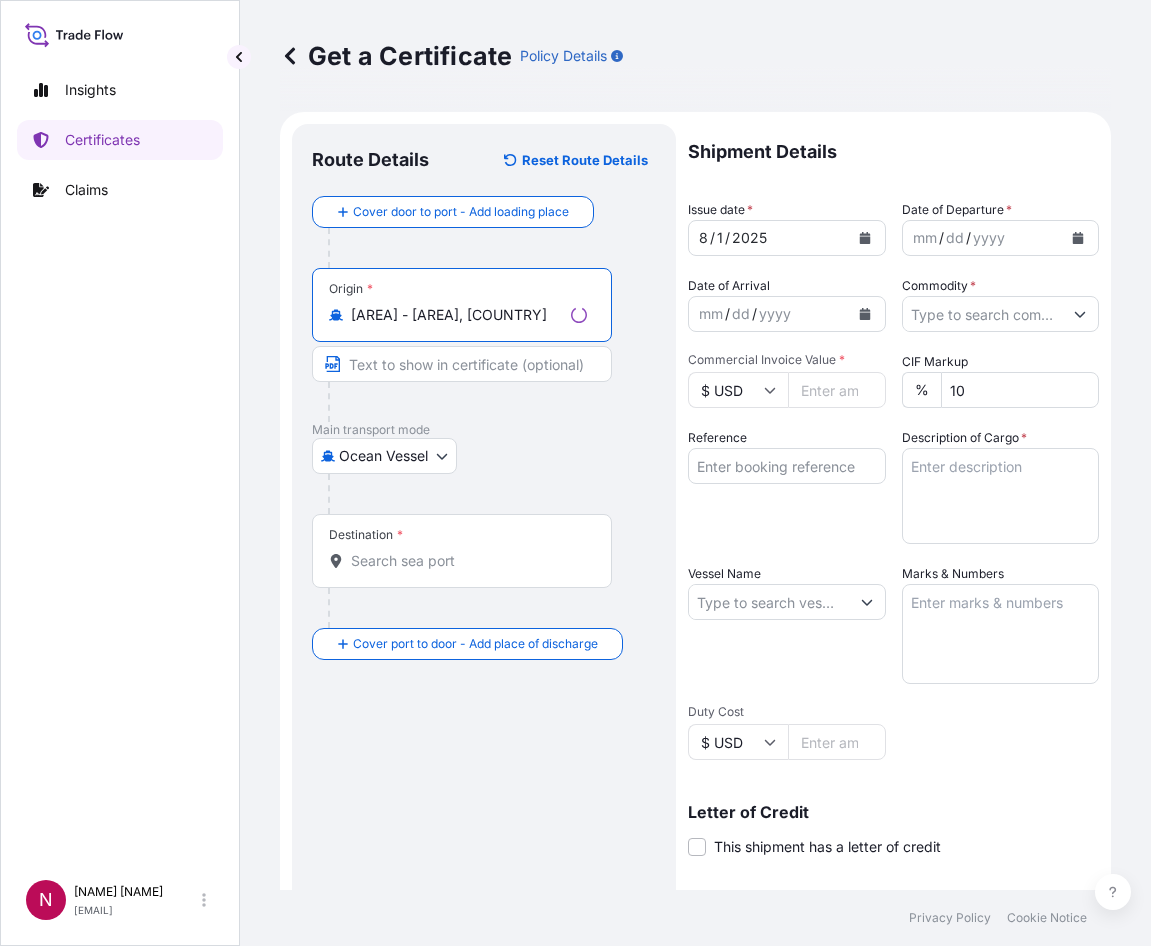 type on "[AREA] - [AREA], [COUNTRY]" 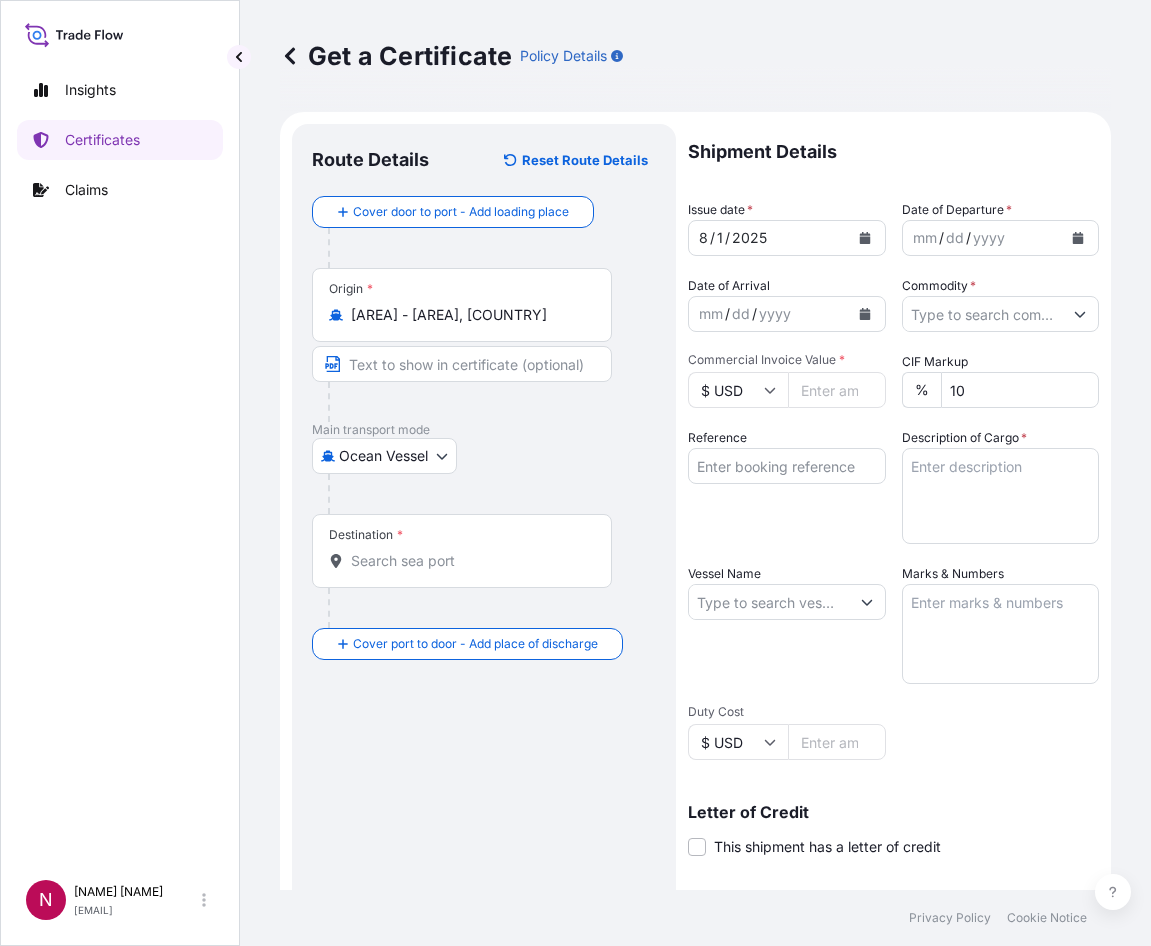 click on "Destination *" at bounding box center (462, 551) 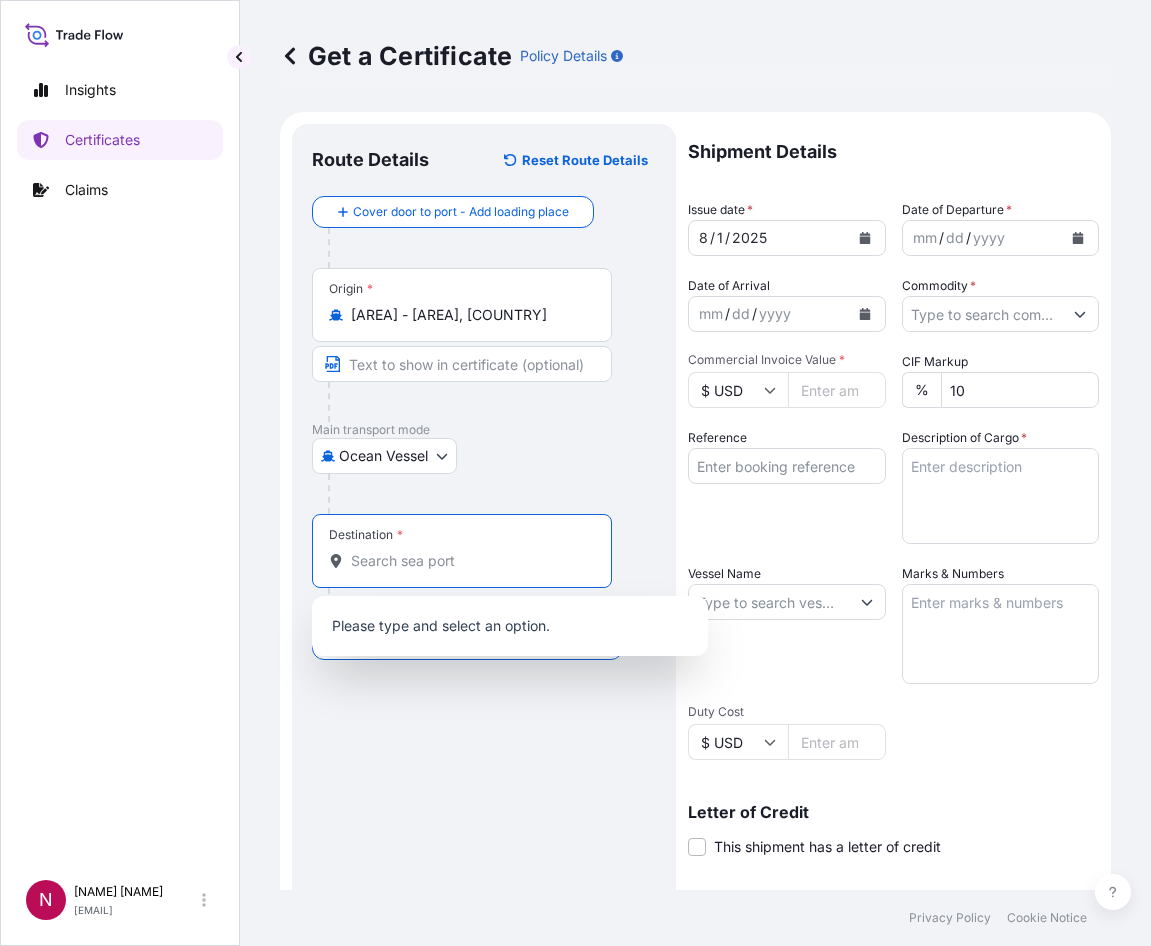 click on "Destination *" at bounding box center [469, 561] 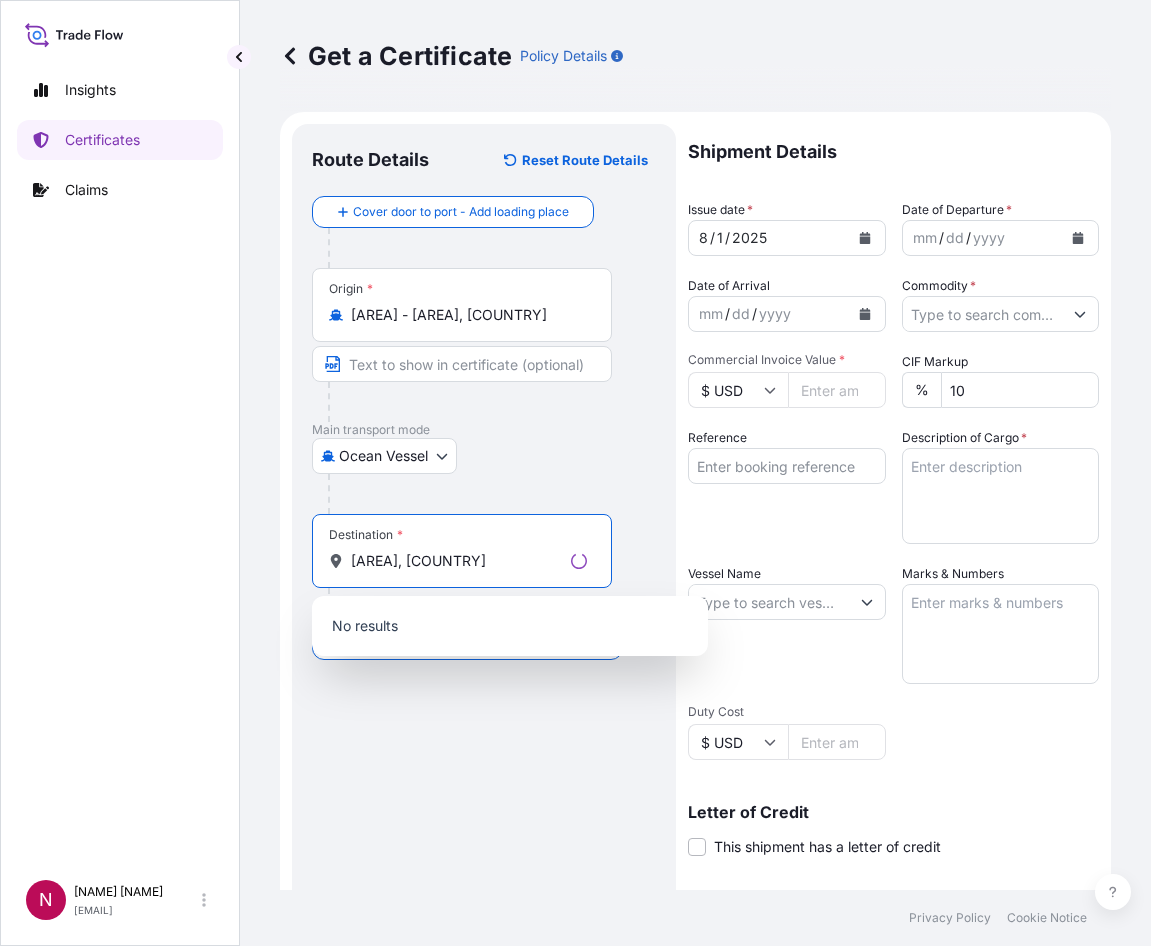 drag, startPoint x: 442, startPoint y: 563, endPoint x: 531, endPoint y: 568, distance: 89.140335 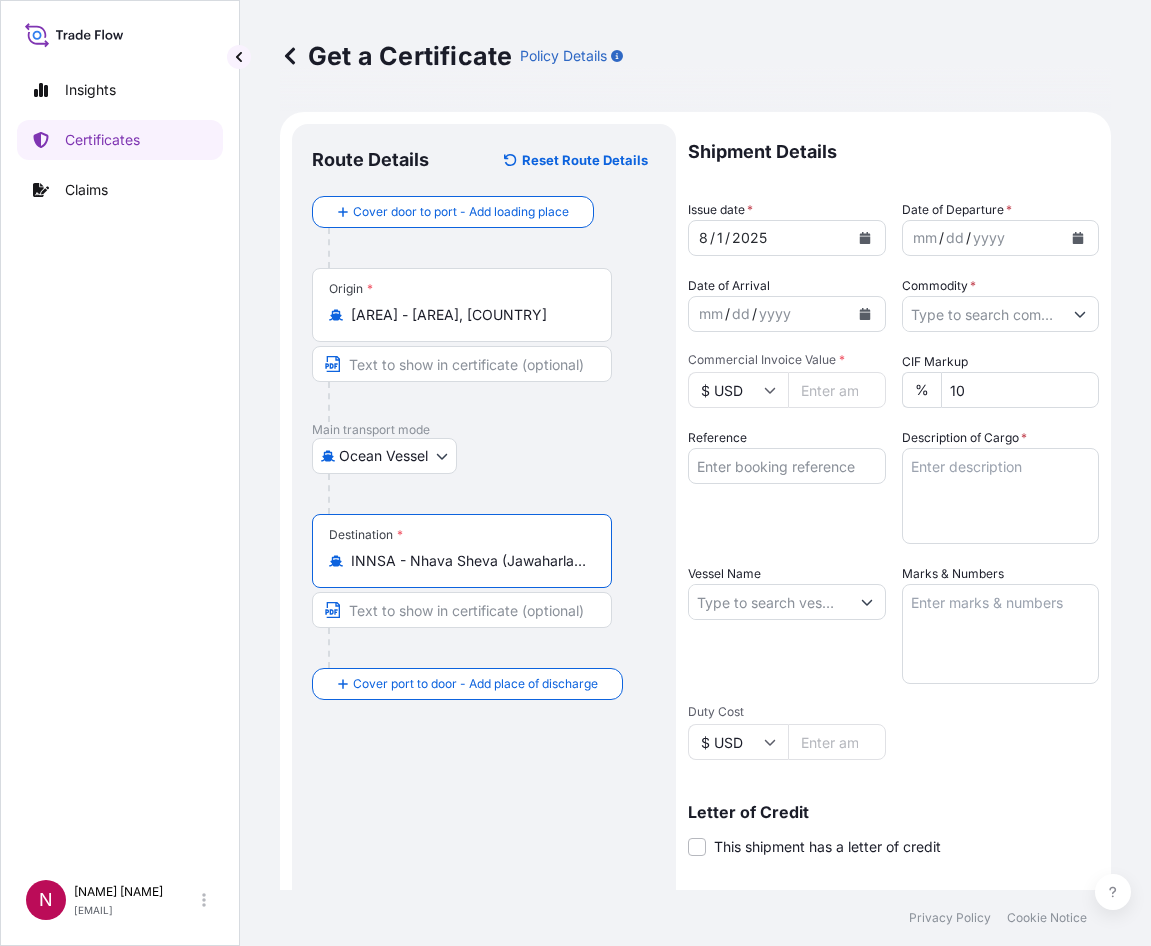 type on "INNSA - Nhava Sheva (Jawaharlal Nehru), India" 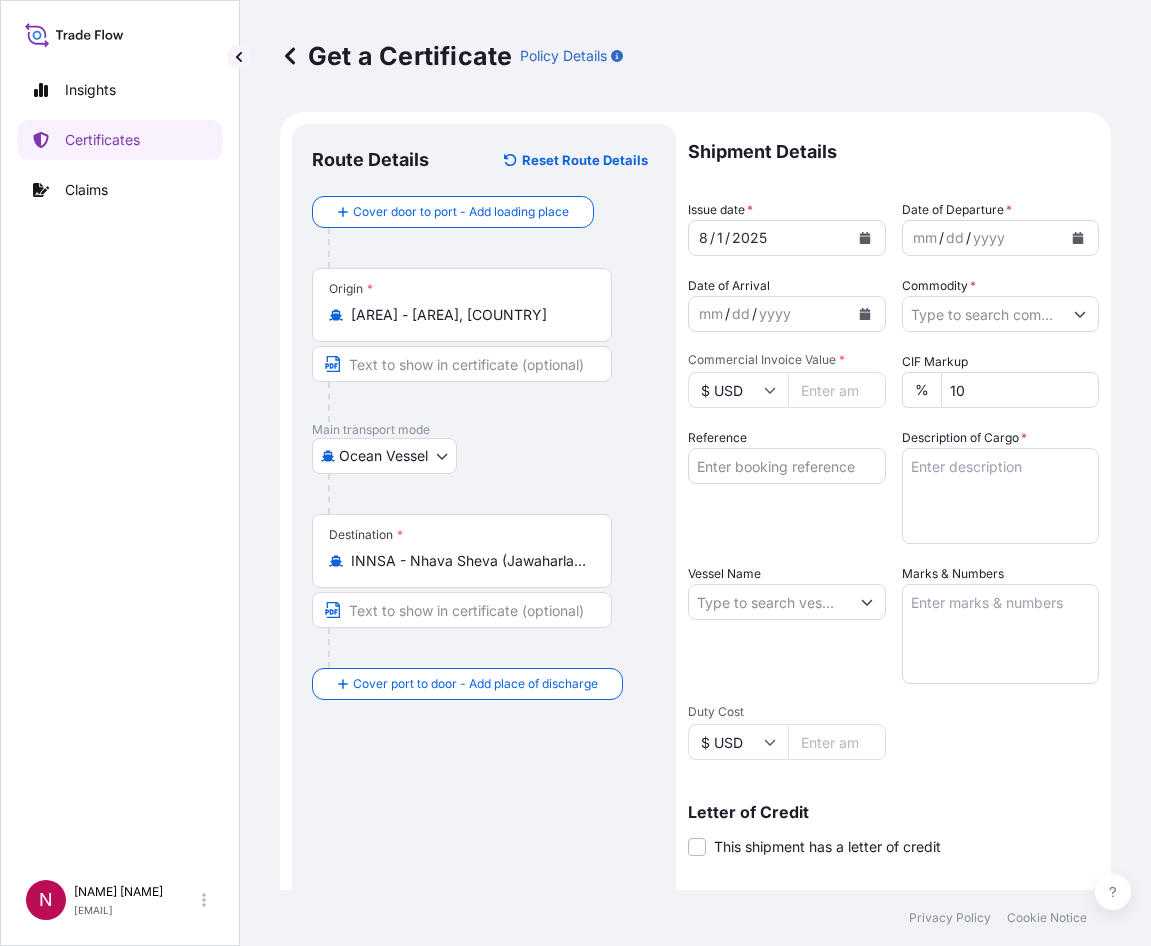 click at bounding box center (492, 248) 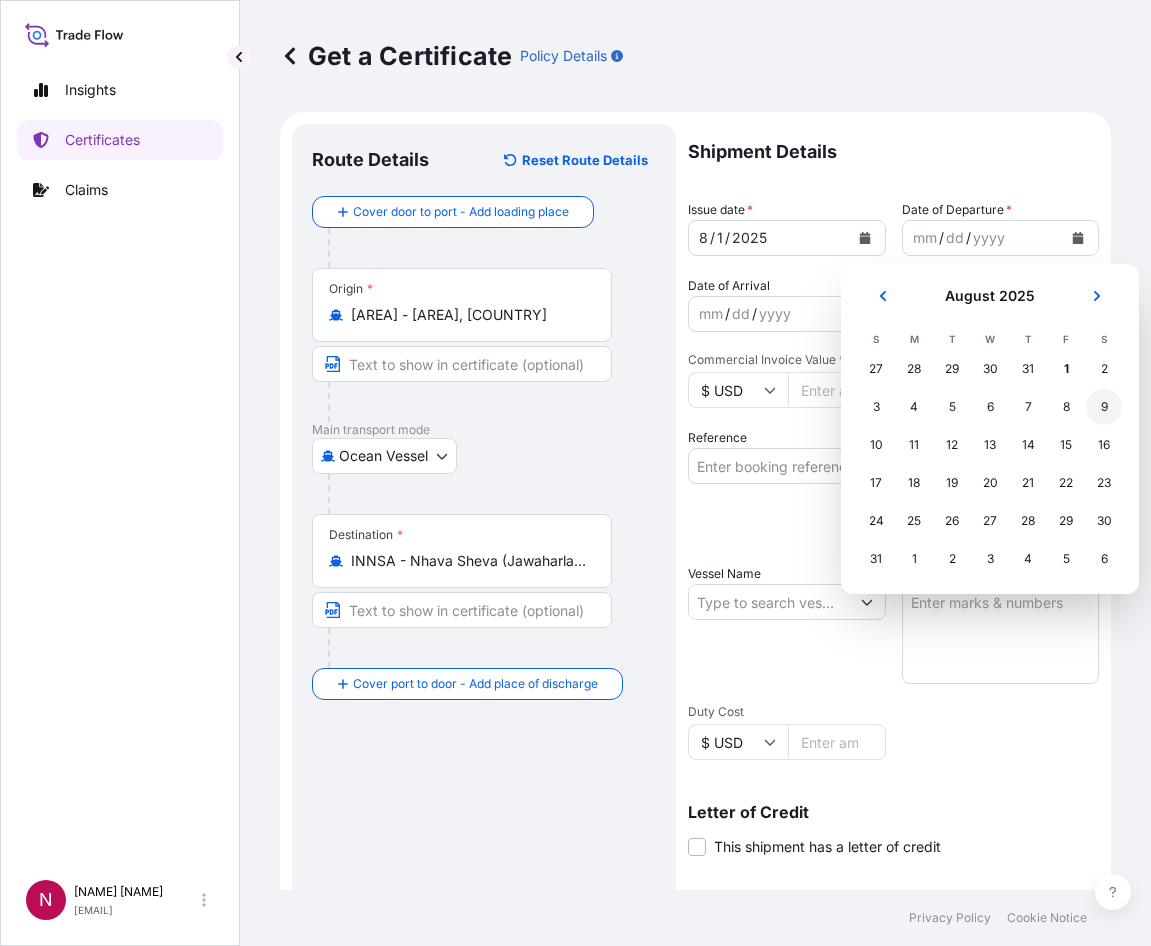 click on "9" at bounding box center (1104, 407) 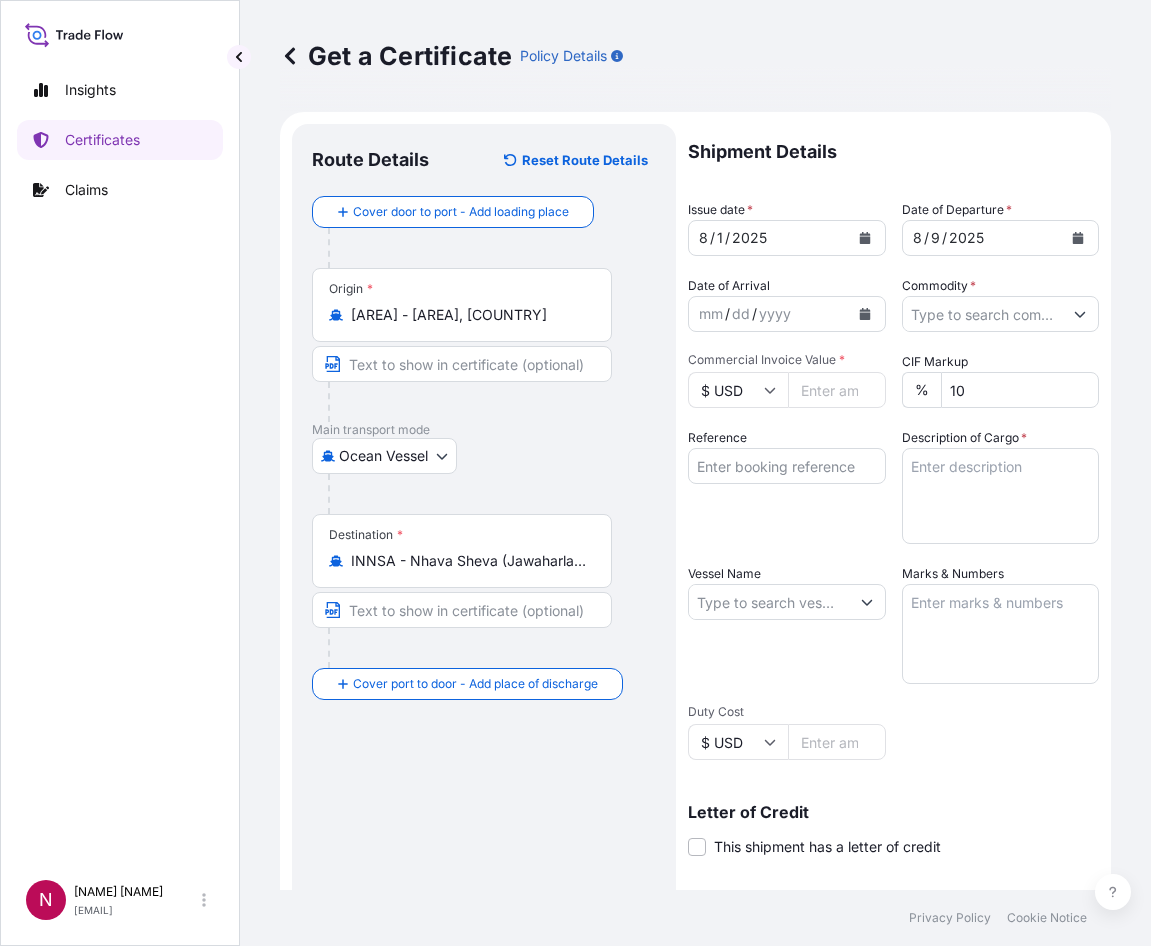 click at bounding box center [492, 494] 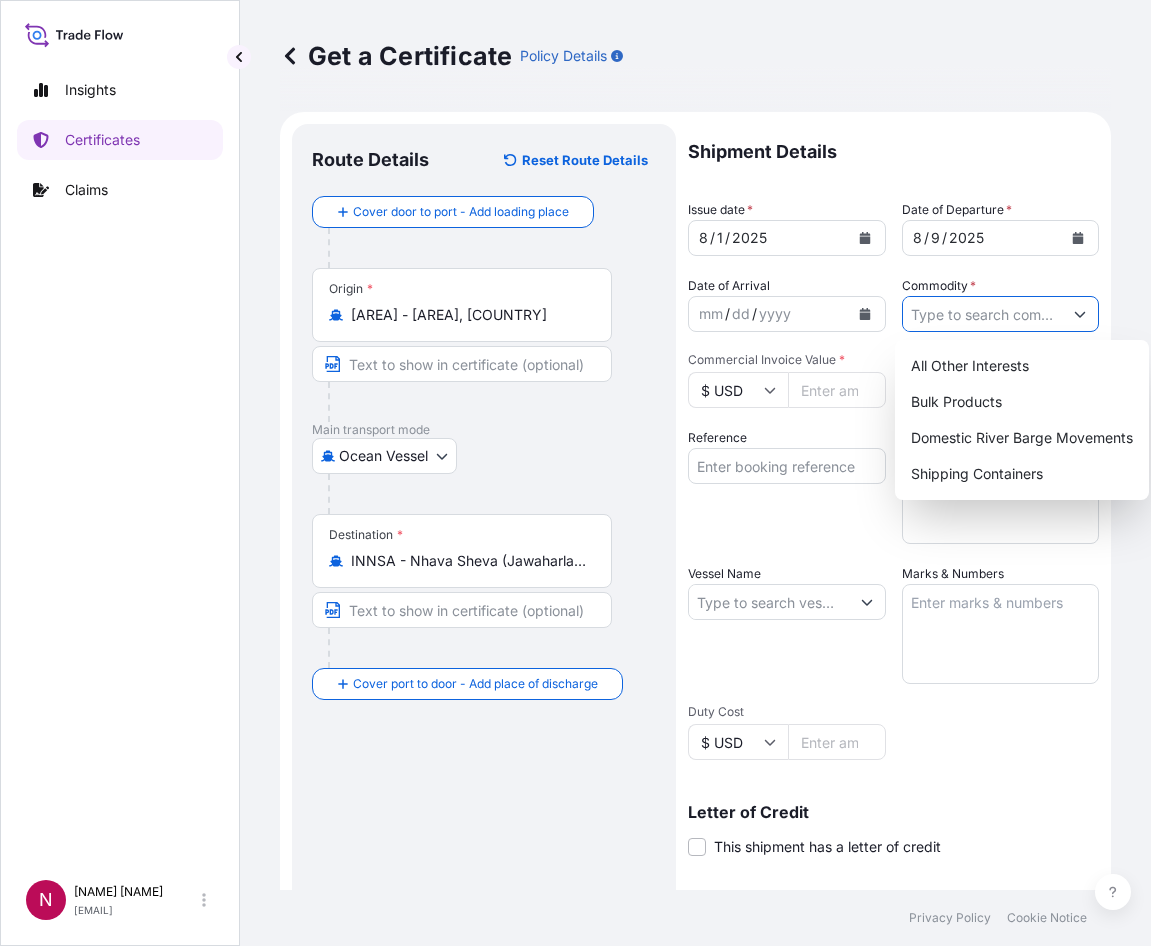 click at bounding box center (1080, 314) 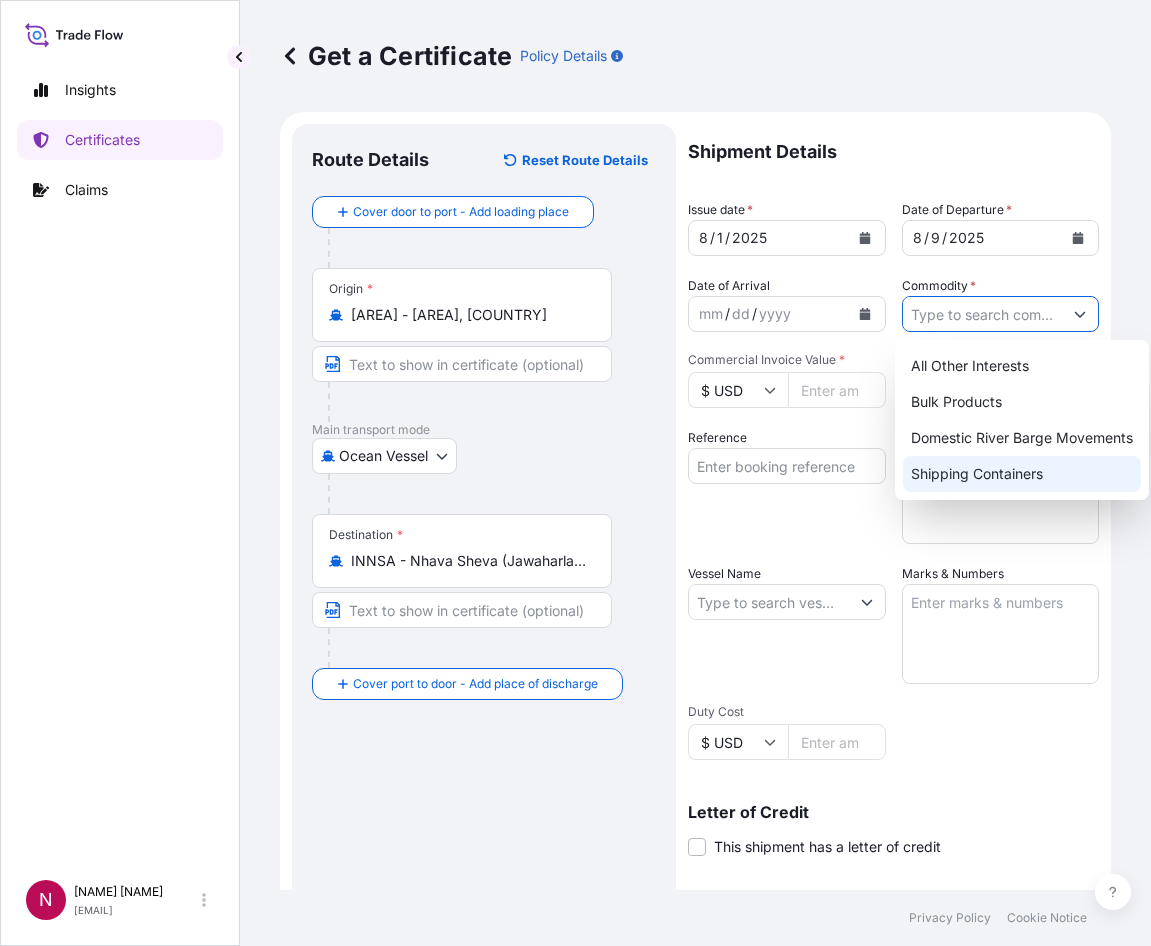 click on "Shipping Containers" at bounding box center [1022, 474] 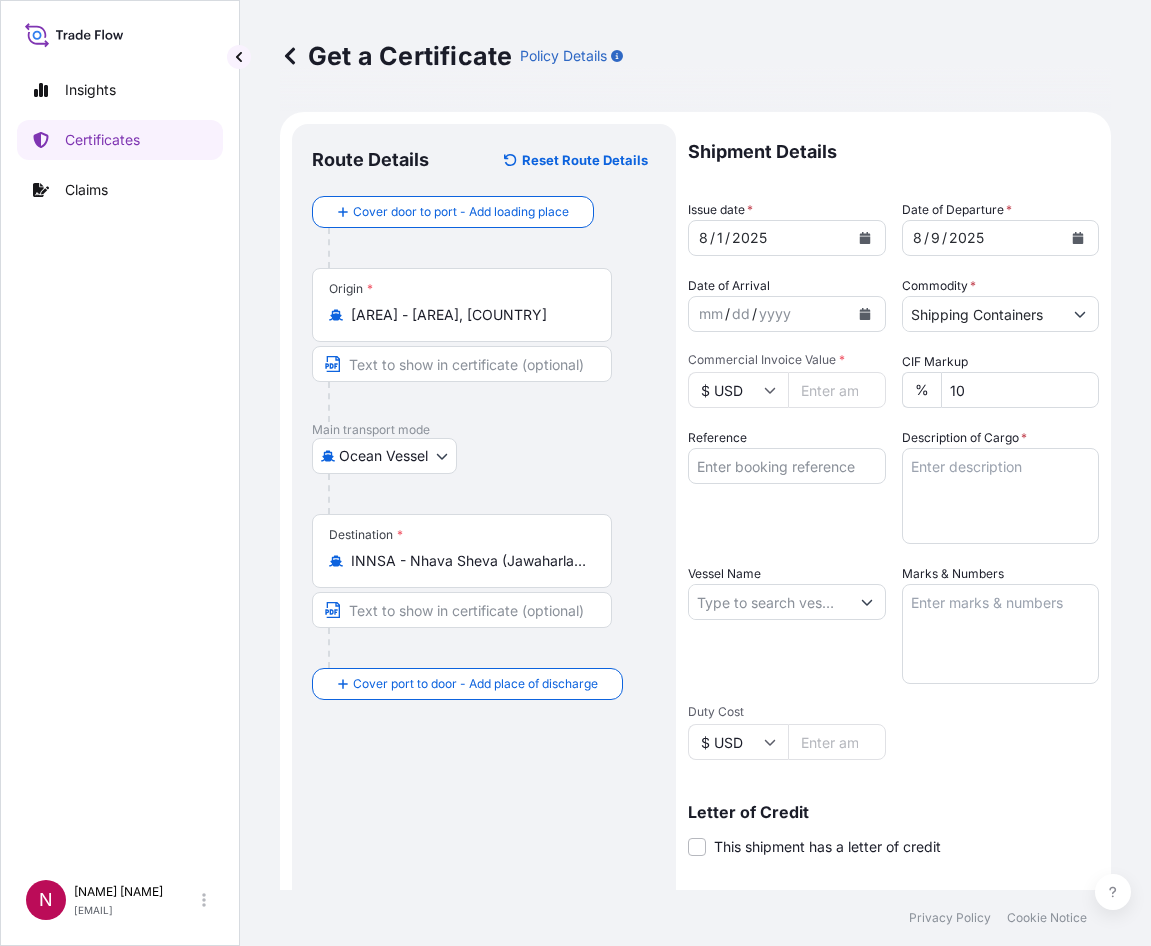 click on "Commercial Invoice Value    *" at bounding box center [837, 390] 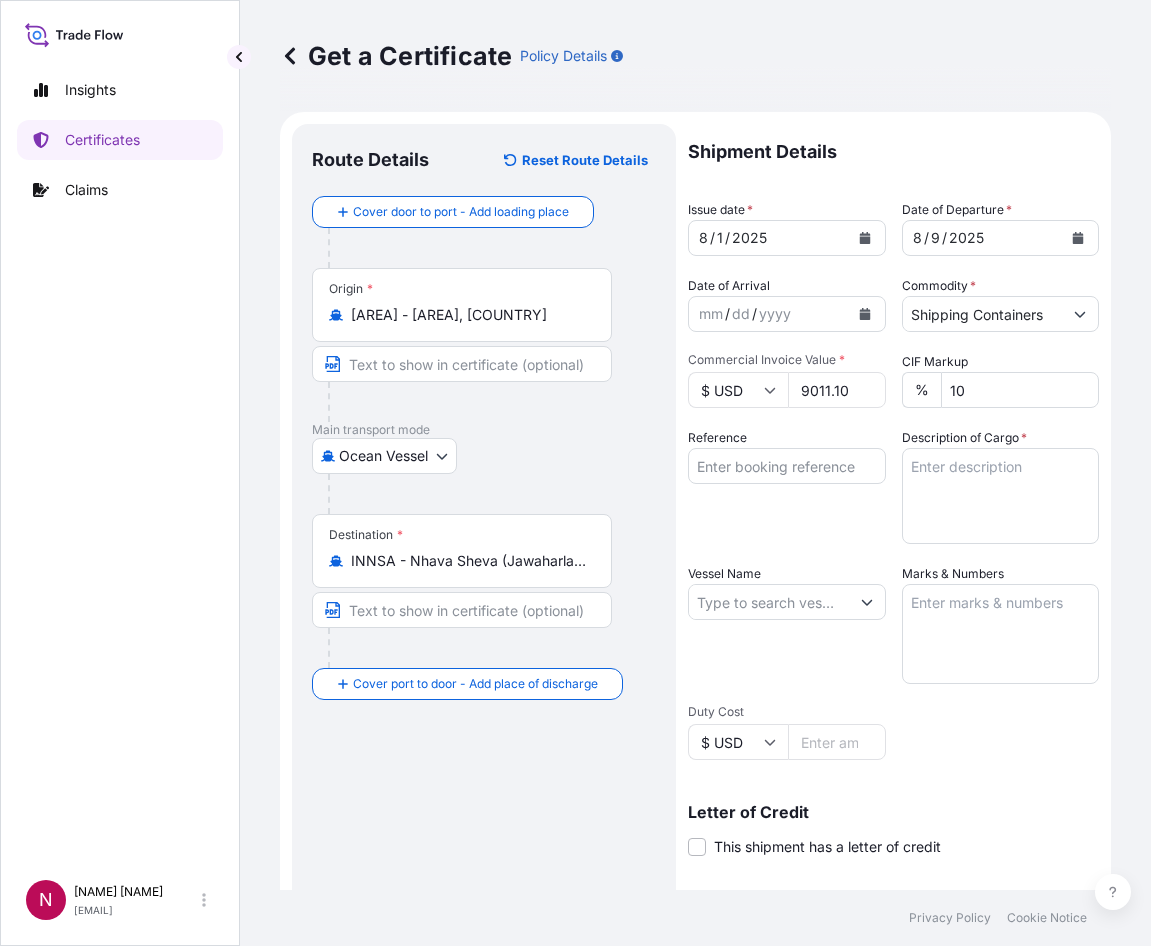 type on "9011.10" 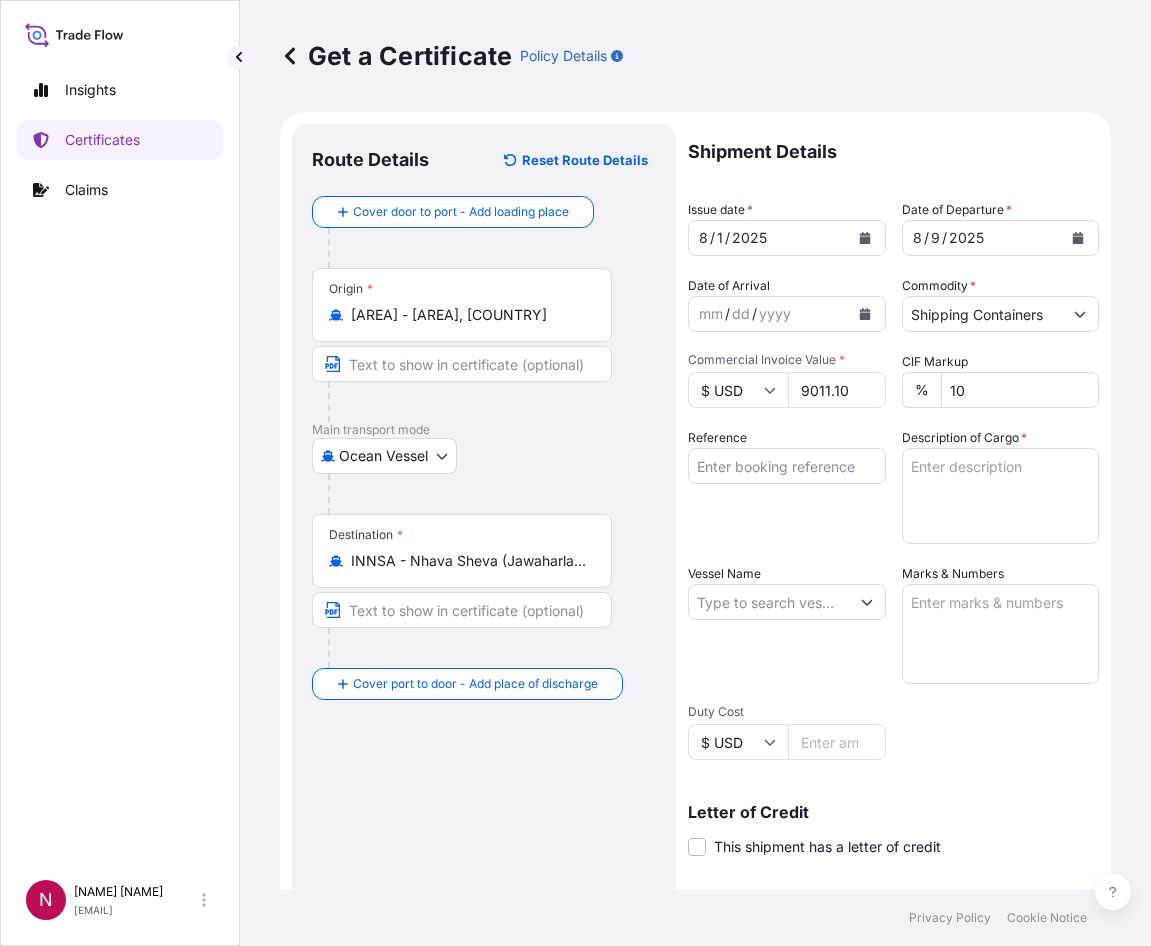 click on "Reference" at bounding box center (787, 486) 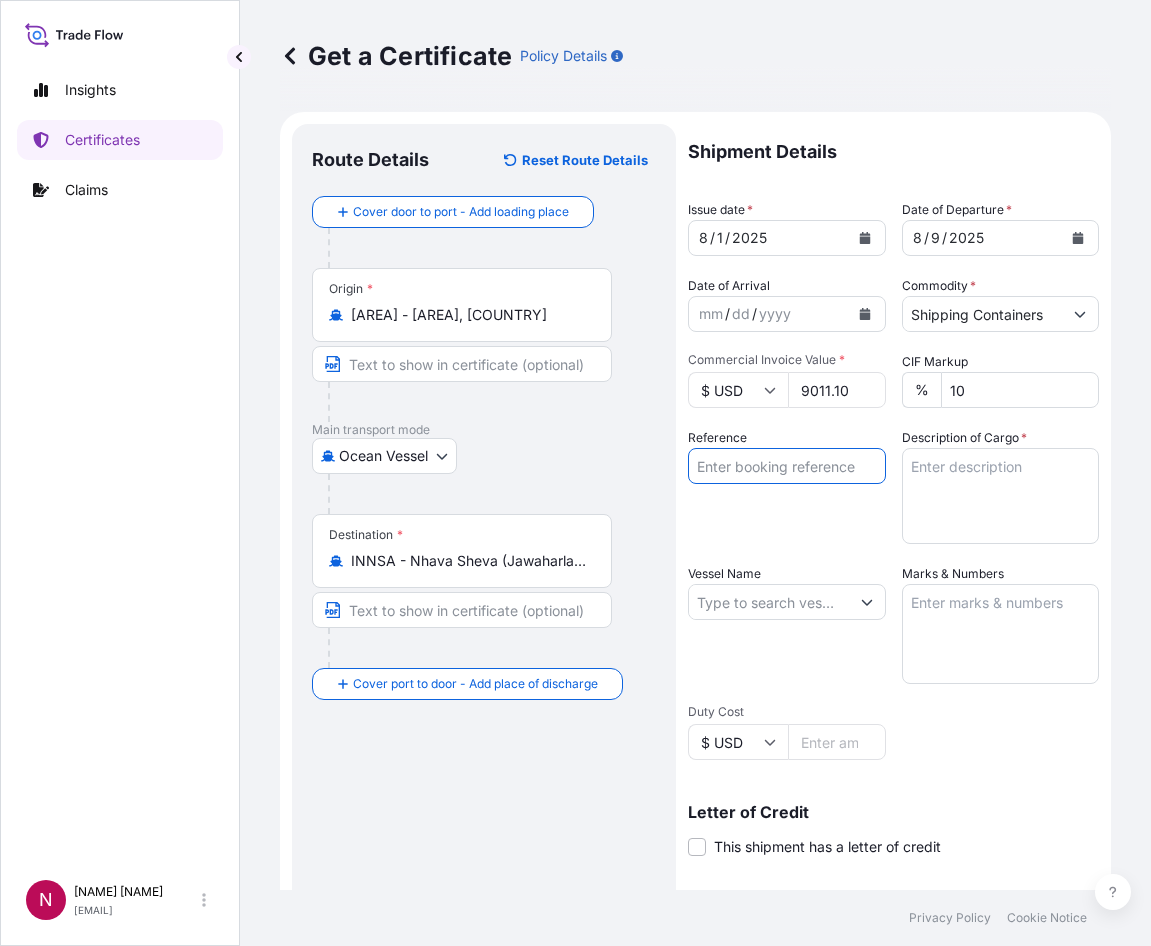 paste on "B000233236" 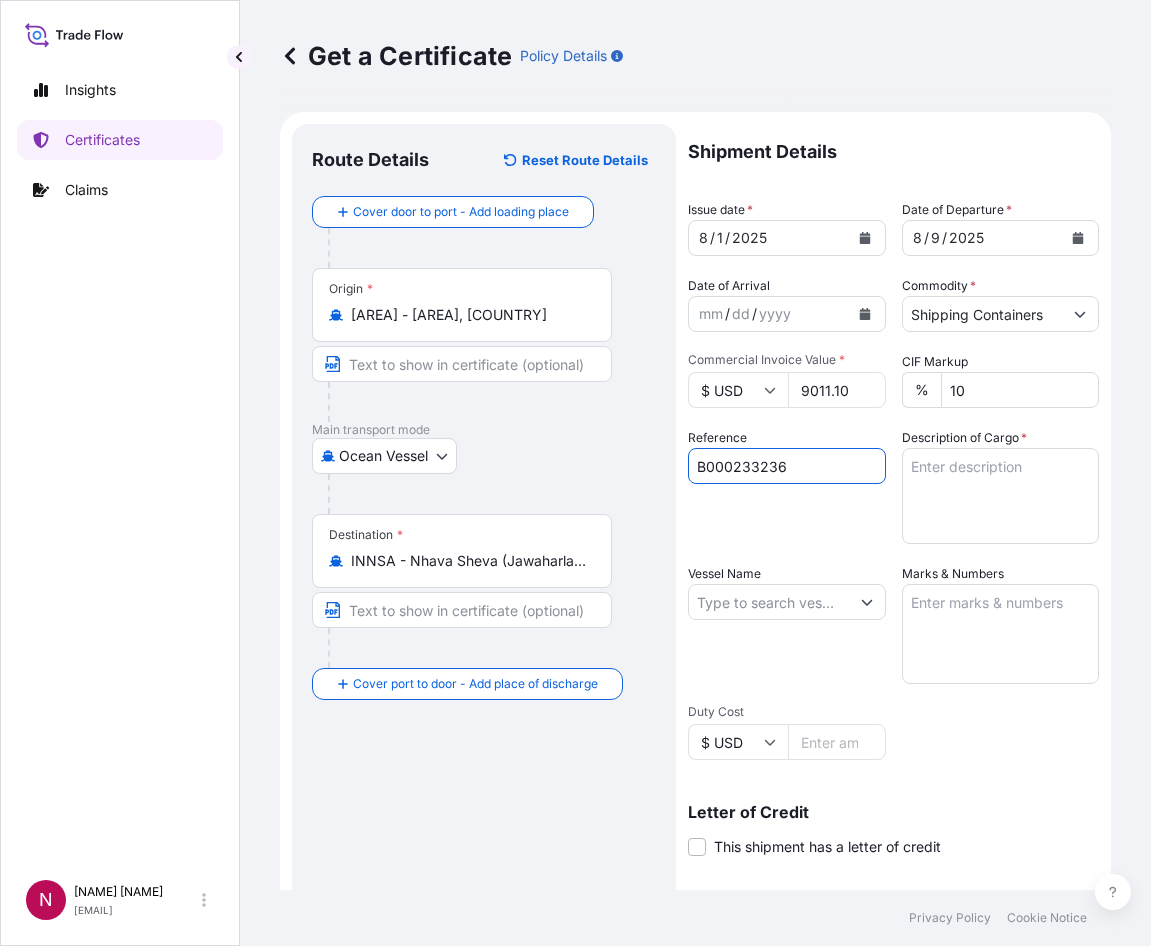 type on "B000233236" 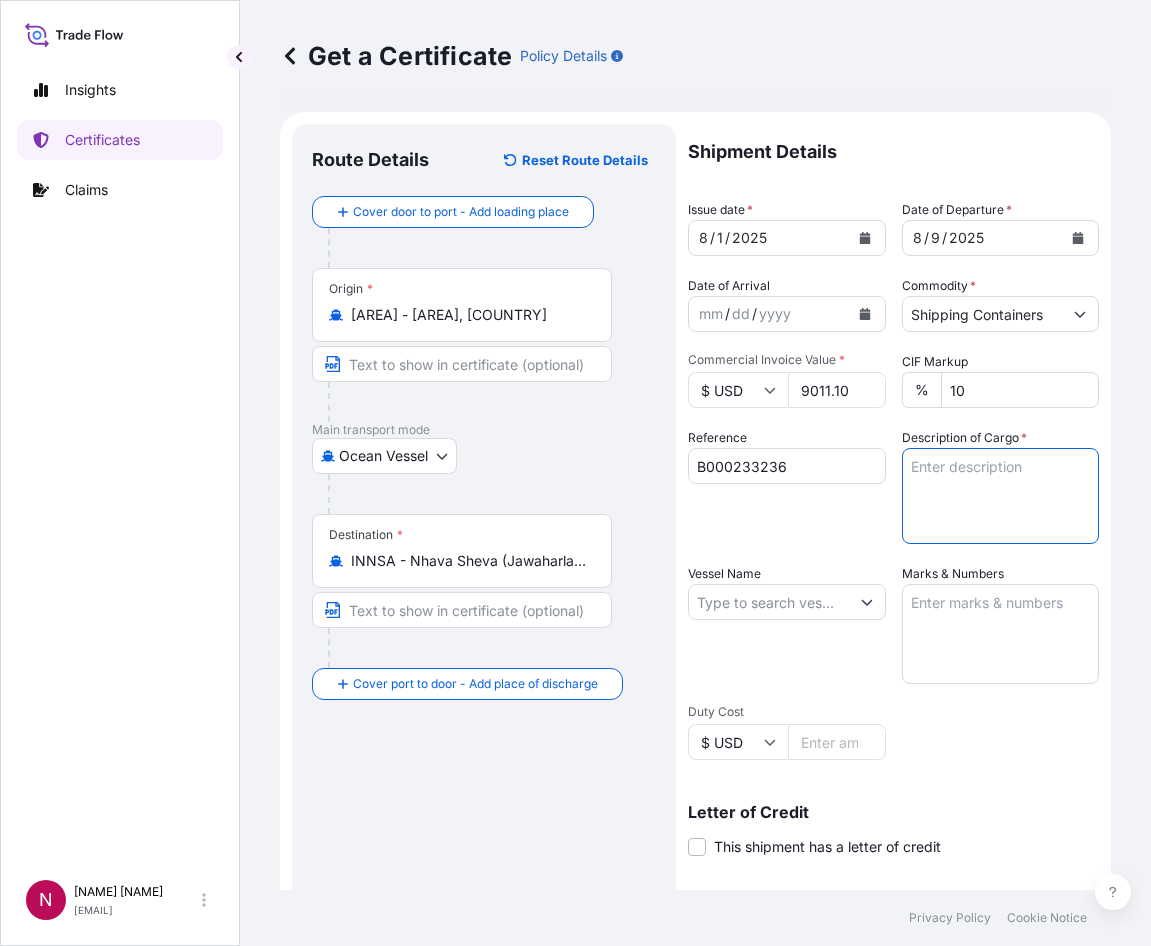 click on "Description of Cargo *" at bounding box center [1001, 496] 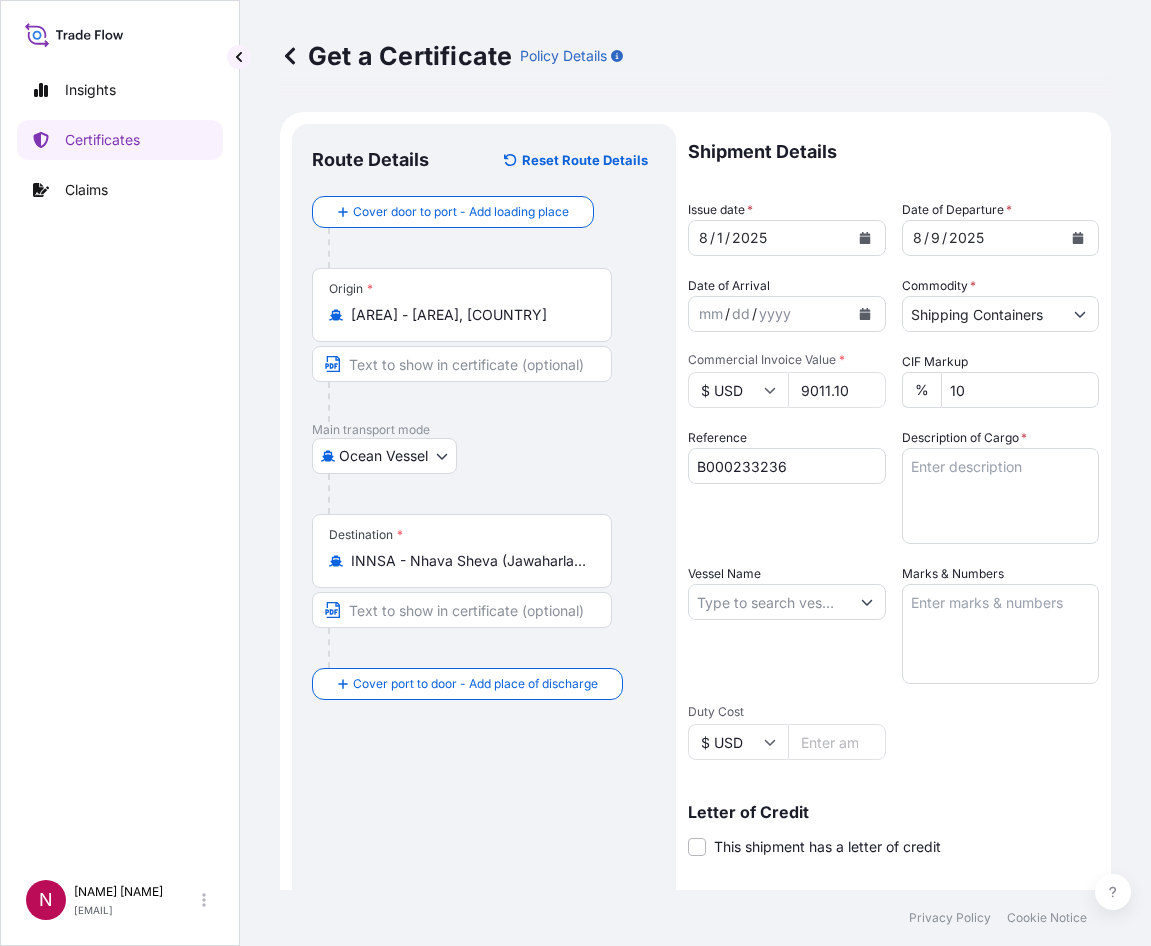 click on "Ocean Vessel Air Barge Road Ocean Vessel Rail Barge in Tow" at bounding box center (484, 456) 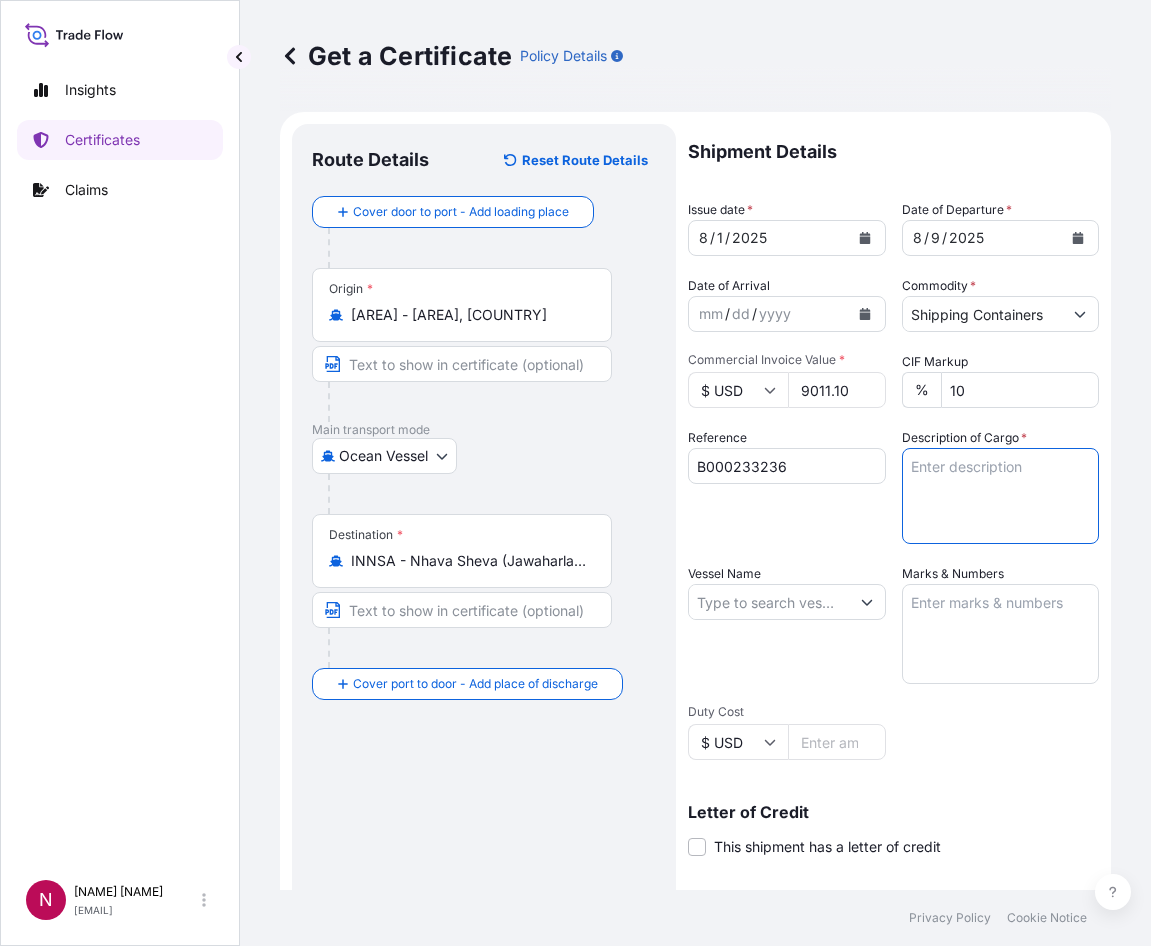 click on "Description of Cargo *" at bounding box center (1001, 496) 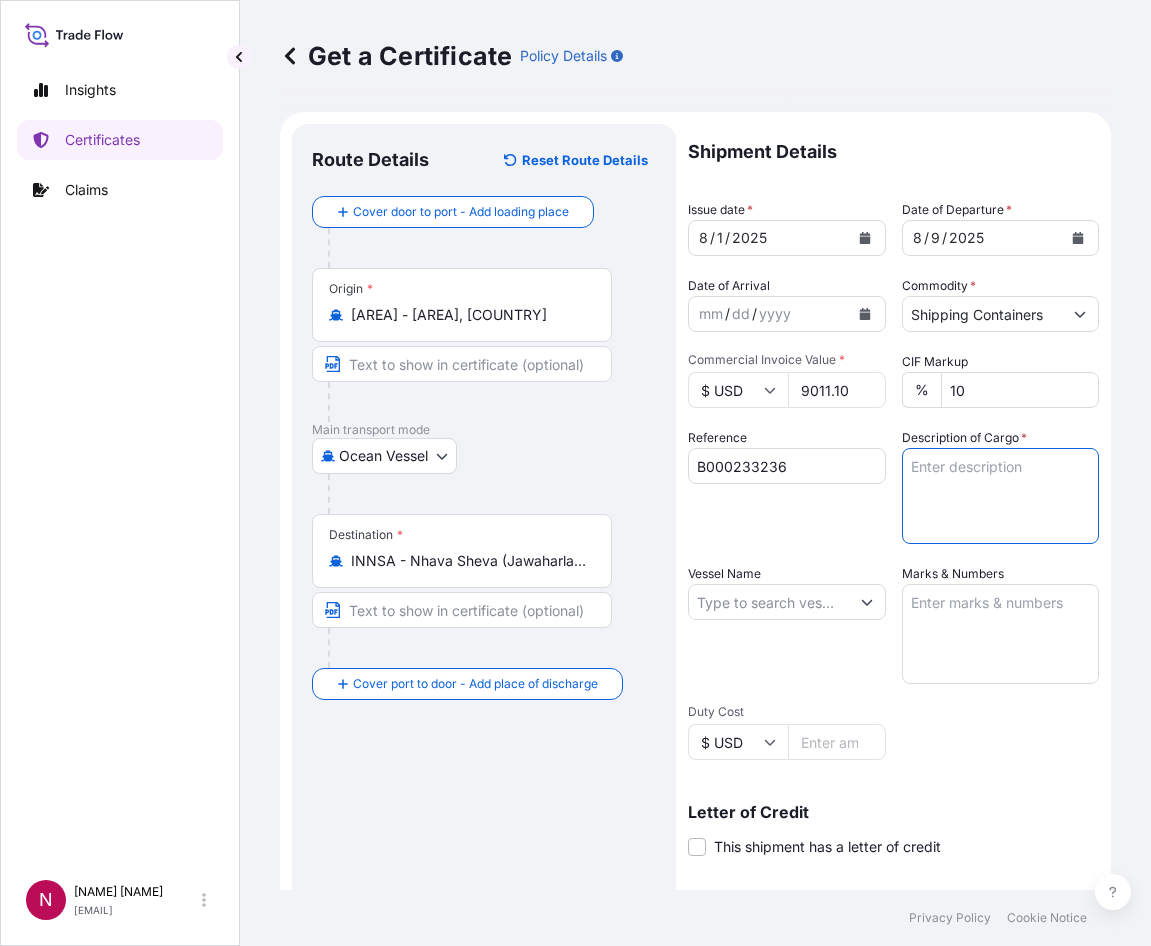 paste on "PAILS LOADED ONTO" 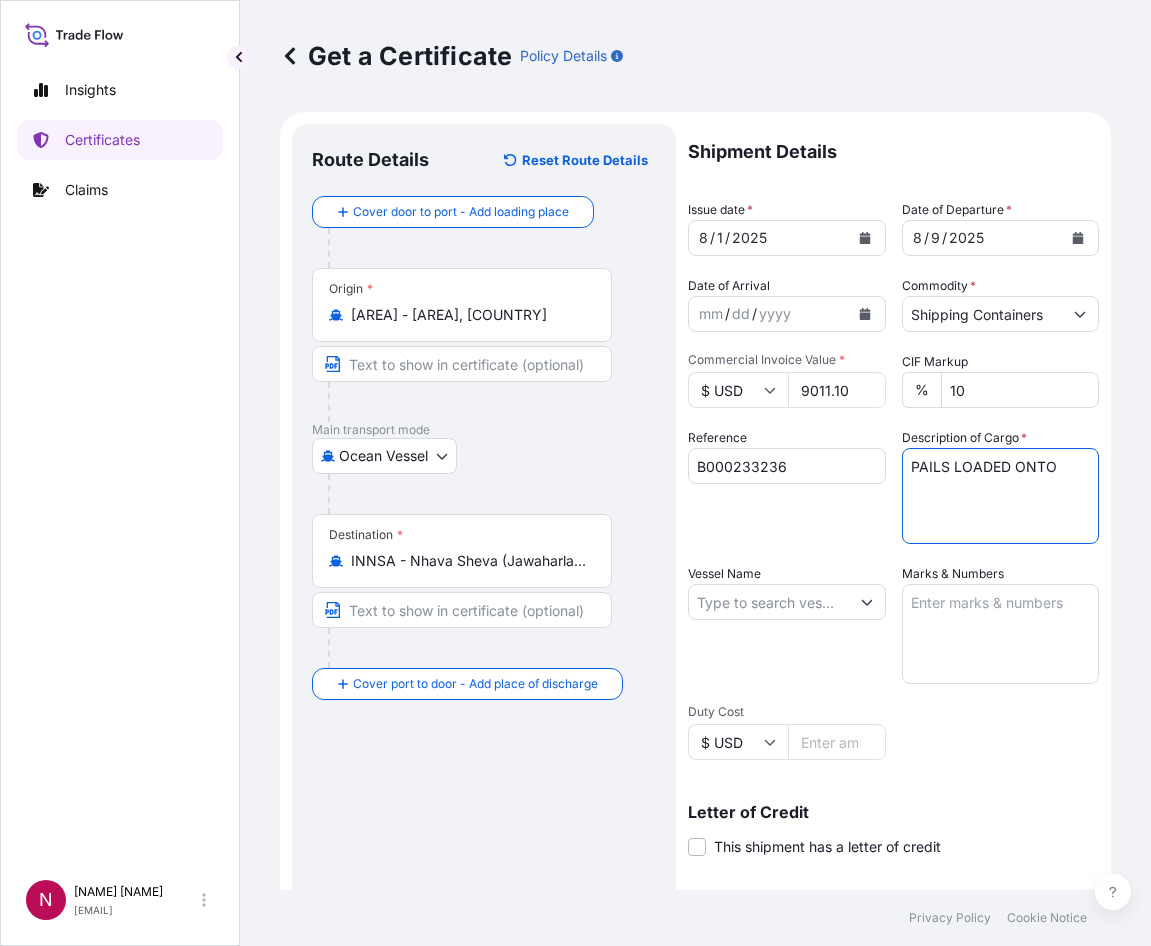 drag, startPoint x: 1044, startPoint y: 469, endPoint x: 747, endPoint y: 456, distance: 297.28436 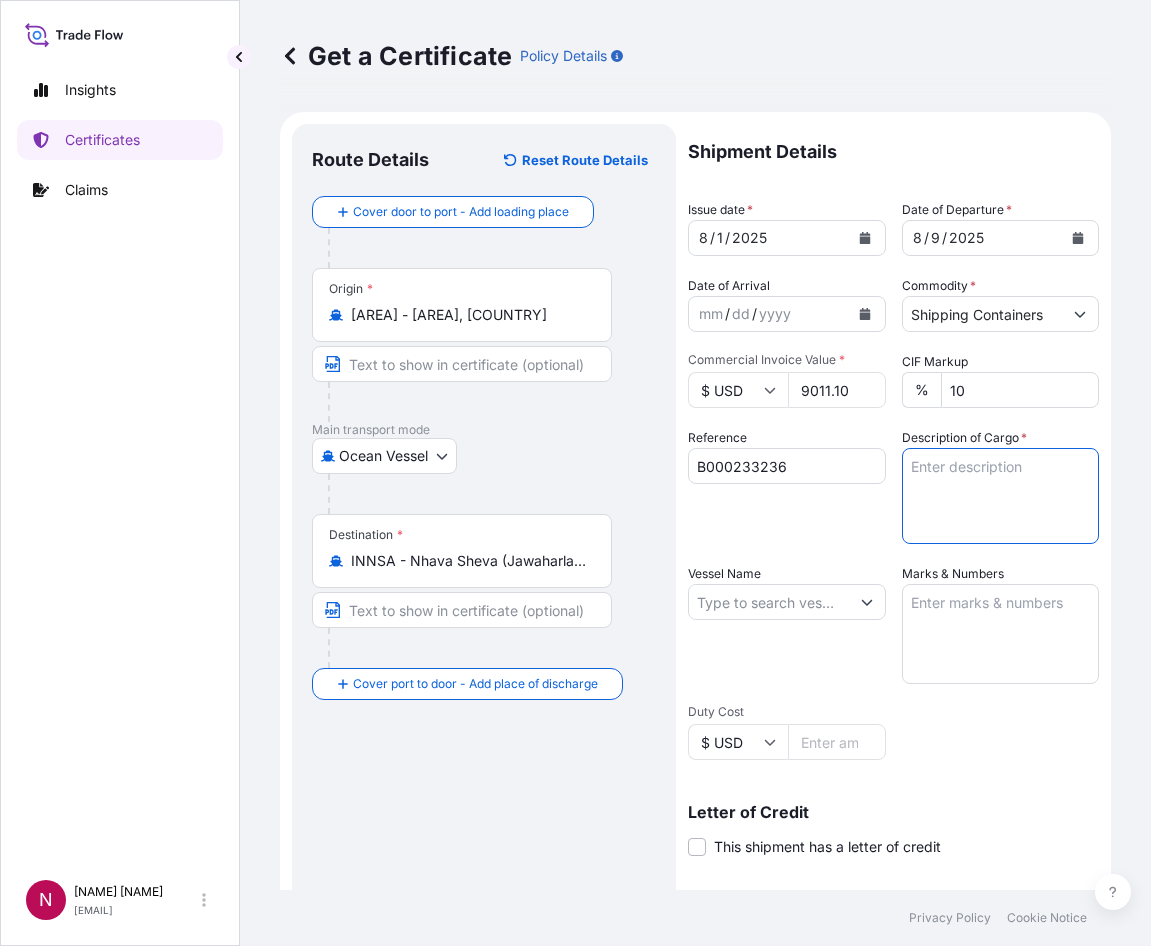 drag, startPoint x: 710, startPoint y: 518, endPoint x: 826, endPoint y: 524, distance: 116.15507 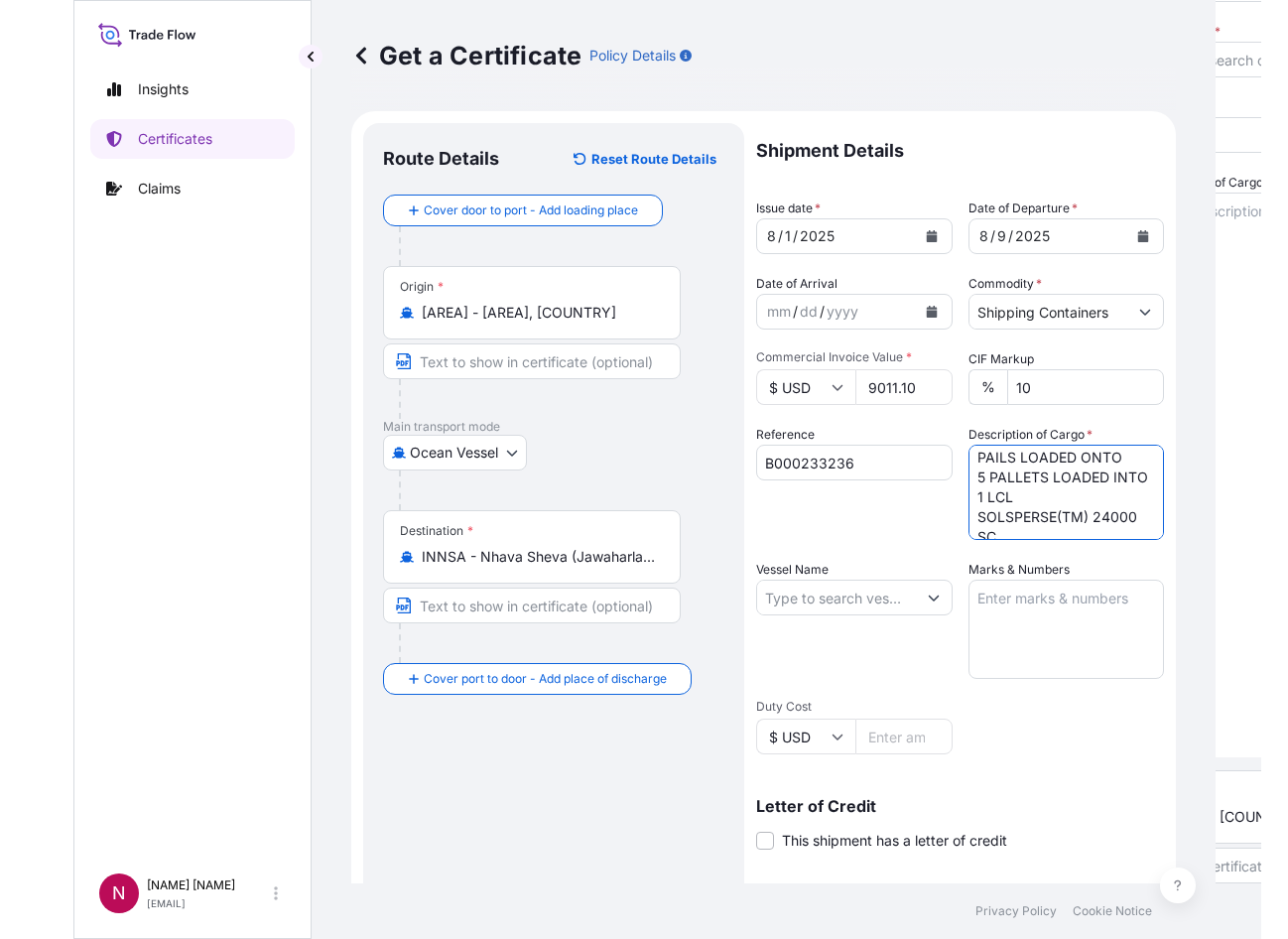 scroll, scrollTop: 0, scrollLeft: 0, axis: both 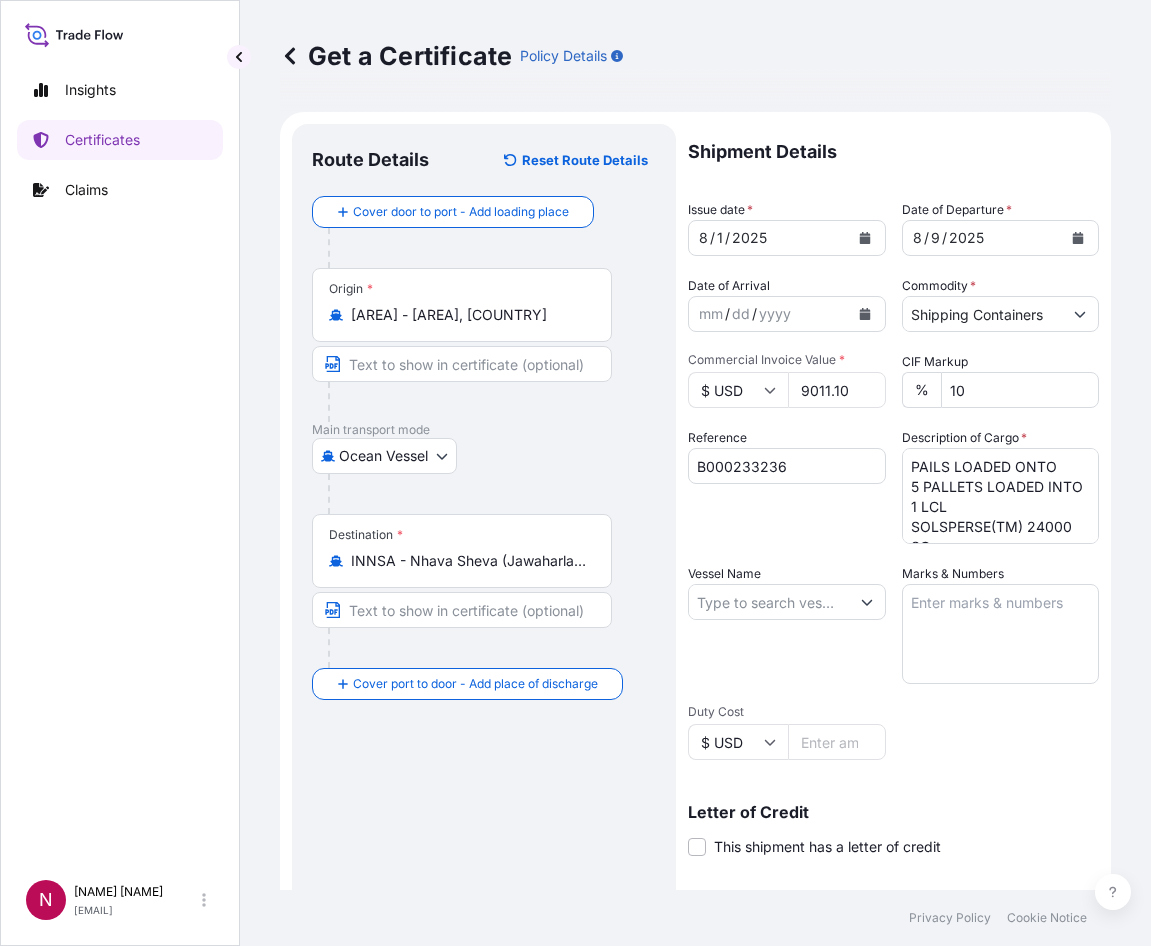 click on "Reference [REFERENCE]" at bounding box center [787, 486] 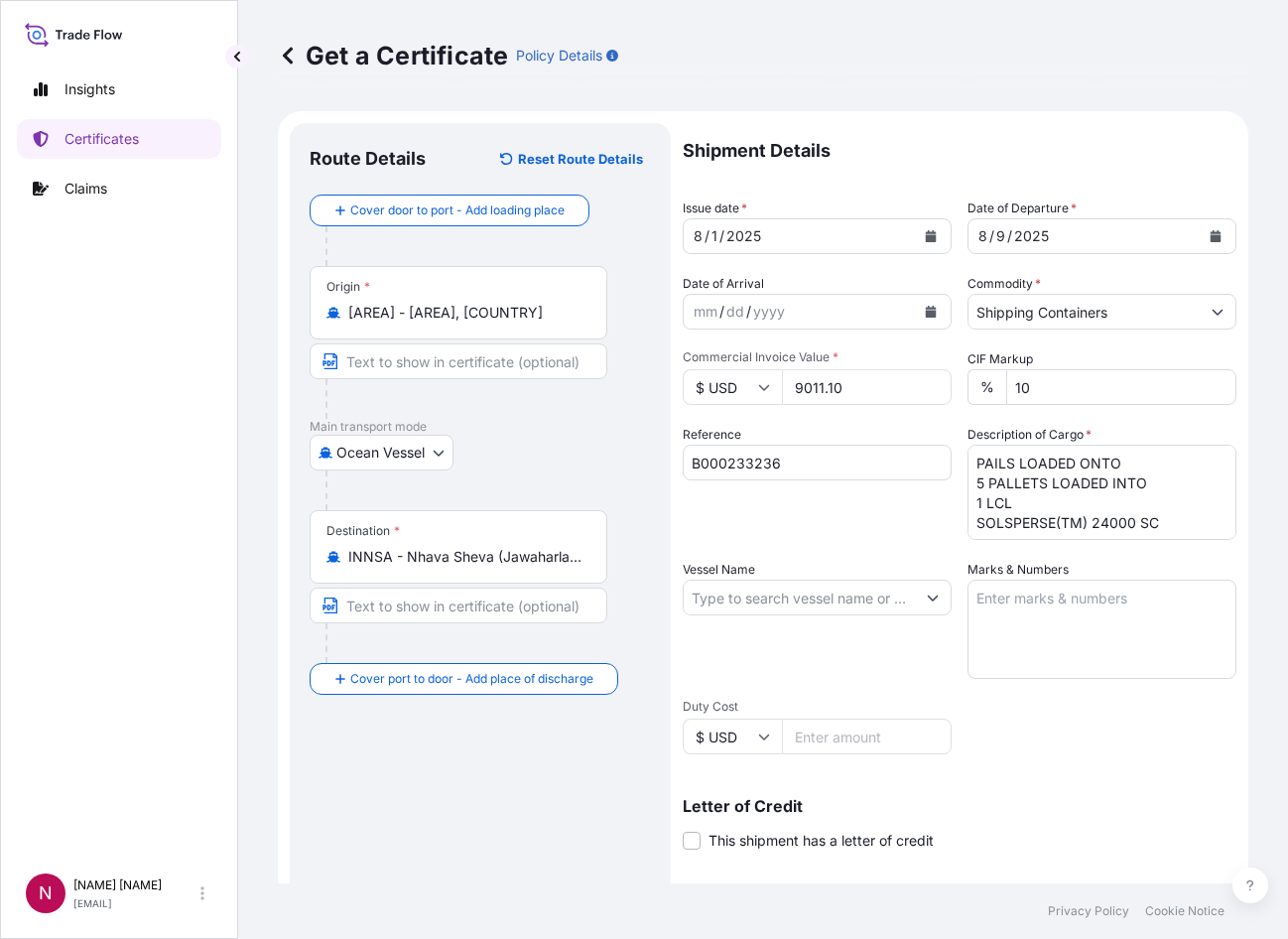 click on "Reference [REFERENCE]" at bounding box center (817, 482) 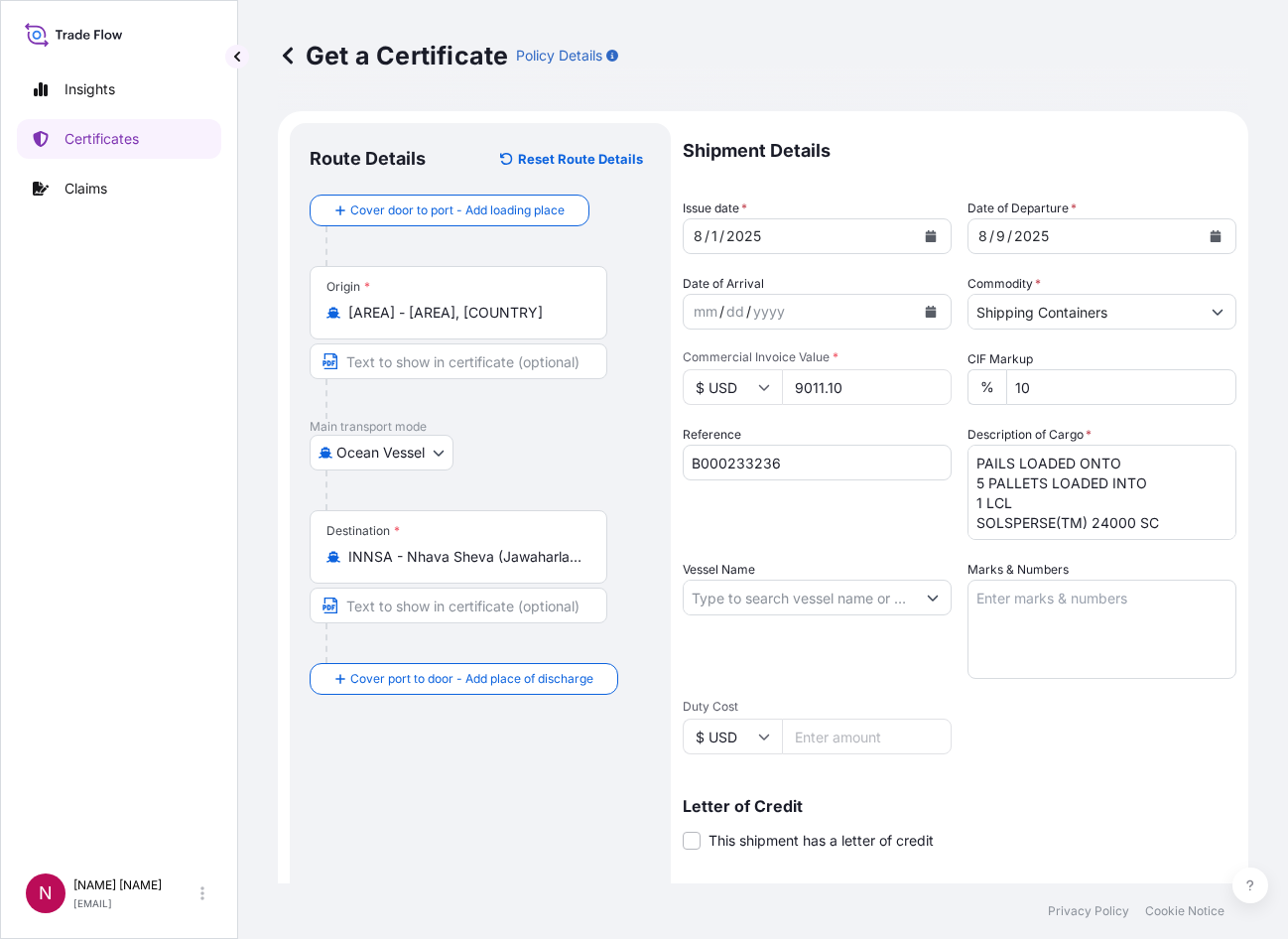 click on "Reference [REFERENCE]" at bounding box center (817, 482) 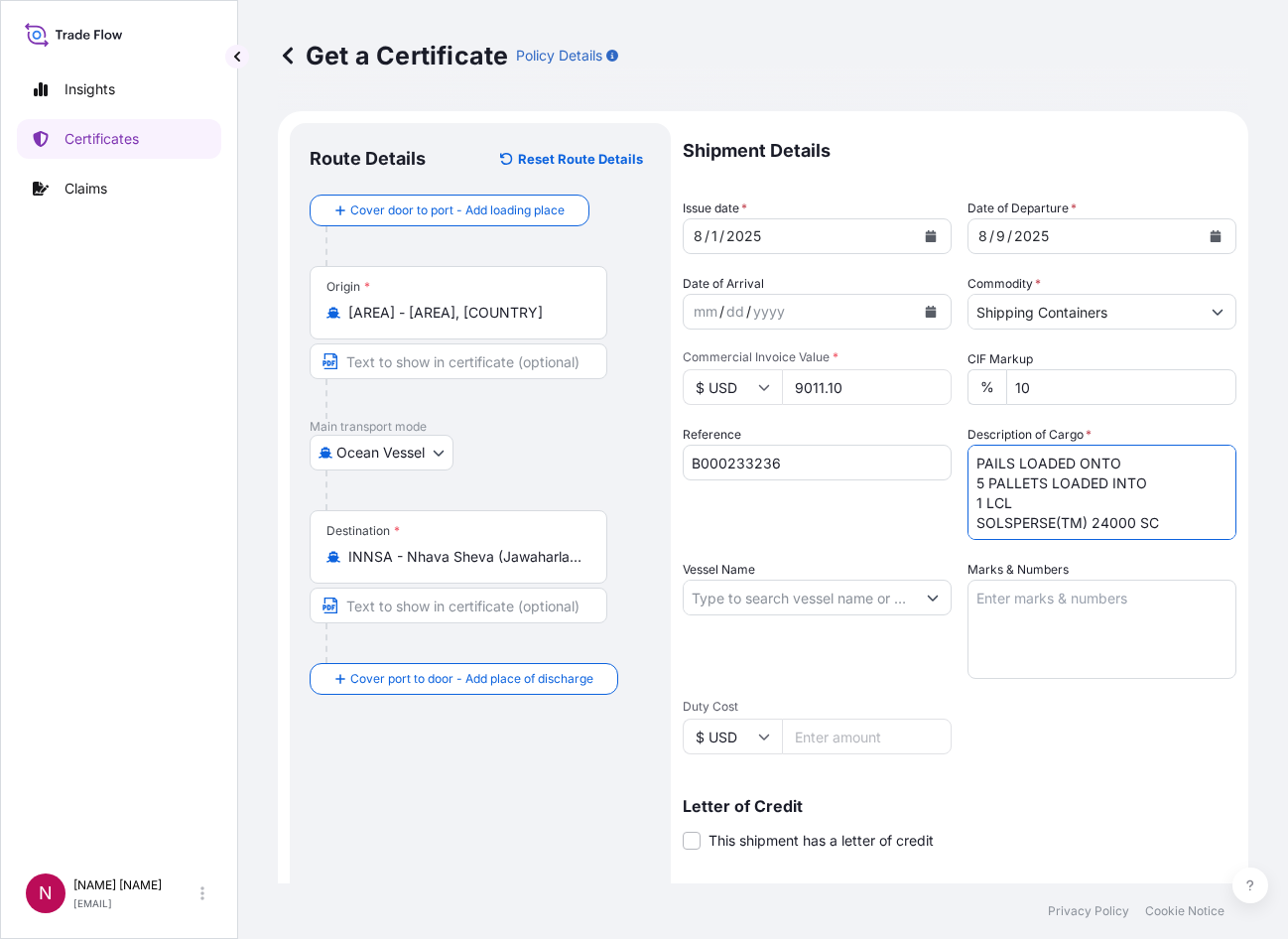click on "PAILS LOADED ONTO
5 PALLETS LOADED INTO
1 LCL
SOLSPERSE(TM) 24000 SC" at bounding box center (1101, 492) 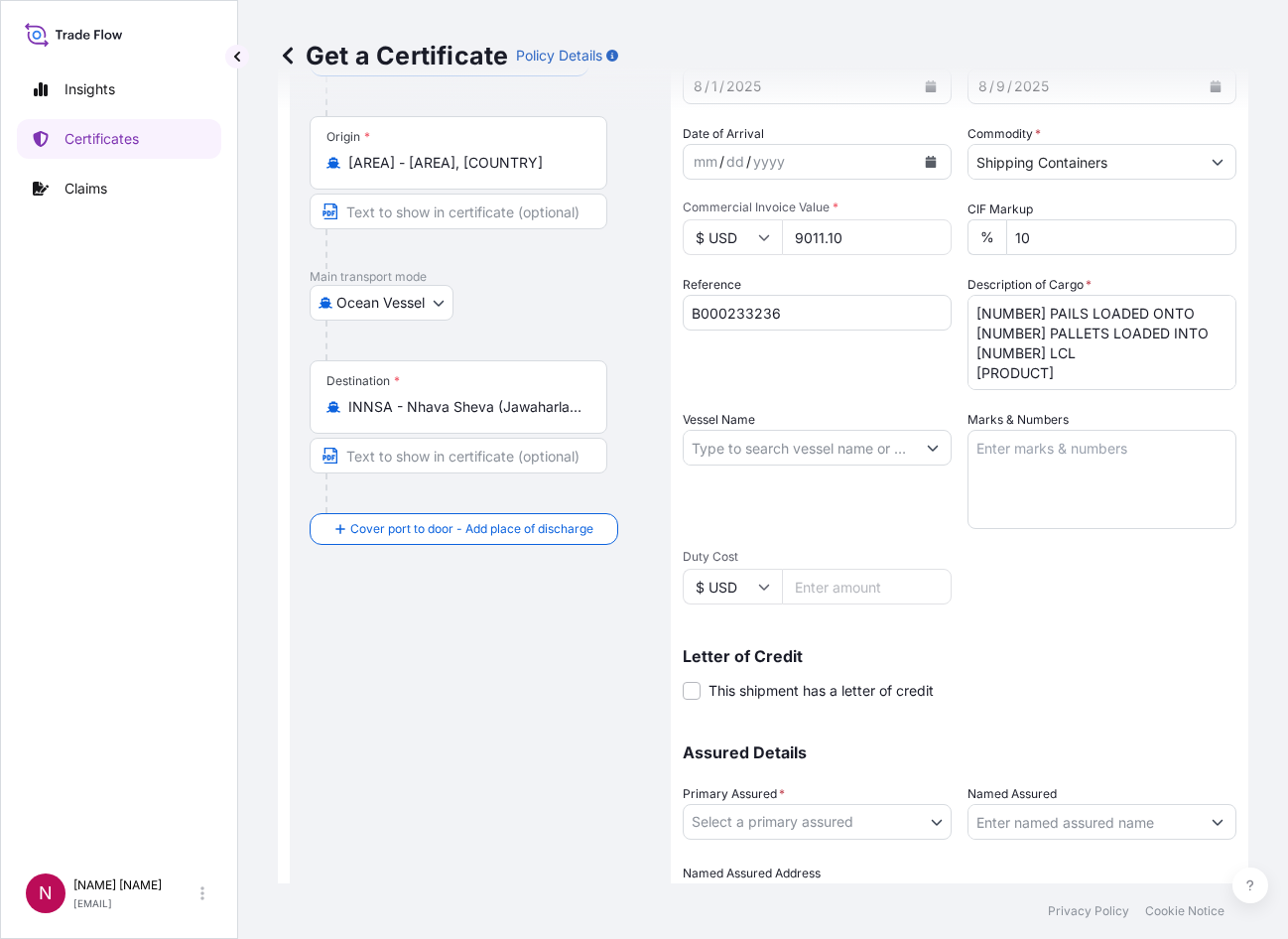 scroll, scrollTop: 199, scrollLeft: 0, axis: vertical 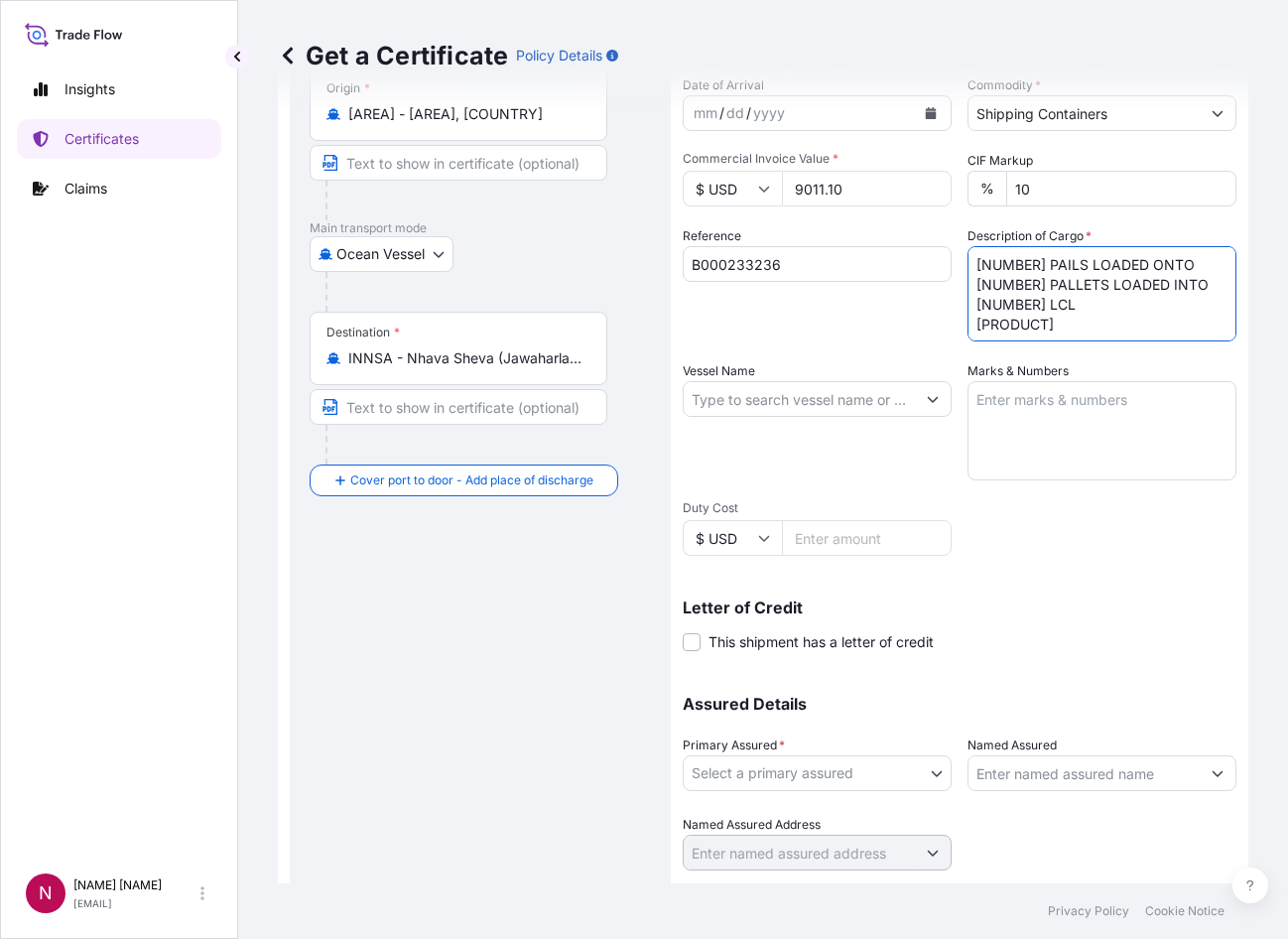 click on "[NUMBER] PAILS LOADED ONTO
[NUMBER] PALLETS LOADED INTO
[NUMBER] LCL
[PRODUCT]" at bounding box center (1101, 294) 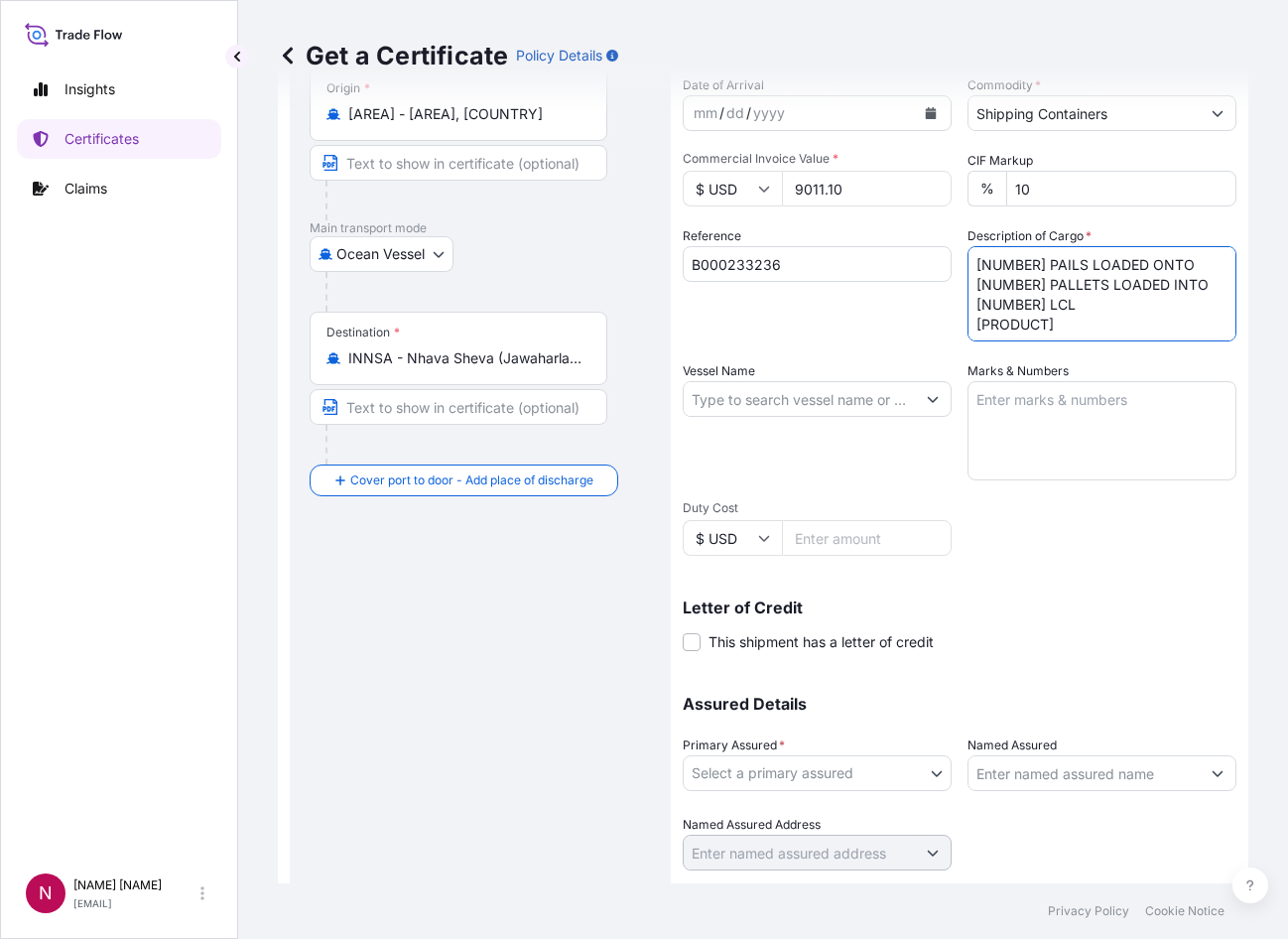 scroll, scrollTop: 12, scrollLeft: 0, axis: vertical 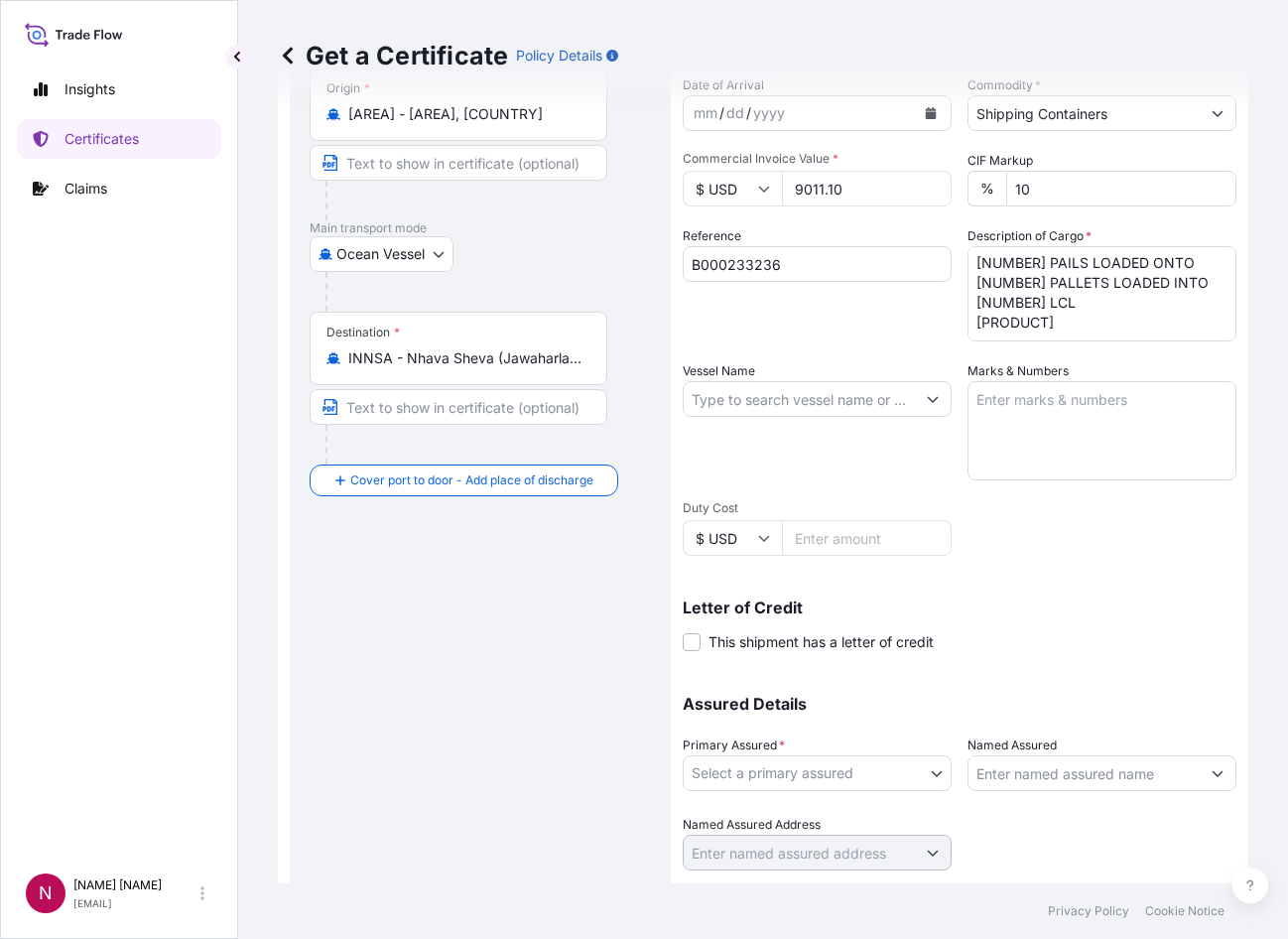click on "[NUMBER] PAILS LOADED ONTO
[NUMBER] PALLETS LOADED INTO
[NUMBER] LCL
[PRODUCT]" at bounding box center [1101, 294] 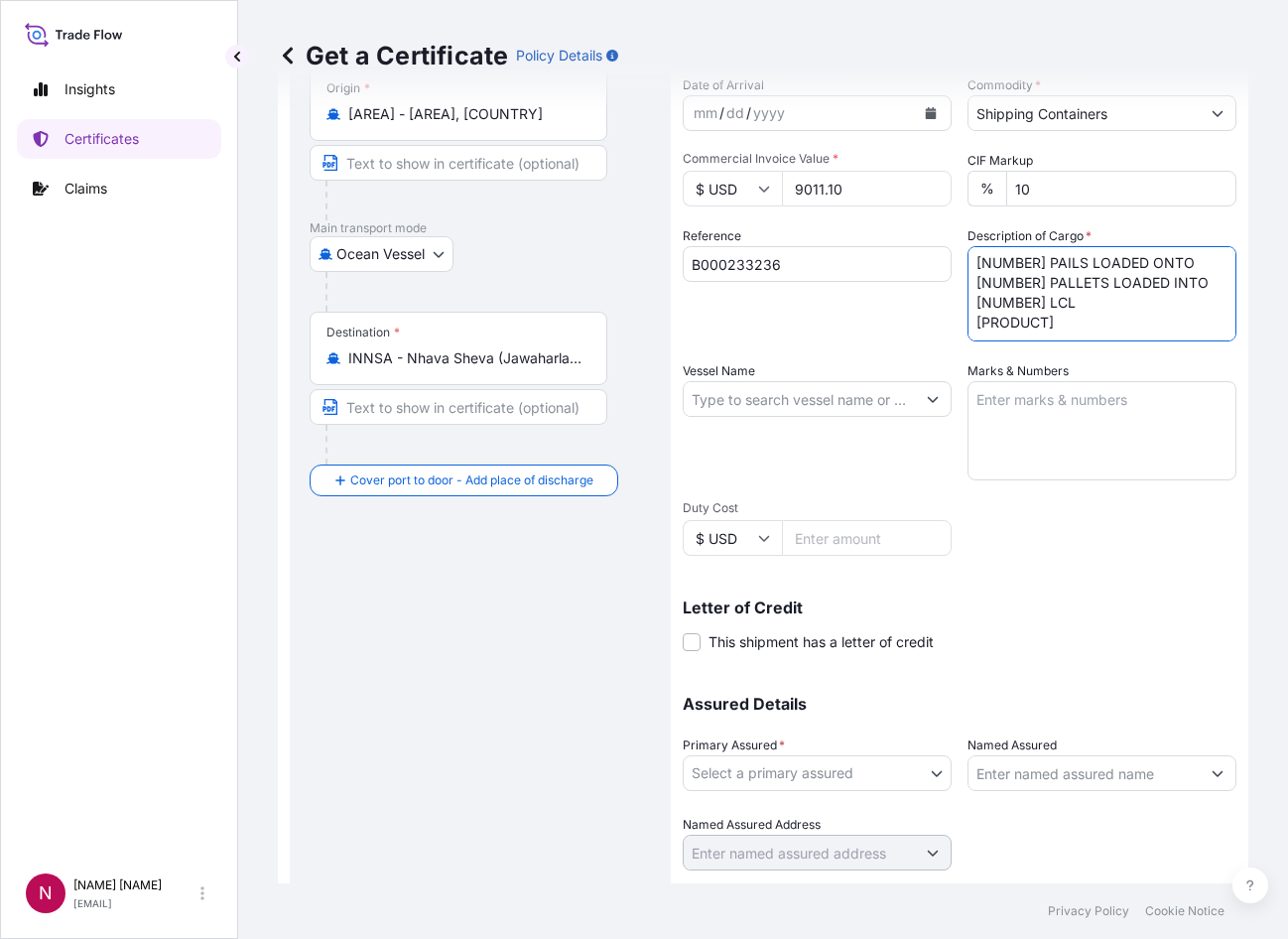 paste on "GW: 645.50 KGS
NW: 510.00 KGS" 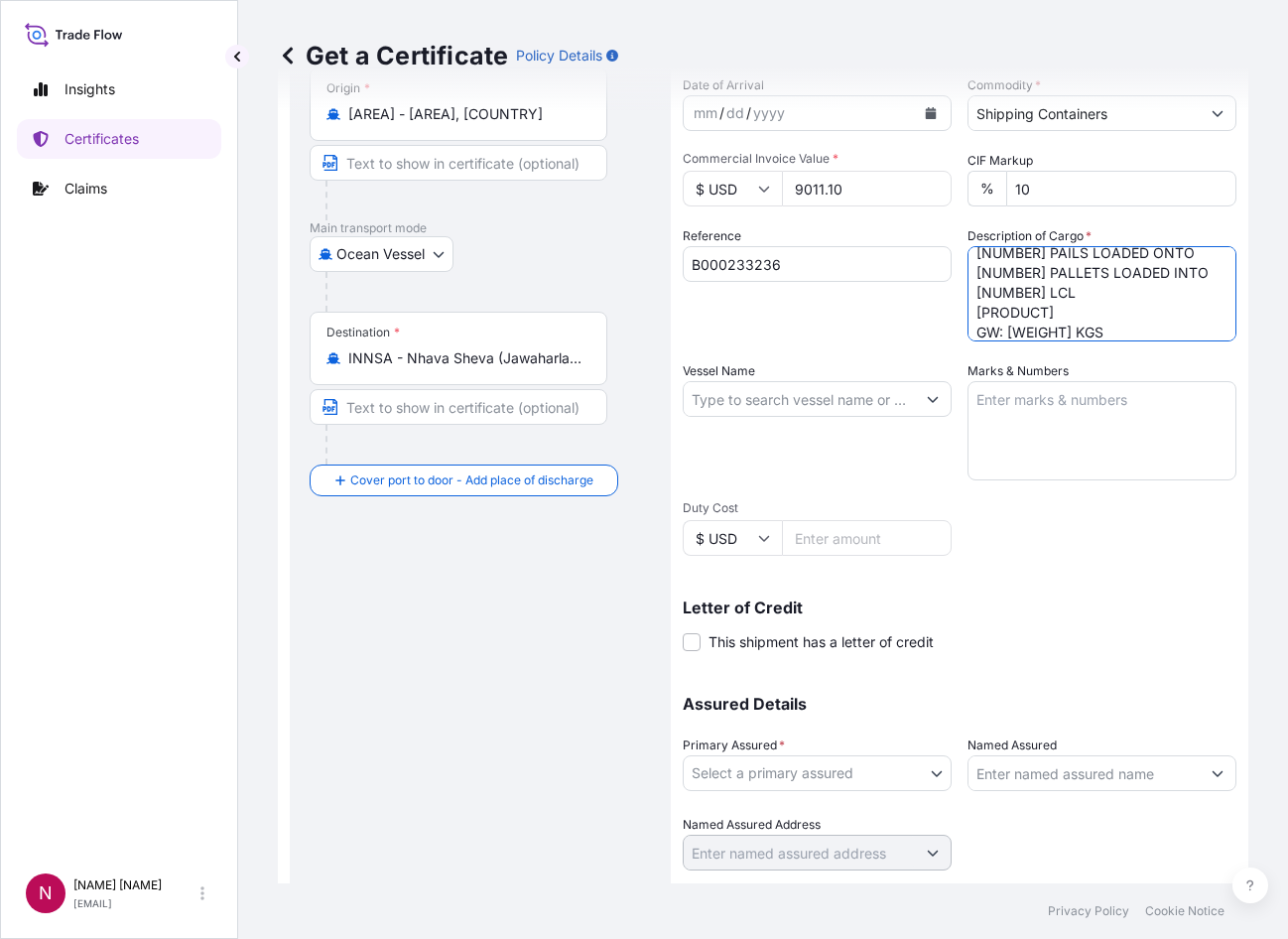 scroll, scrollTop: 52, scrollLeft: 0, axis: vertical 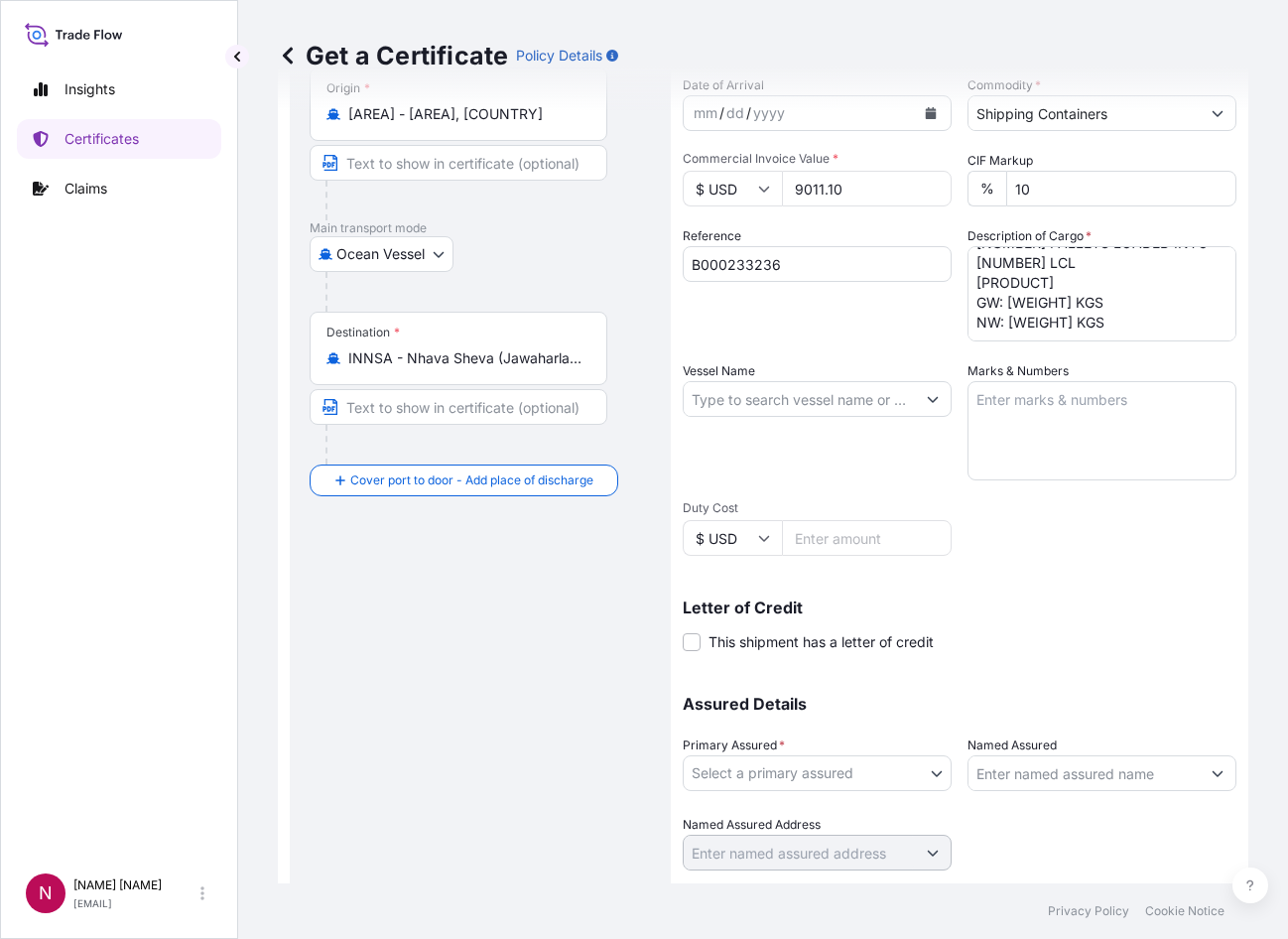 drag, startPoint x: 1133, startPoint y: 564, endPoint x: 1275, endPoint y: 553, distance: 142.42542 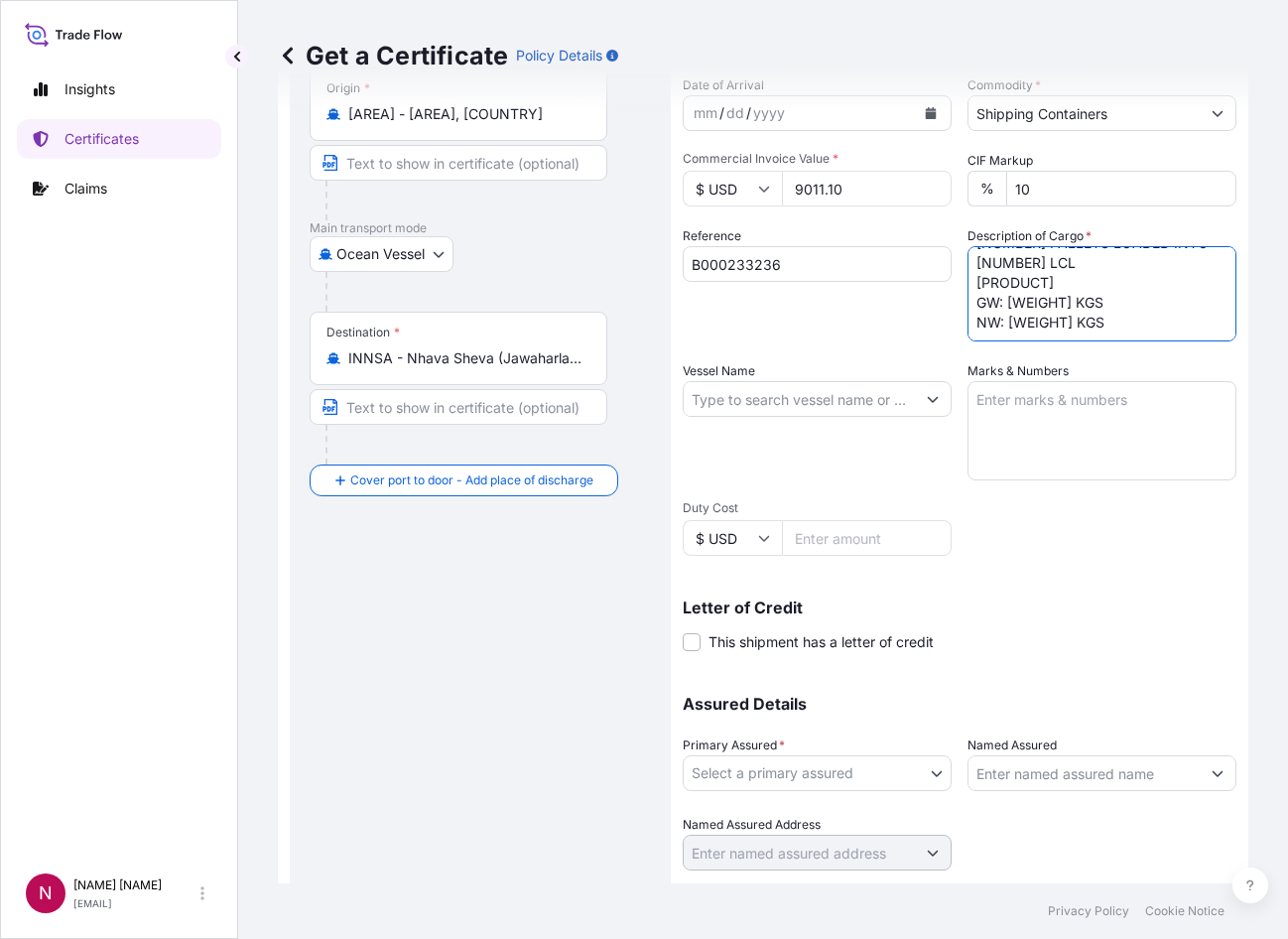 drag, startPoint x: 1006, startPoint y: 296, endPoint x: 1045, endPoint y: 296, distance: 39 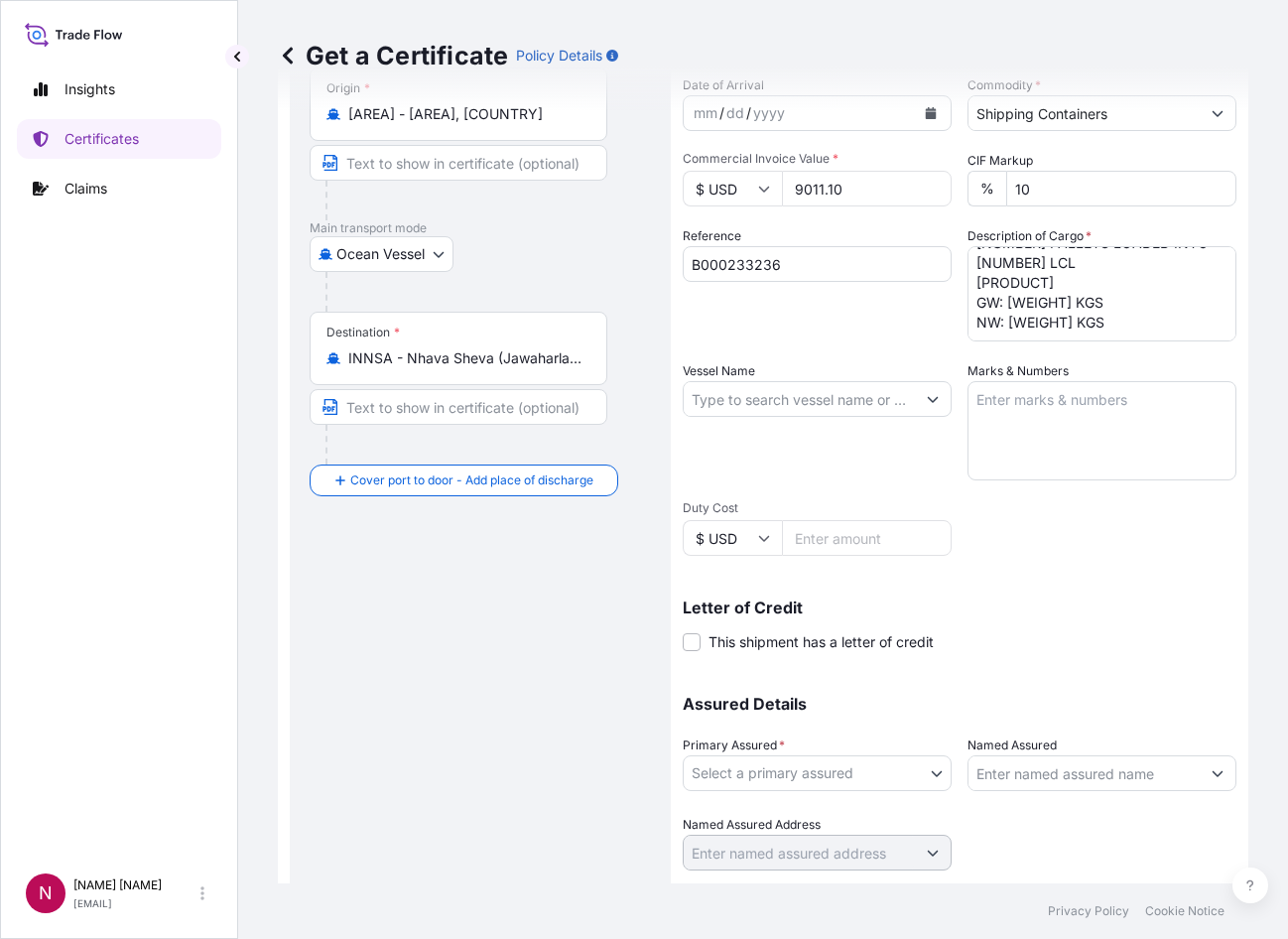 drag, startPoint x: 586, startPoint y: 576, endPoint x: 639, endPoint y: 554, distance: 57.384667 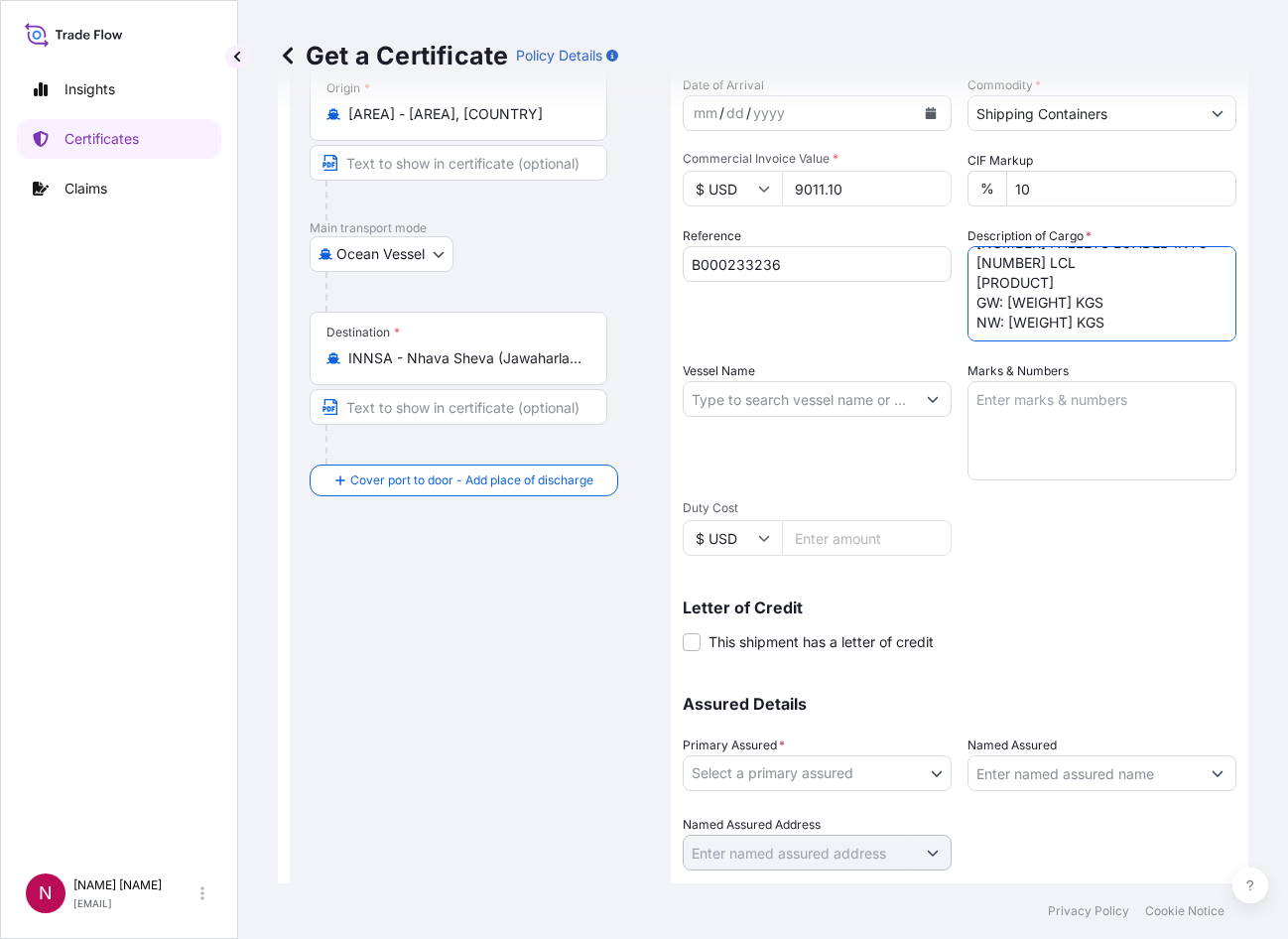 drag, startPoint x: 1001, startPoint y: 317, endPoint x: 1048, endPoint y: 317, distance: 47 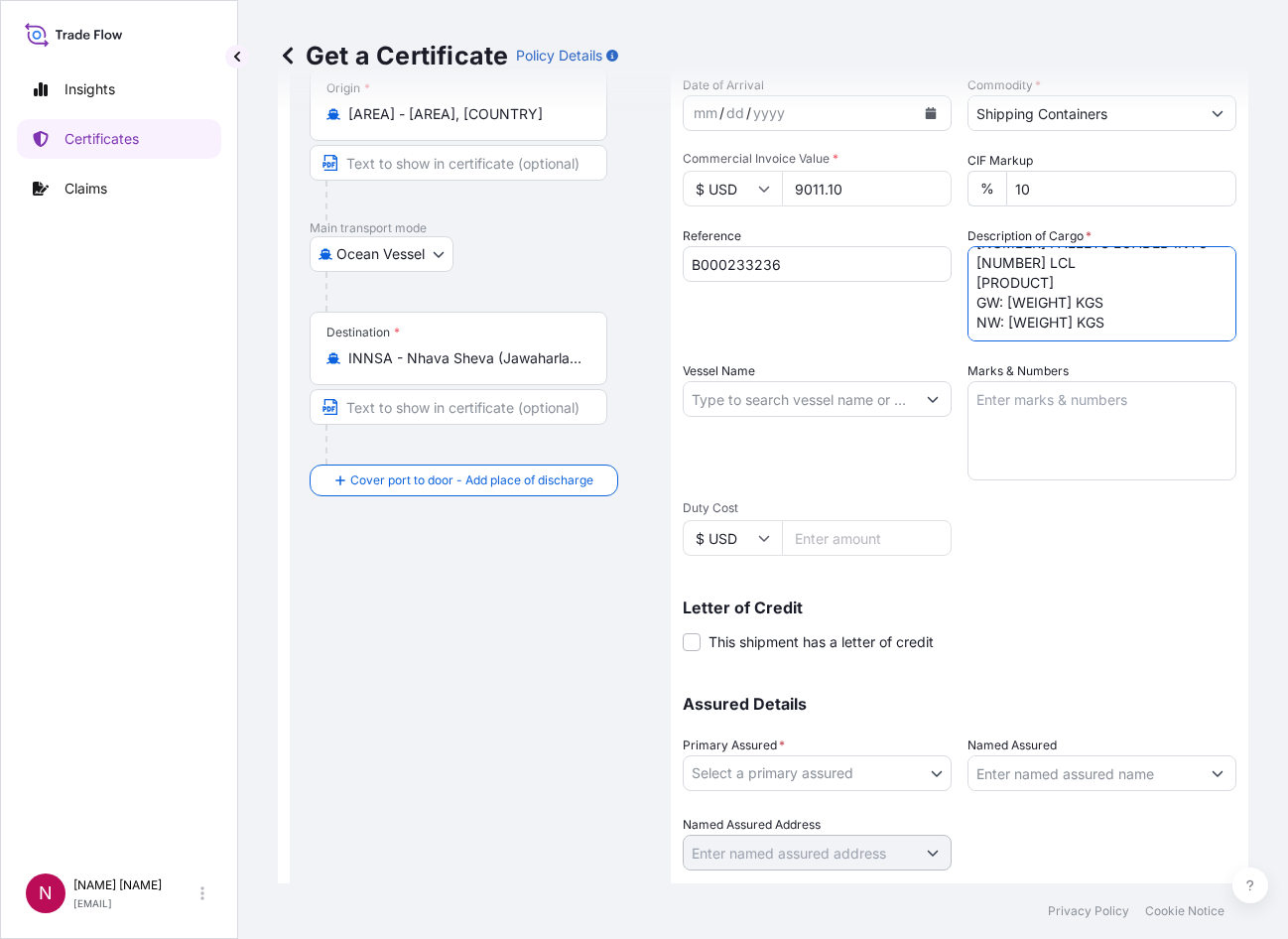 type on "[NUMBER] PAILS LOADED ONTO
[NUMBER] PALLETS LOADED INTO
[NUMBER] LCL
[PRODUCT]
GW: [WEIGHT] KGS
NW: [WEIGHT] KGS" 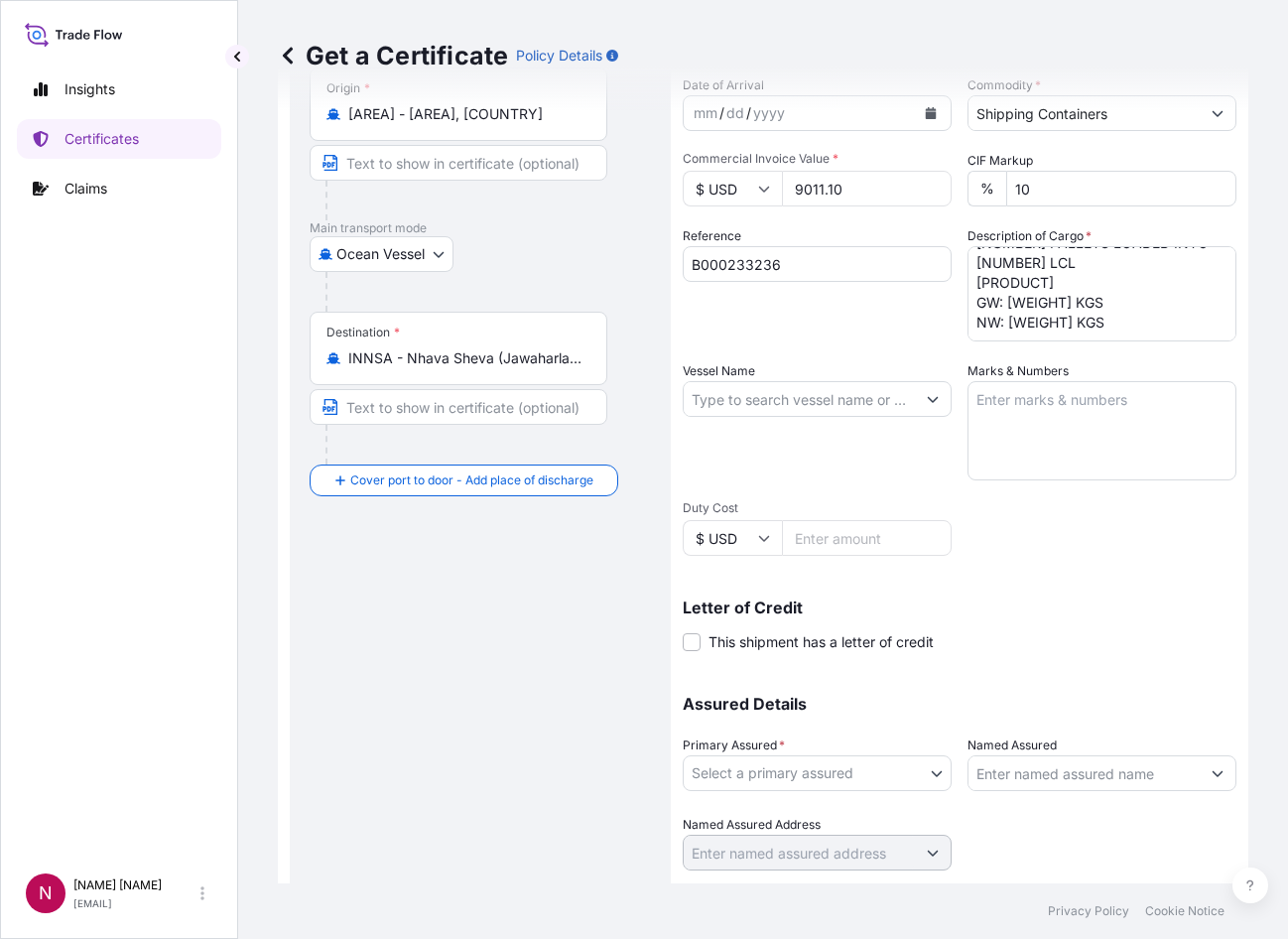 click on "Route Details Reset Route Details   Cover door to port - Add loading place Place of loading Road / Inland Road / Inland Origin * [AREA] - [AREA], [COUNTRY] Main transport mode Ocean Vessel Air Barge Road Ocean Vessel Rail Barge in Tow Destination * [AREA] - [AREA] ([AREA]), [COUNTRY] Cover port to door - Add place of discharge Road / Inland Road / Inland Place of Discharge" at bounding box center [480, 425] 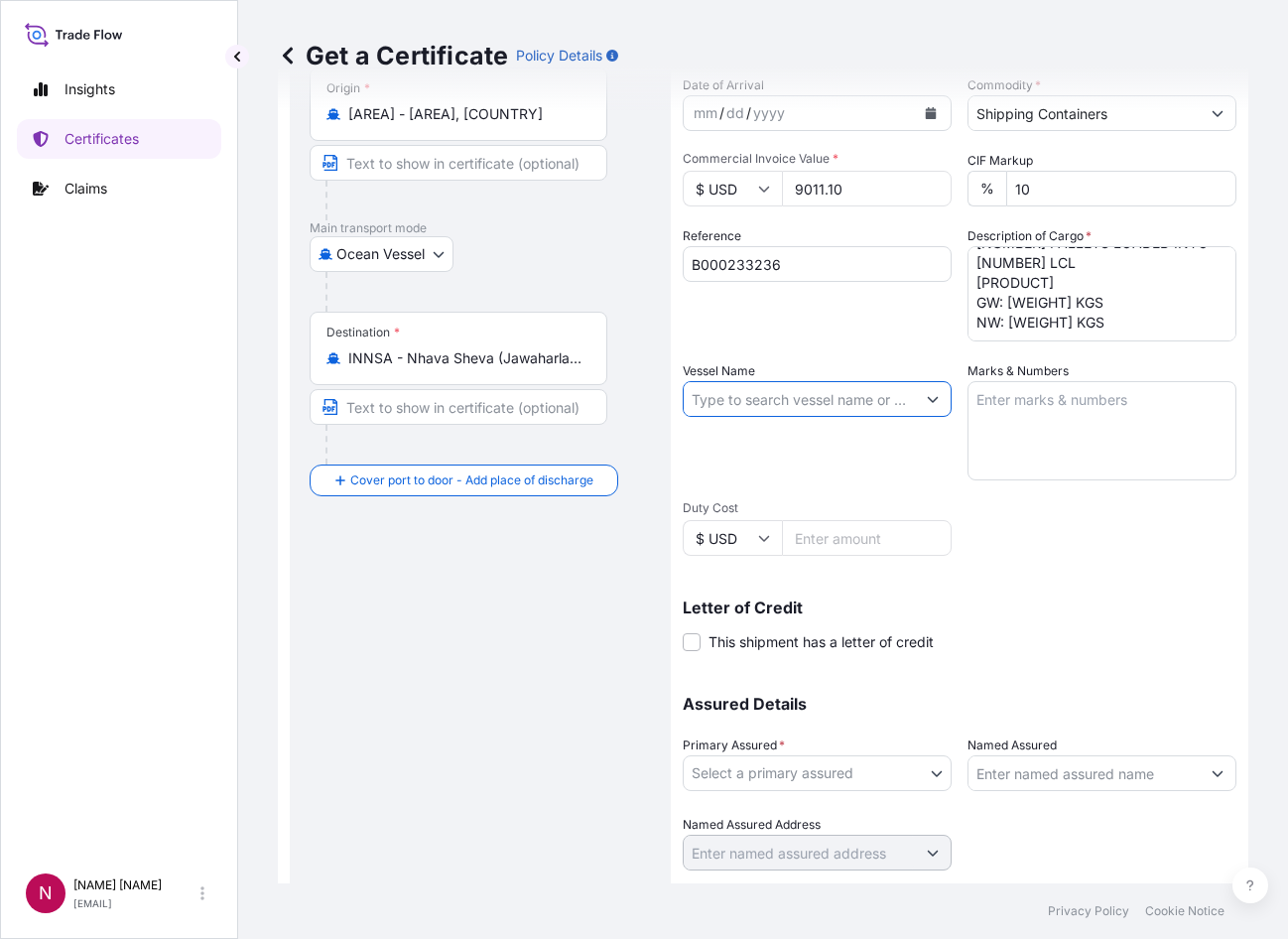 paste on "[BRAND]" 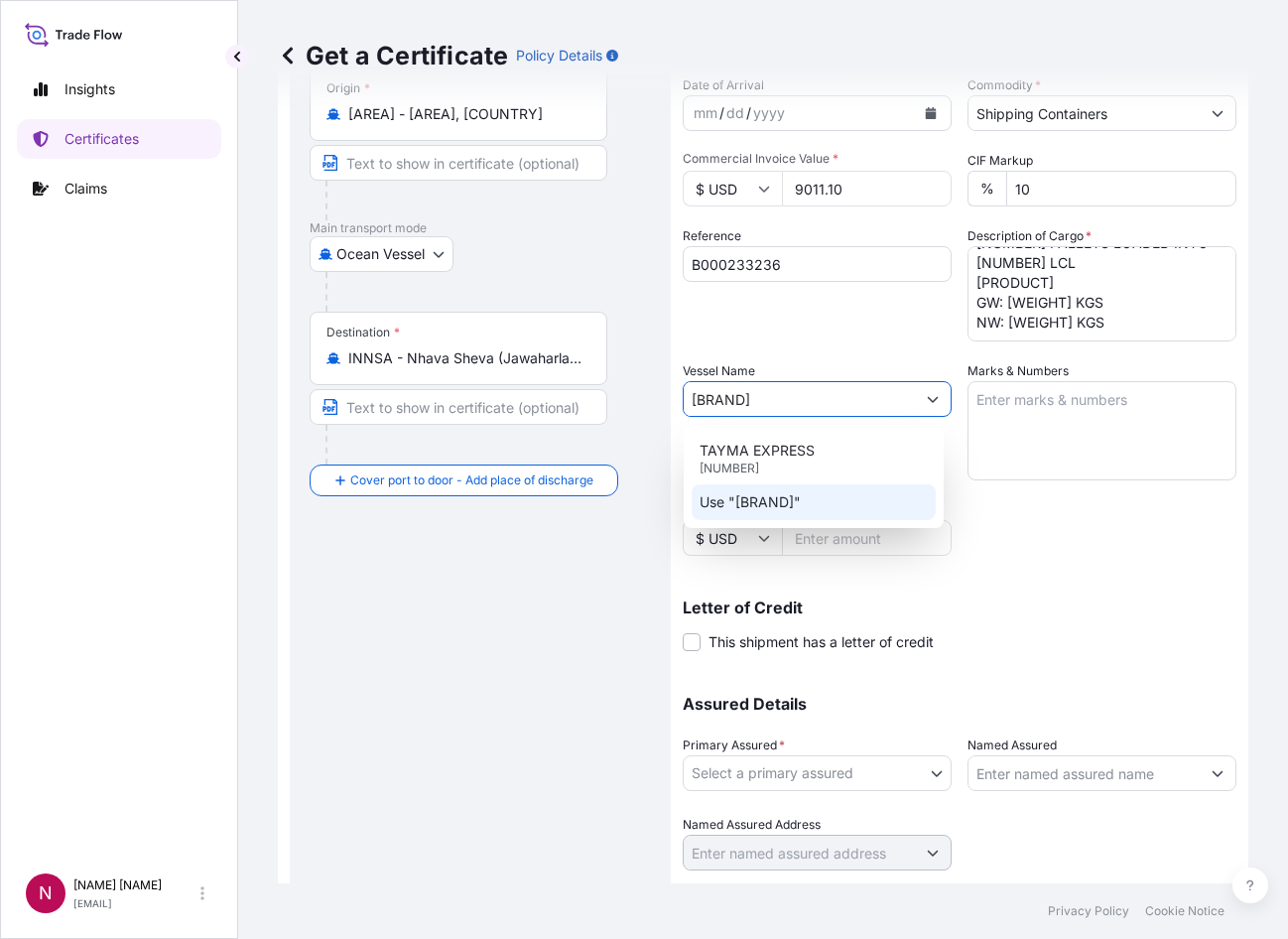 click on "Use "[BRAND]"" 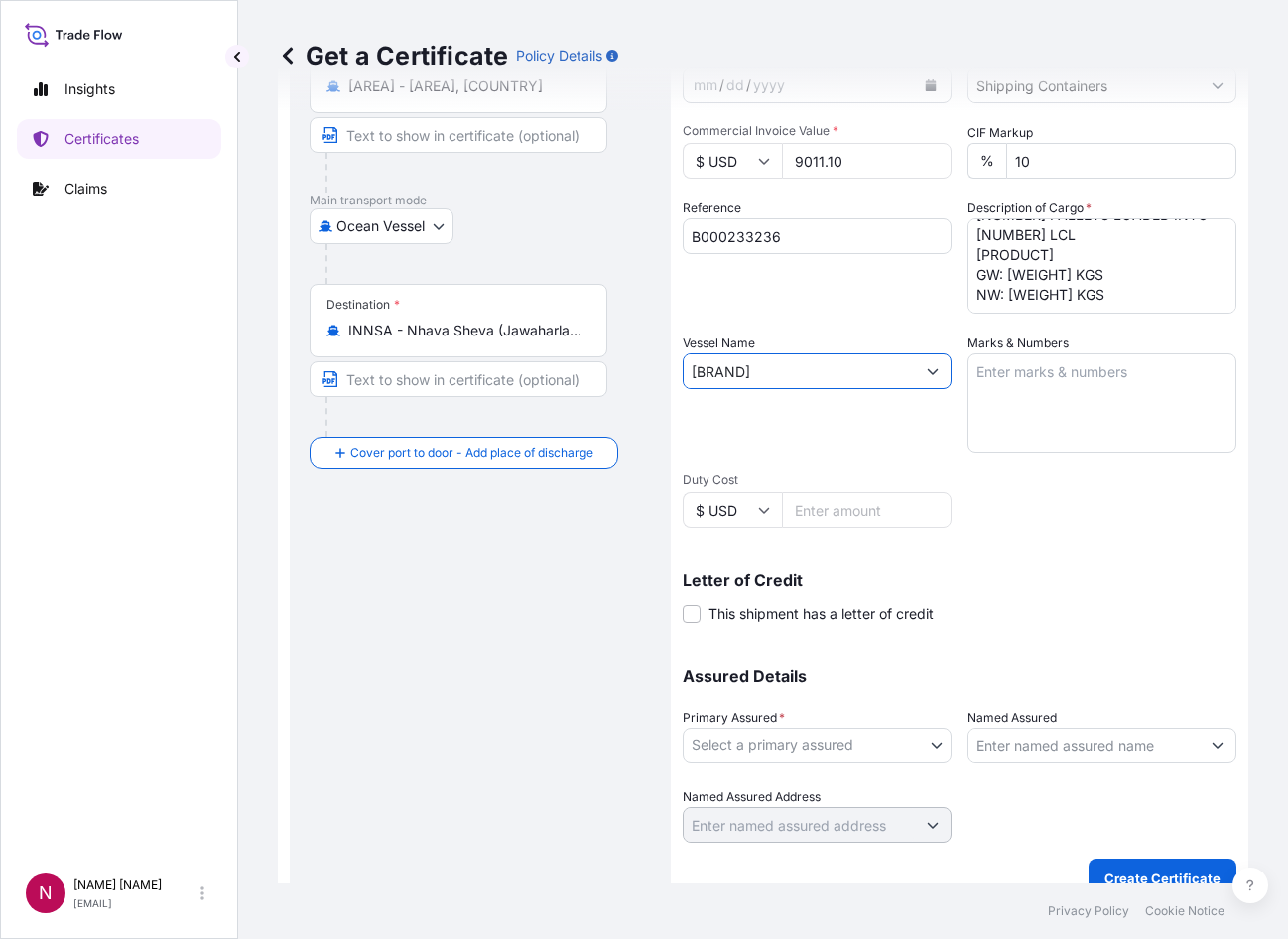 scroll, scrollTop: 253, scrollLeft: 0, axis: vertical 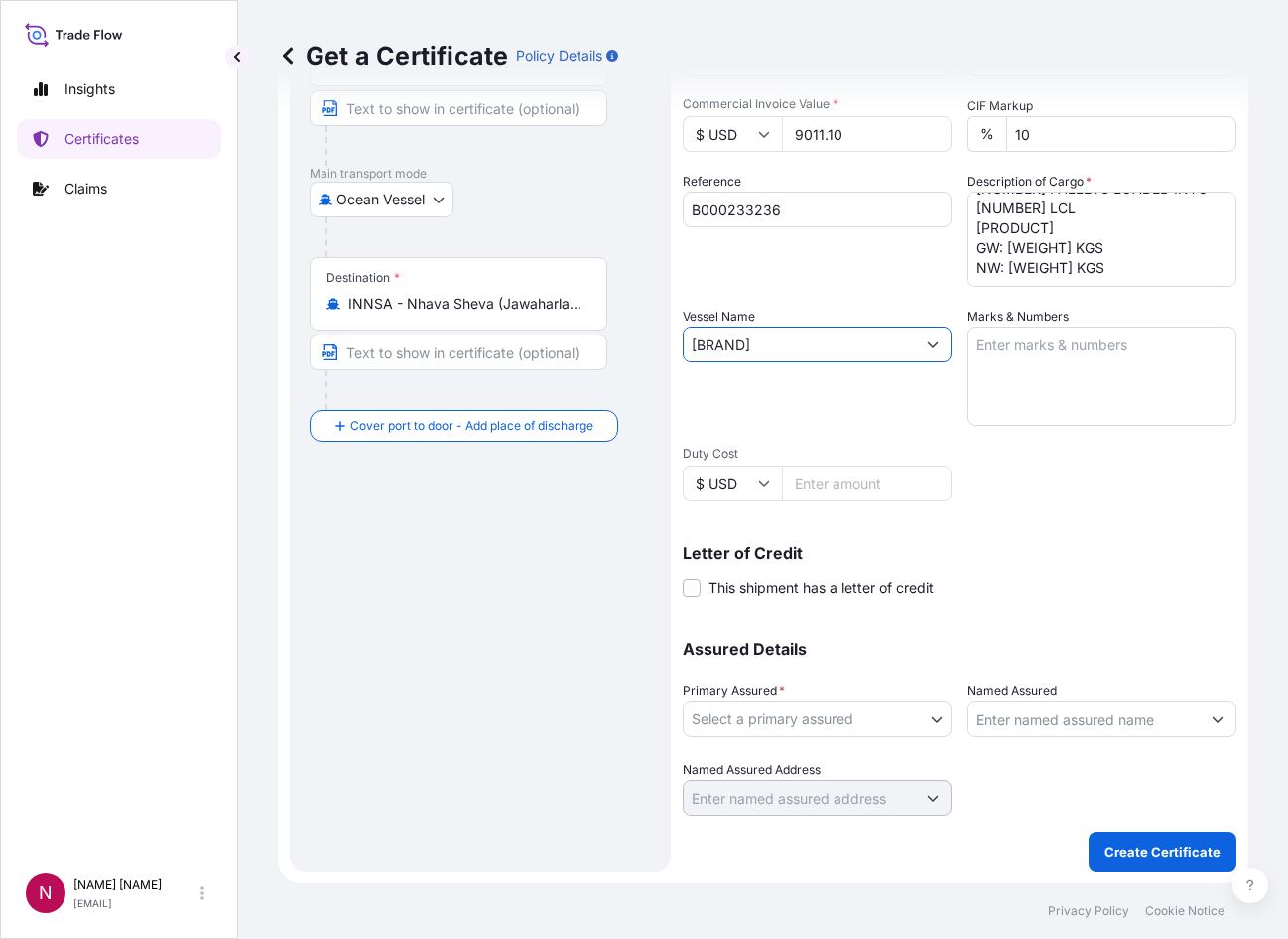 type on "[BRAND]" 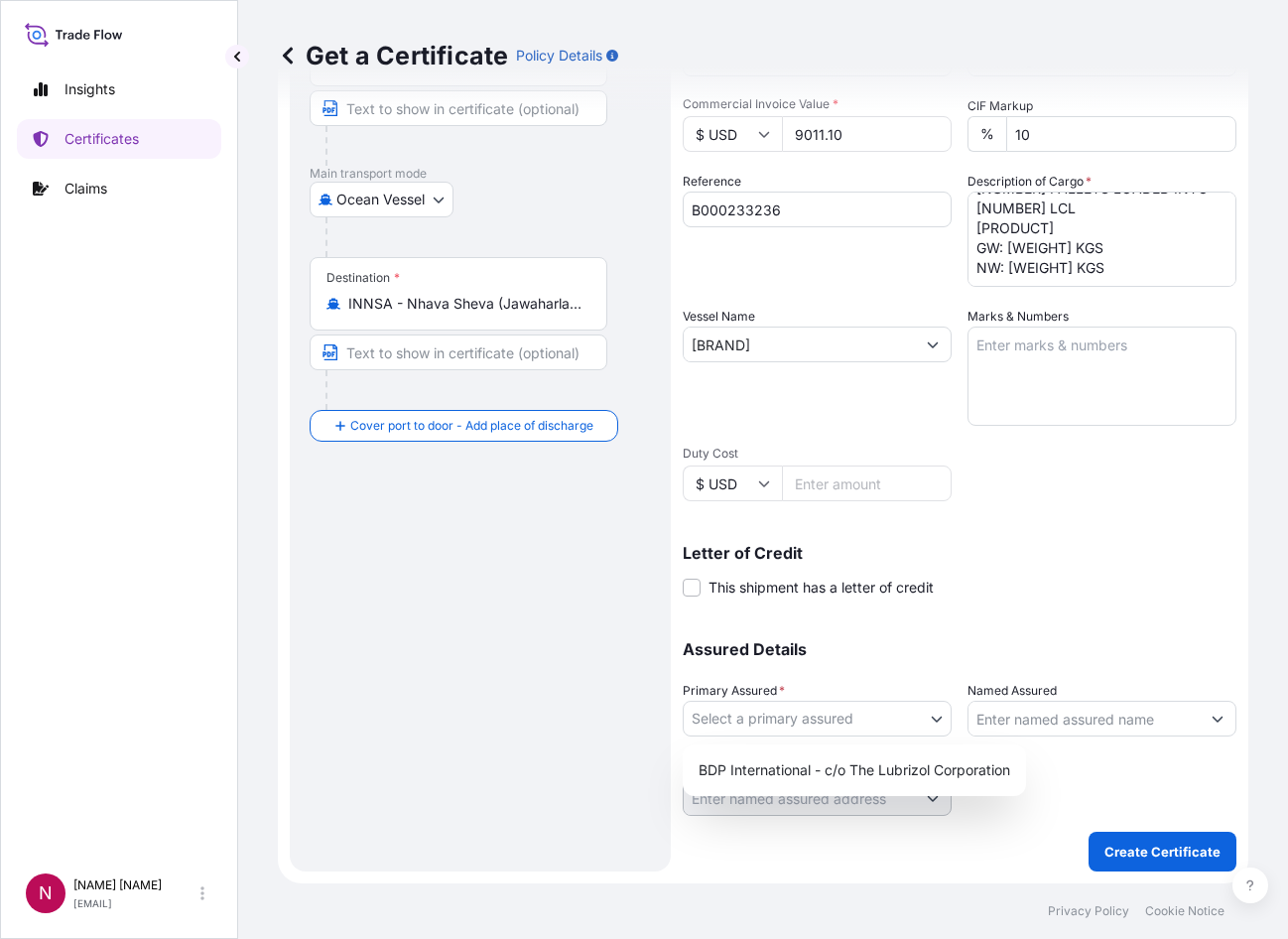 click on "Insights Certificates Claims N [NAME]   [NAME] [EMAIL] Get a Certificate Policy Details Route Details Reset Route Details   Cover door to port - Add loading place Place of loading Road / Inland Road / Inland Origin * [AREA] - [AREA], [COUNTRY] Main transport mode Ocean Vessel Air Barge Road Ocean Vessel Rail Barge in Tow Destination * [AREA] - [AREA] ([AREA]), [COUNTRY] Cover port to door - Add place of discharge Road / Inland Road / Inland Place of Discharge Shipment Details Issue date * [DATE] Date of Departure * [DATE] Date of Arrival [DATE] Commodity * Shipping Containers Packing Category Commercial Invoice Value    * $ USD [PRICE] CIF Markup % 10 Reference [REFERENCE] Description of Cargo * [NUMBER] PAILS LOADED ONTO
[NUMBER] PALLETS LOADED INTO
[NUMBER] LCL
[PRODUCT]
GW: [WEIGHT] KGS
NW: [WEIGHT] KGS Vessel Name [VESSEL_NAME] Marks & Numbers Duty Cost   $ USD Letter of Credit This shipment has a letter of credit Letter of credit * Assured Details" at bounding box center [644, 470] 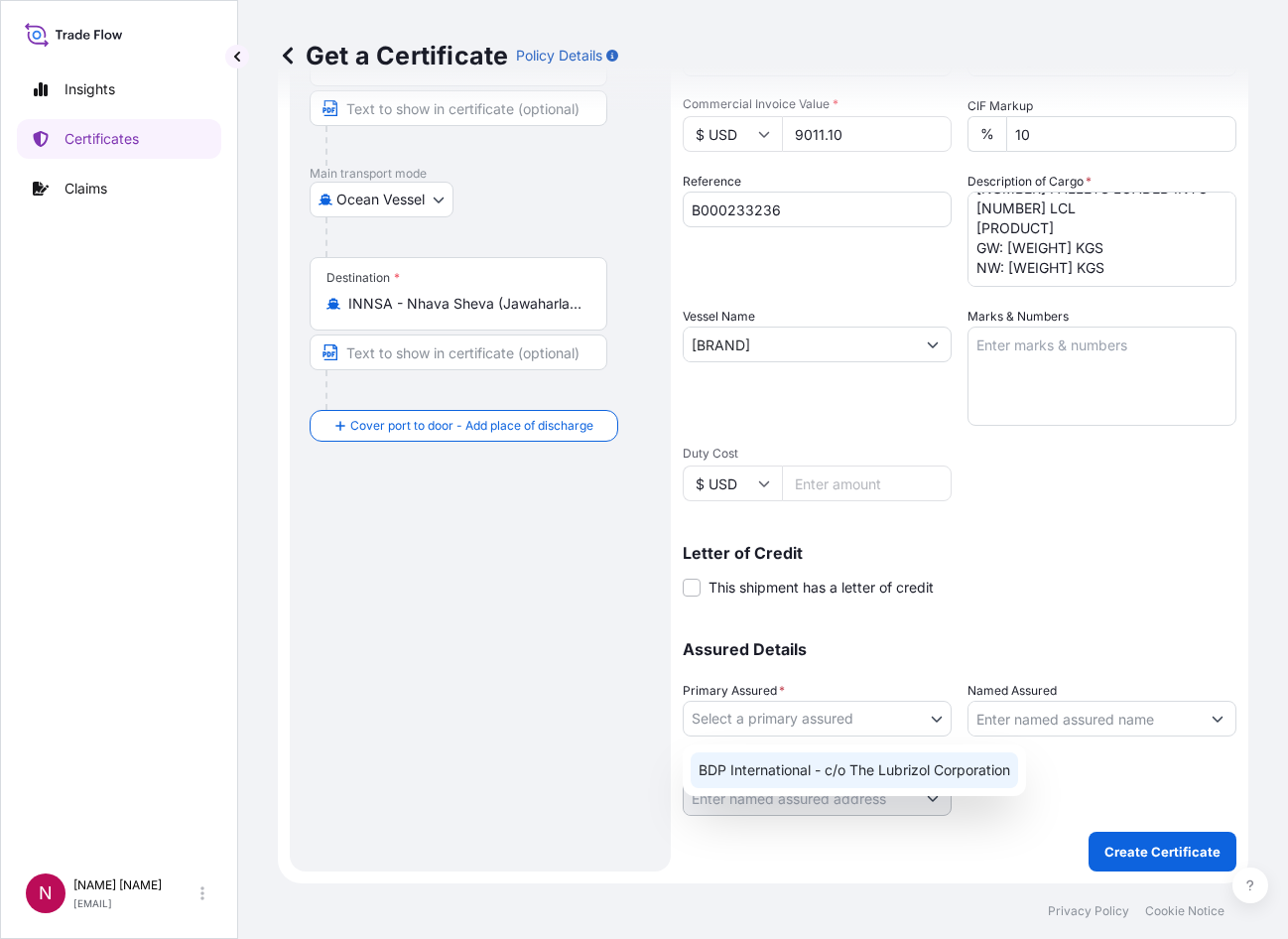 click on "BDP International - c/o The Lubrizol Corporation" at bounding box center (854, 770) 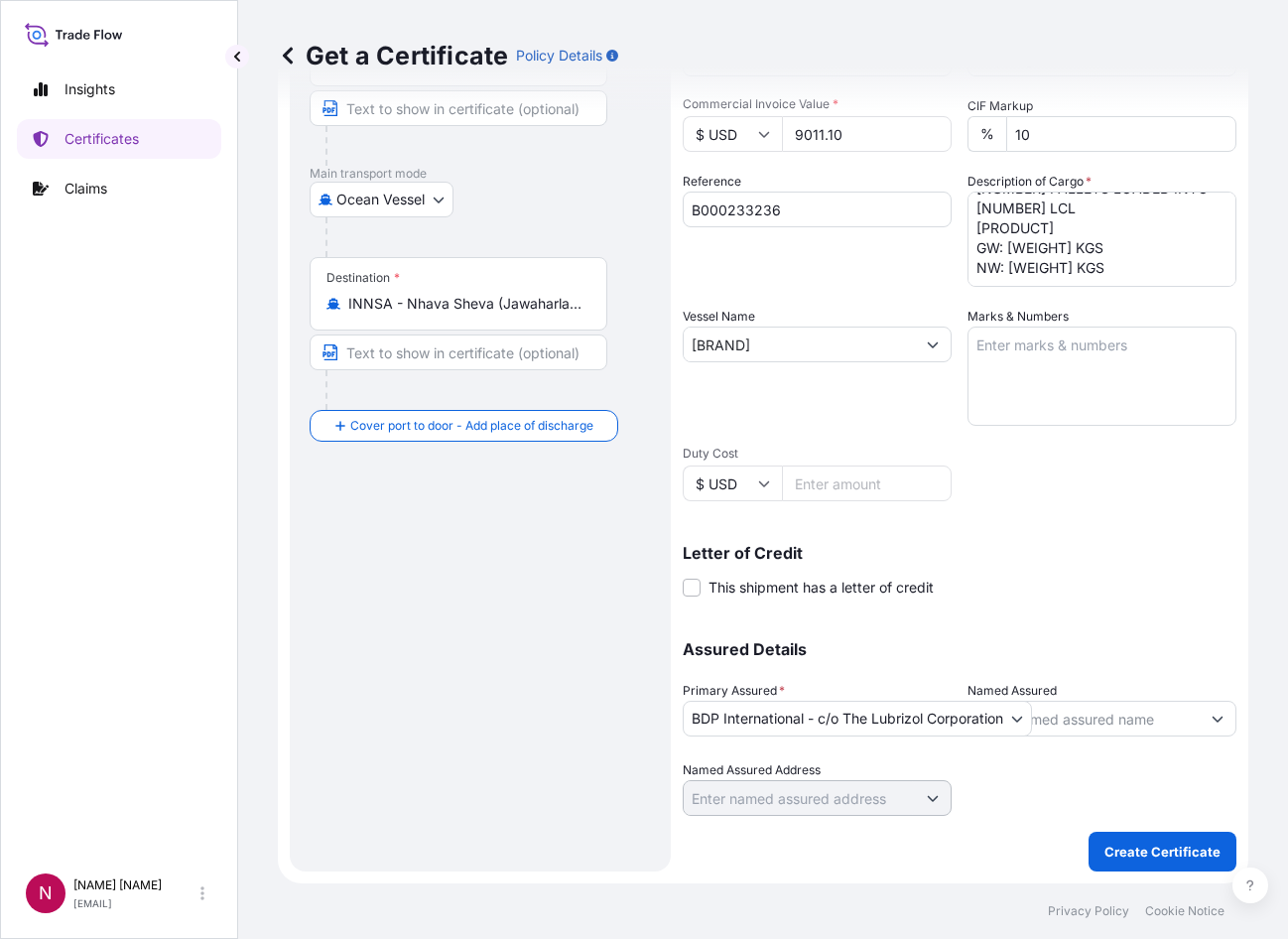 drag, startPoint x: 502, startPoint y: 585, endPoint x: 837, endPoint y: 493, distance: 347.40322 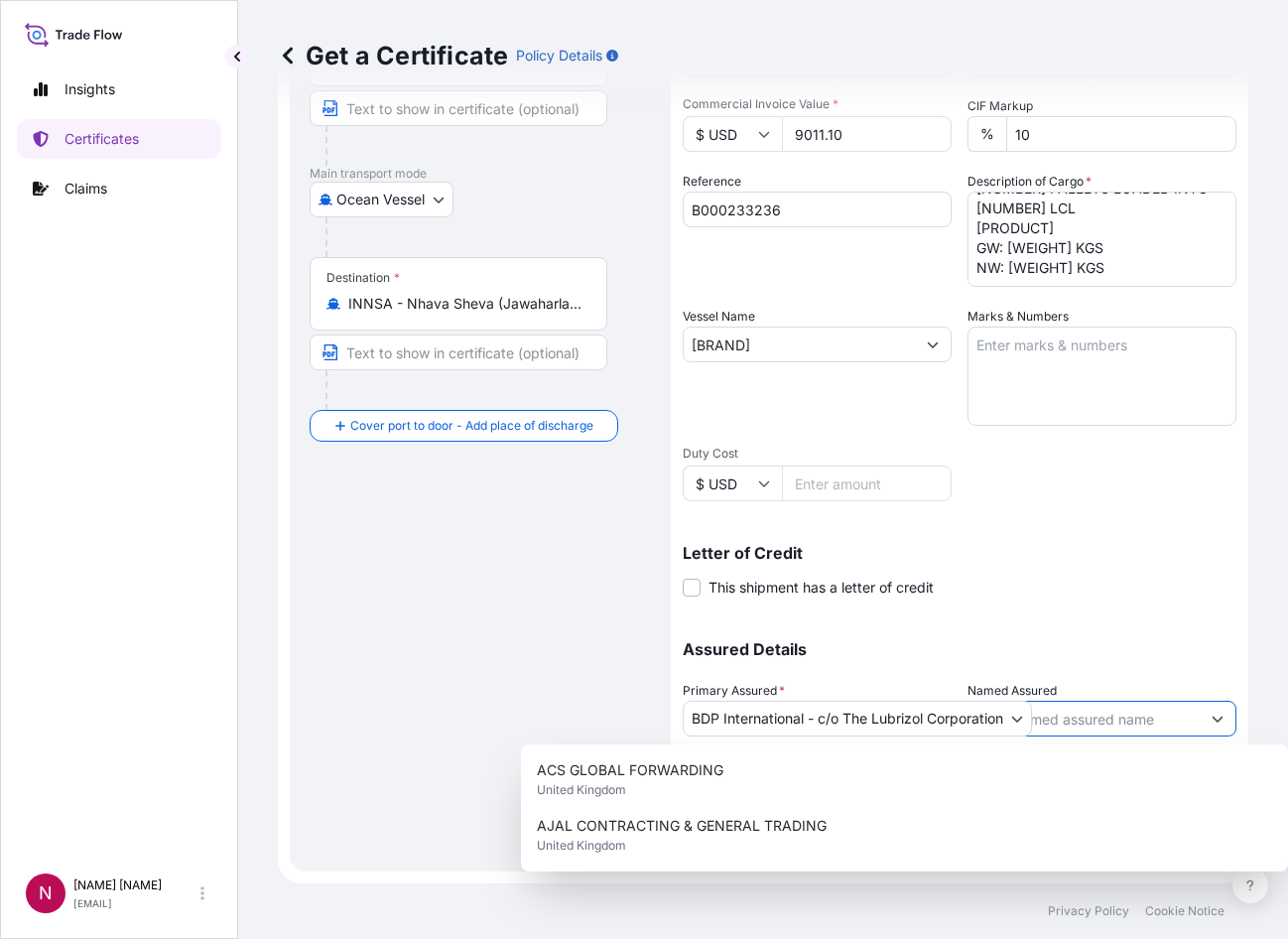 paste on "BERGER PAINTS INDIA LTD" 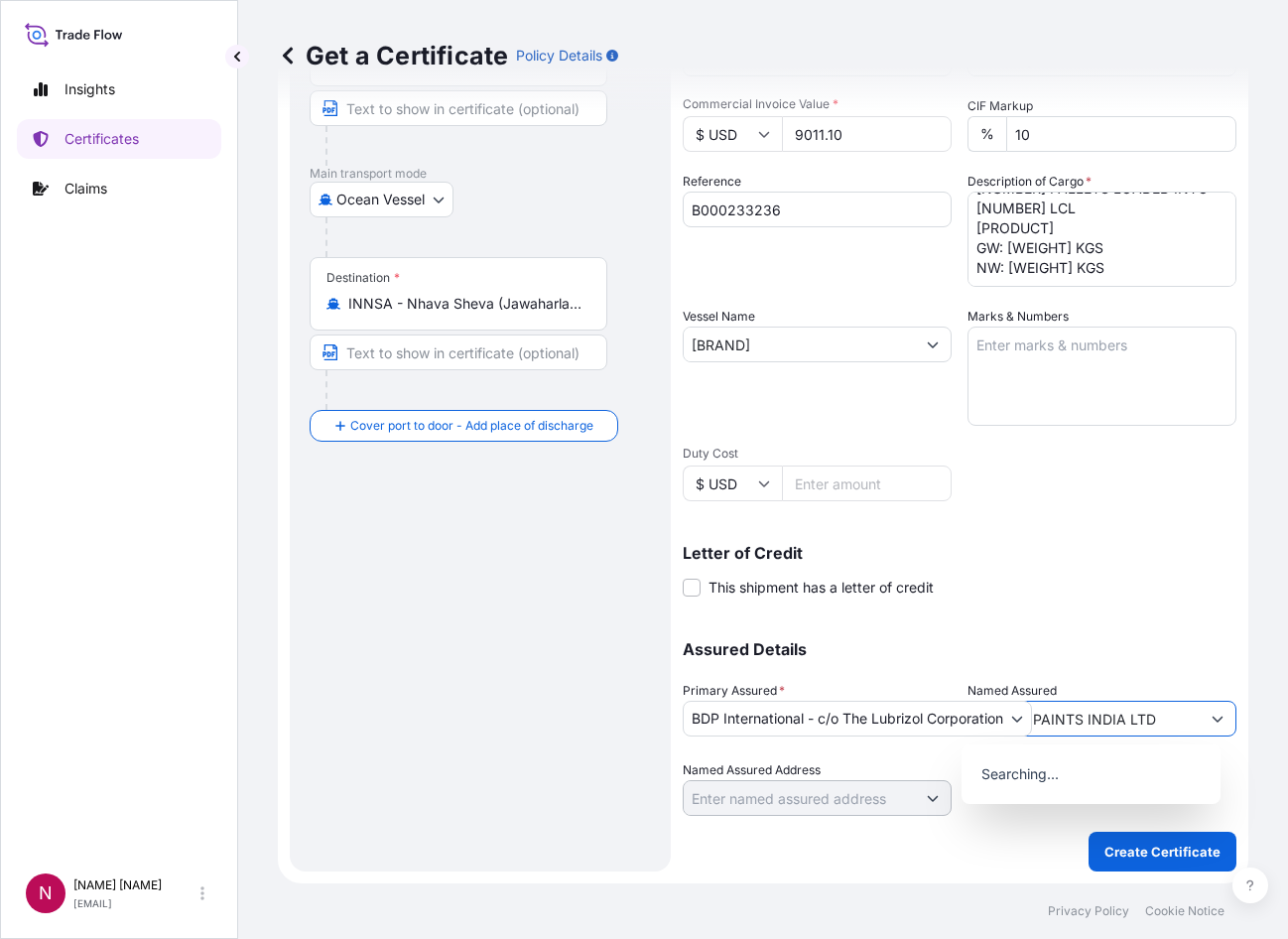 type on "BERGER PAINTS INDIA LTD" 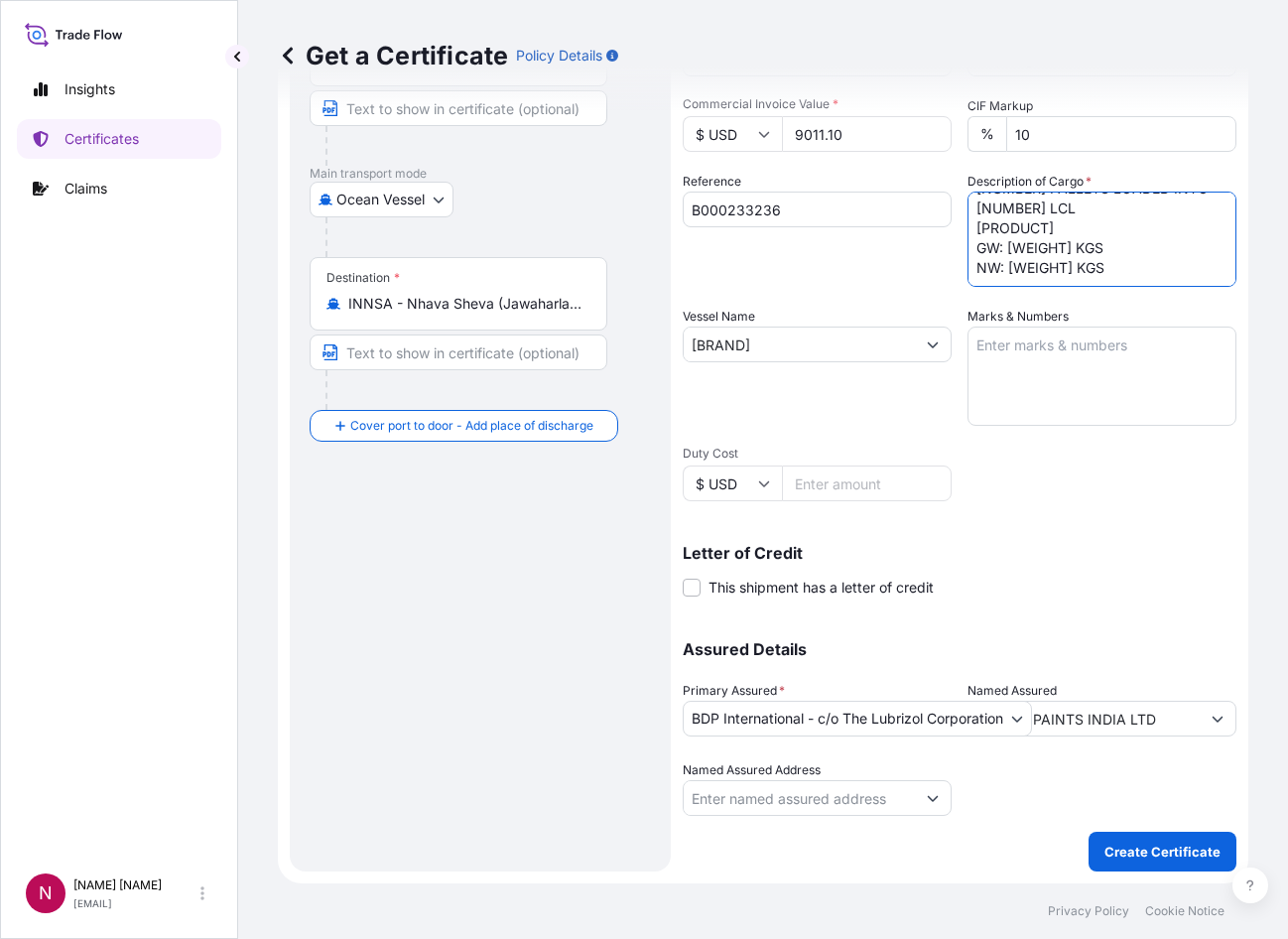 click on "[NUMBER] PAILS LOADED ONTO
[NUMBER] PALLETS LOADED INTO
[NUMBER] LCL
[PRODUCT]
GW: [WEIGHT] KGS
NW: [WEIGHT] KGS" at bounding box center (1101, 239) 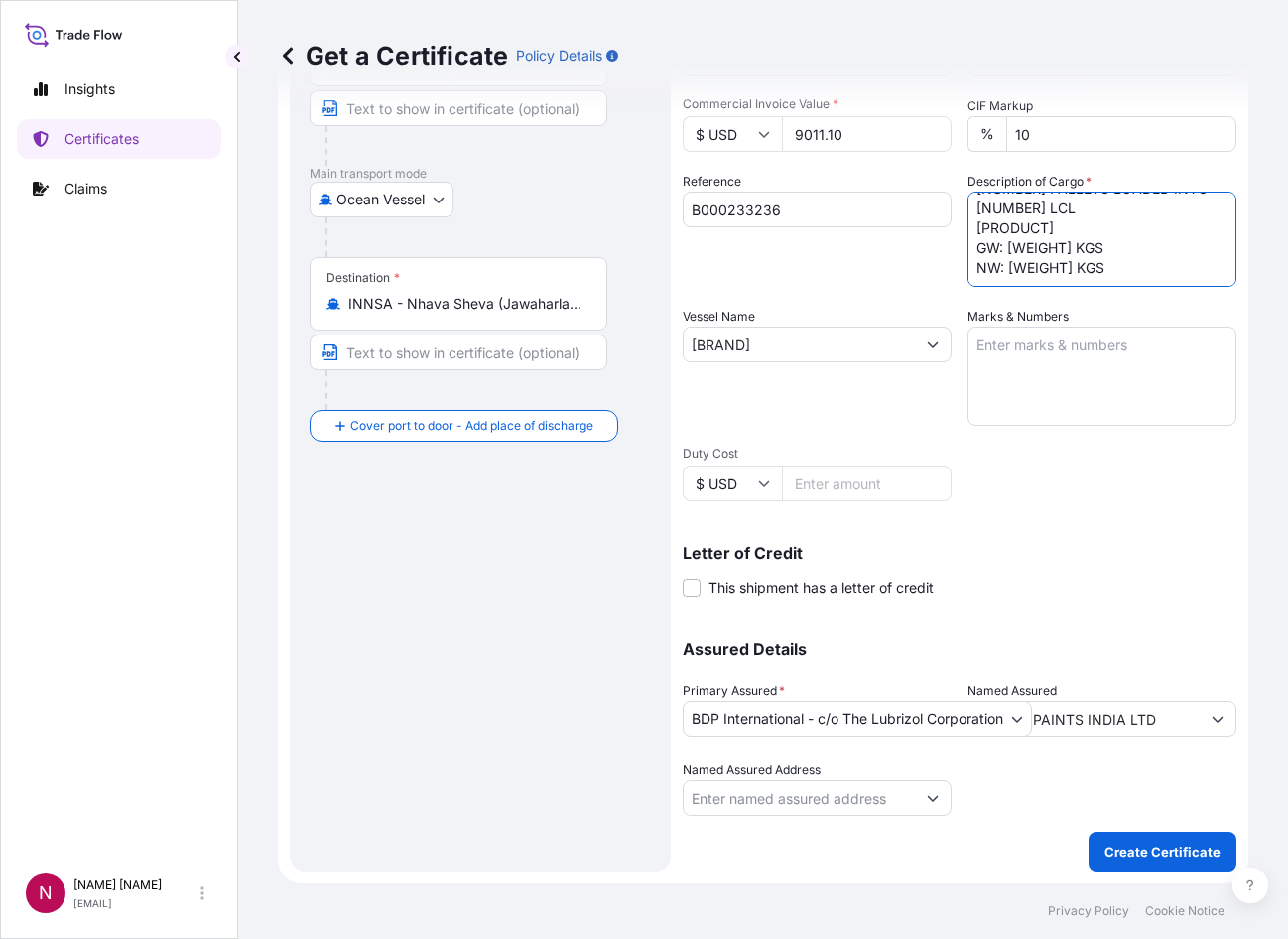 scroll, scrollTop: 0, scrollLeft: 0, axis: both 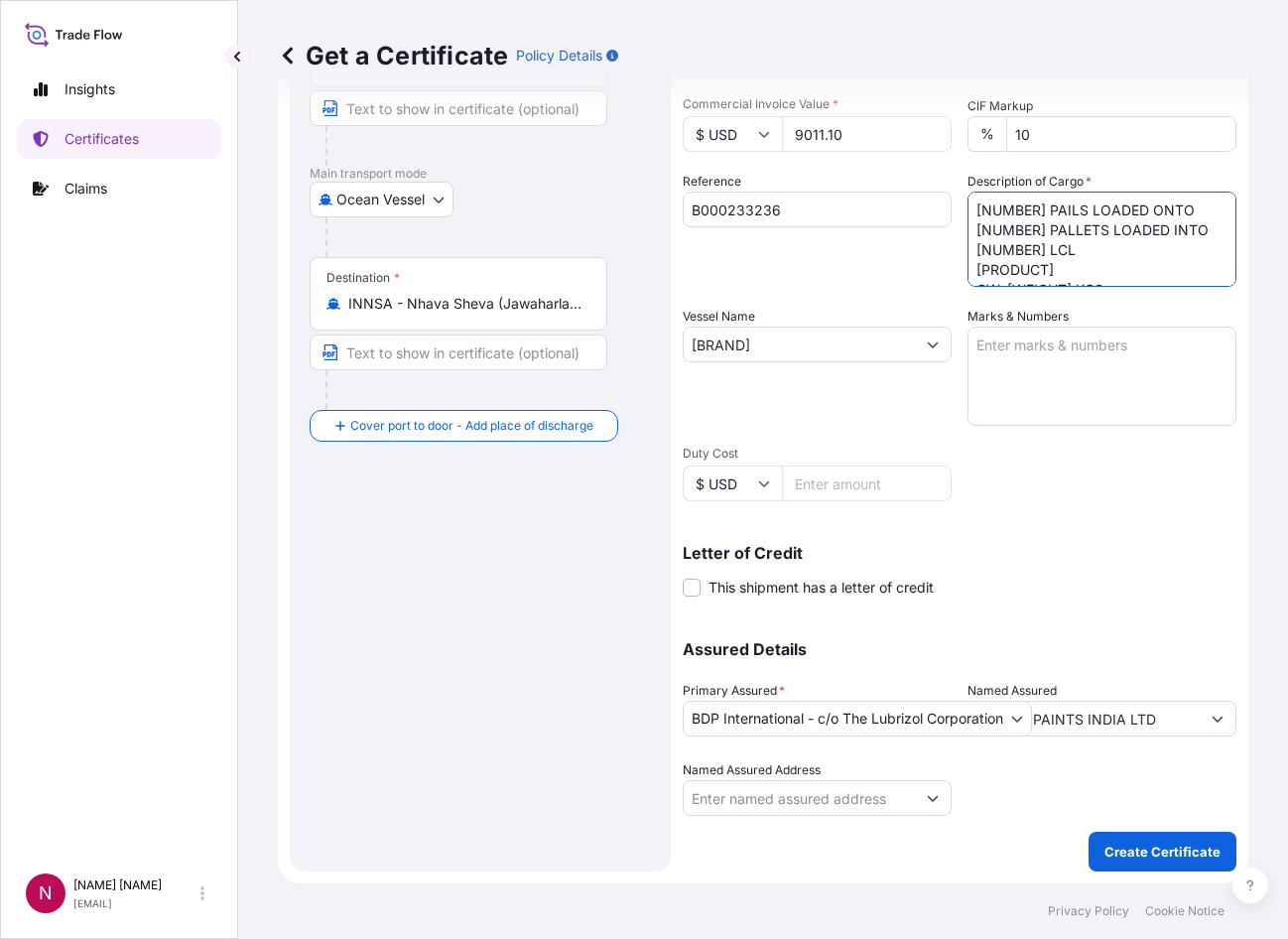 type on "[NUMBER] PAILS LOADED ONTO
[NUMBER] PALLETS LOADED INTO
[NUMBER] LCL
[PRODUCT]
GW: [WEIGHT] KGS
NW: [WEIGHT] KGS" 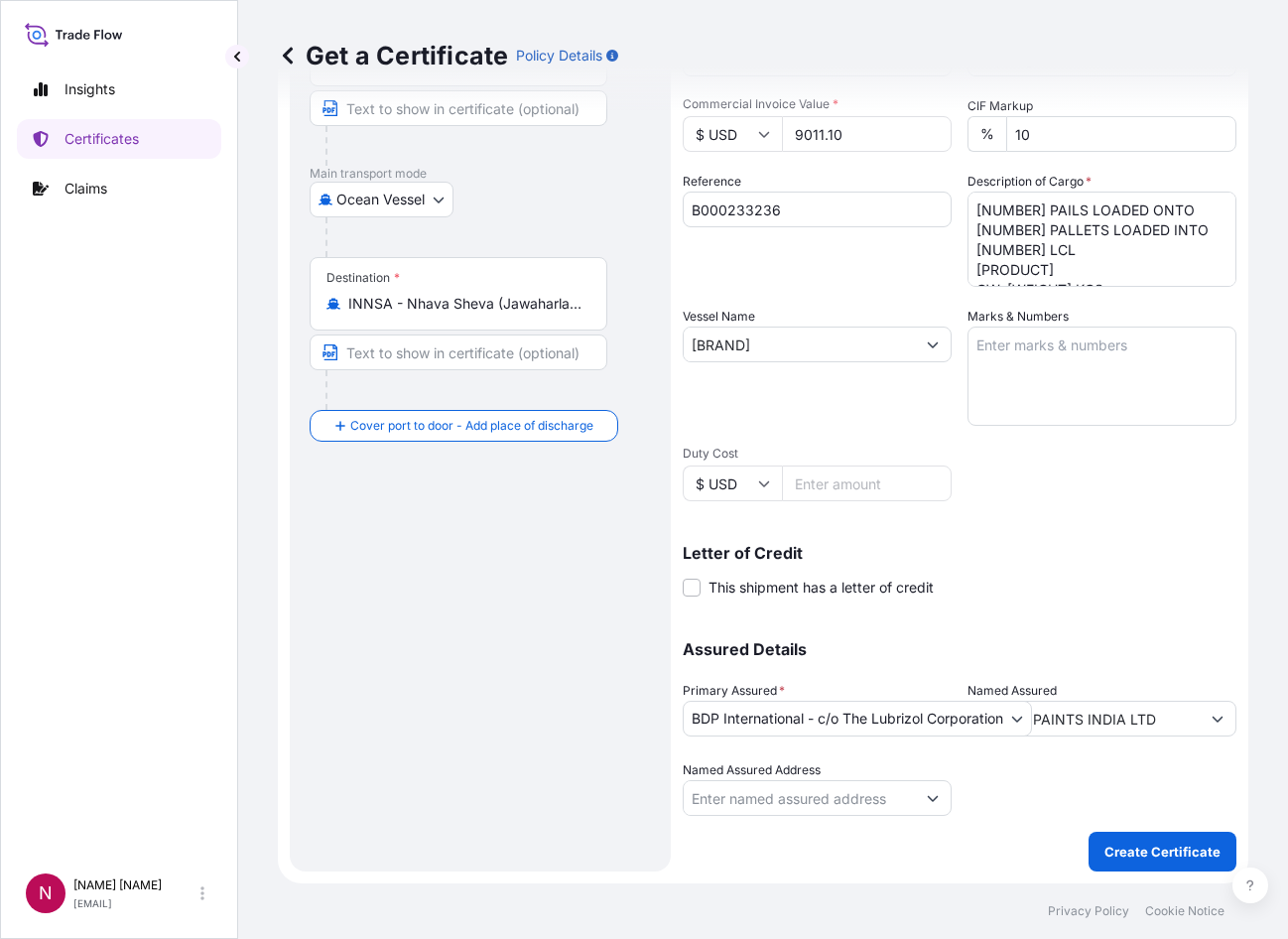 click on "Reference [REFERENCE]" at bounding box center [817, 229] 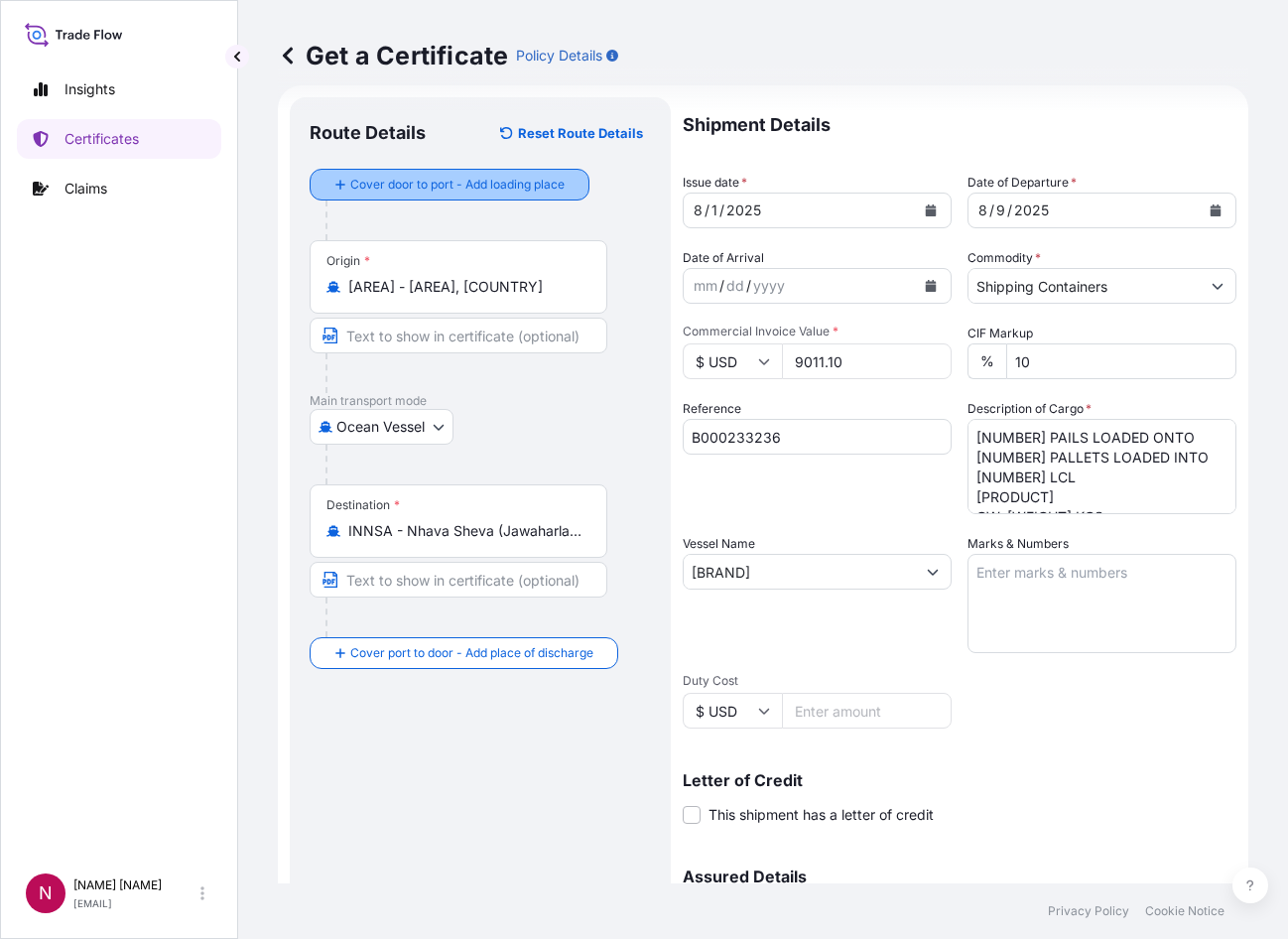 scroll, scrollTop: 0, scrollLeft: 0, axis: both 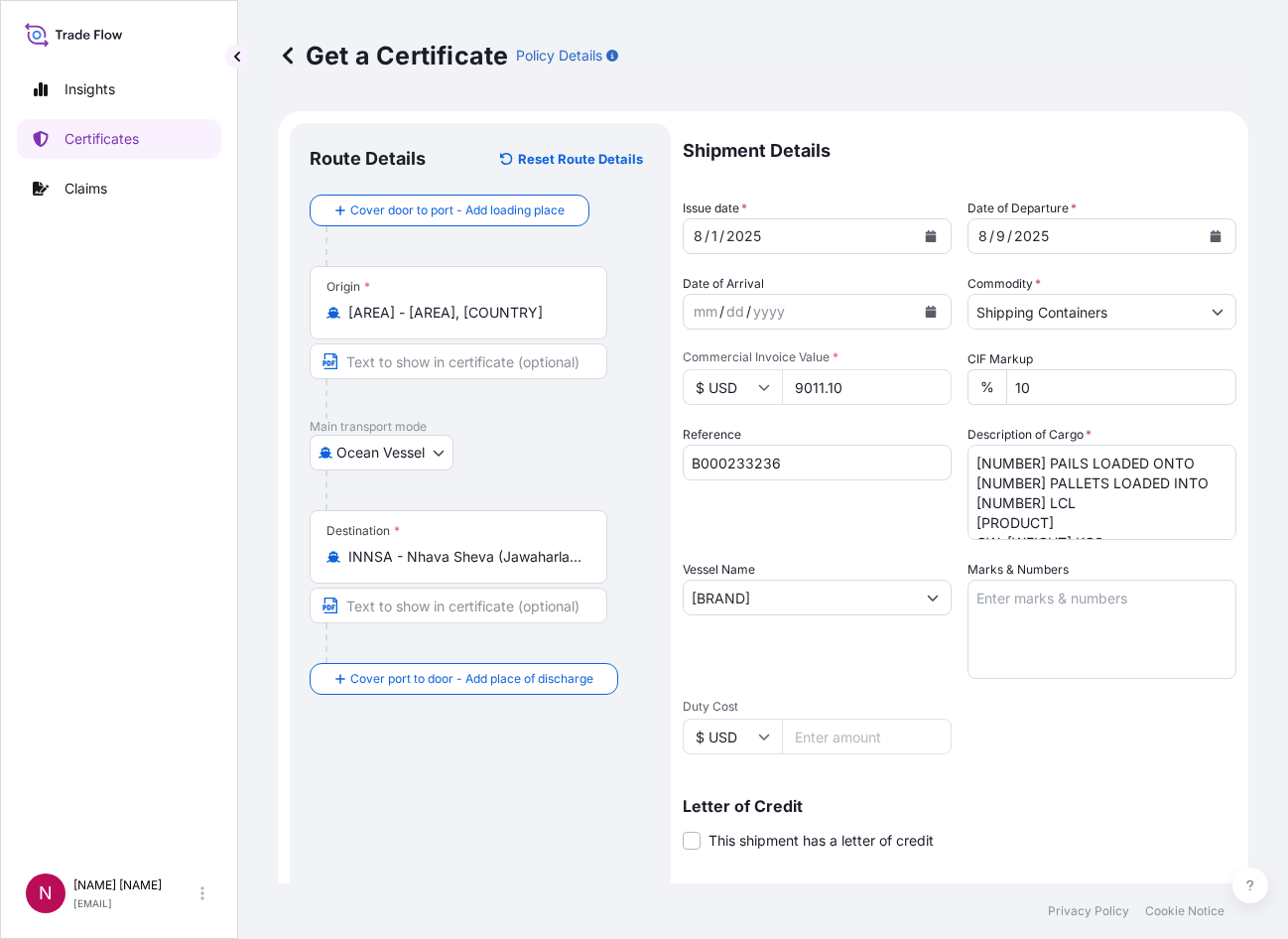 click on "Reference [REFERENCE]" at bounding box center [817, 482] 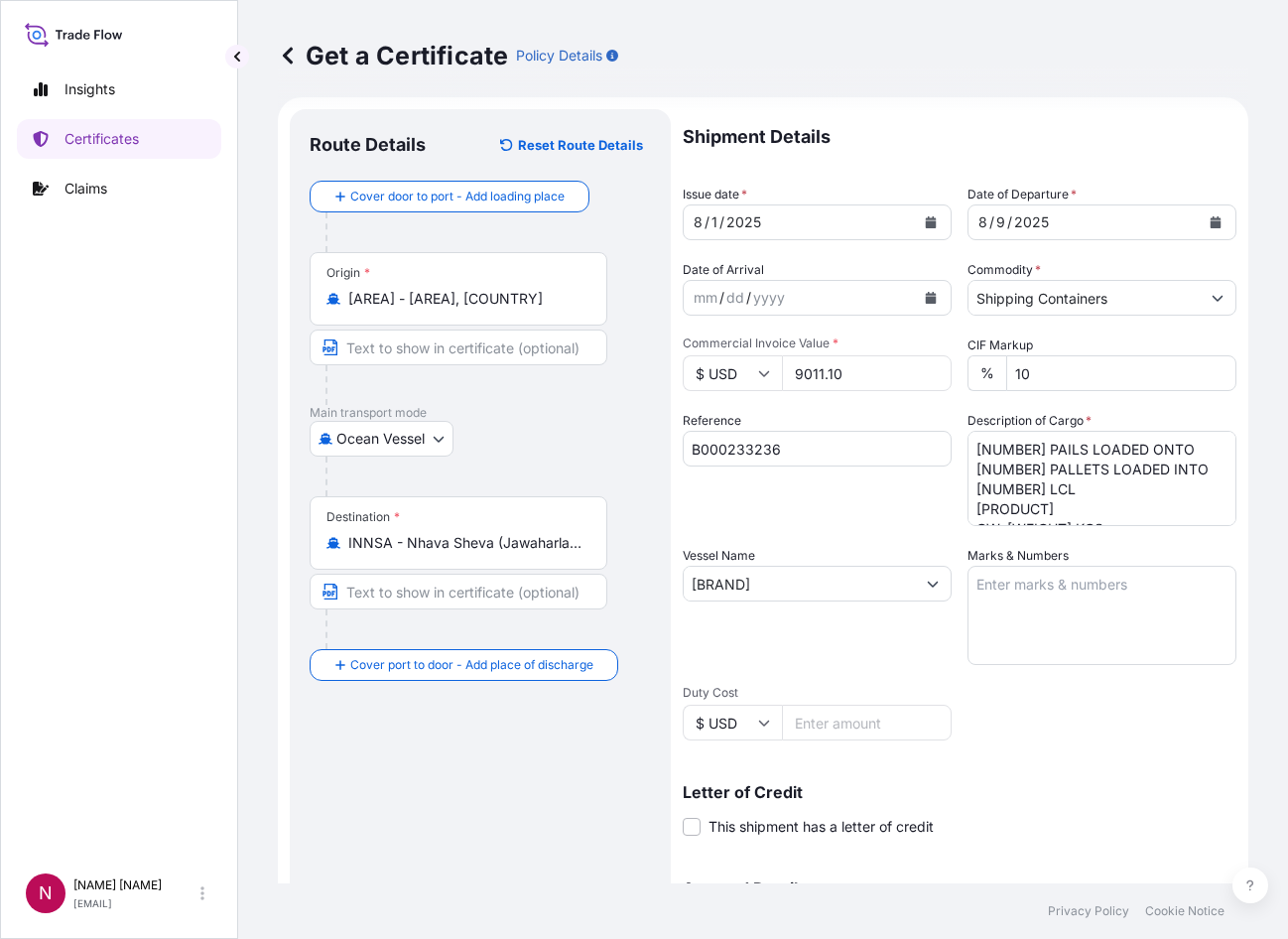 scroll, scrollTop: 0, scrollLeft: 0, axis: both 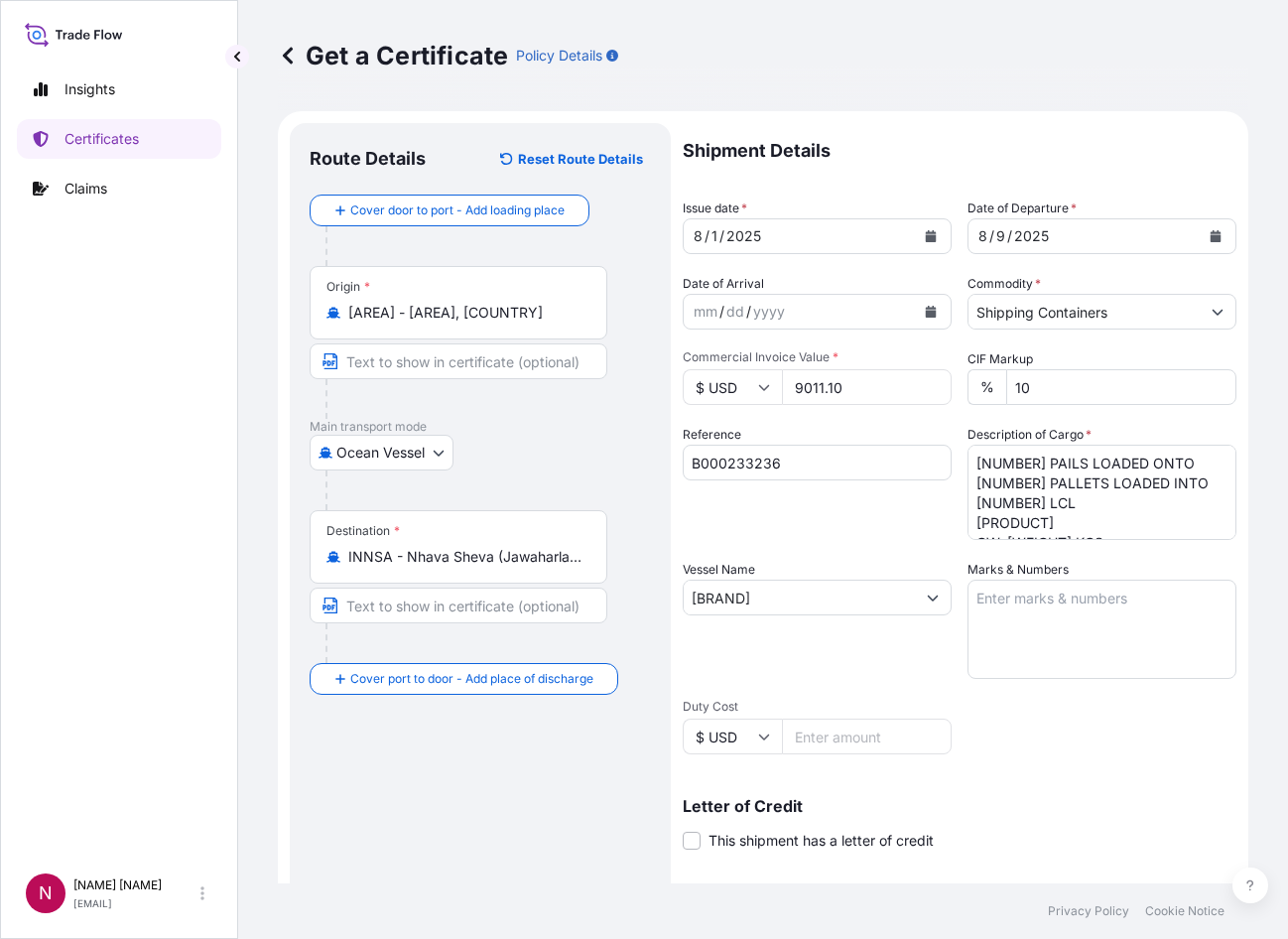 click on "Reference [REFERENCE]" at bounding box center [817, 482] 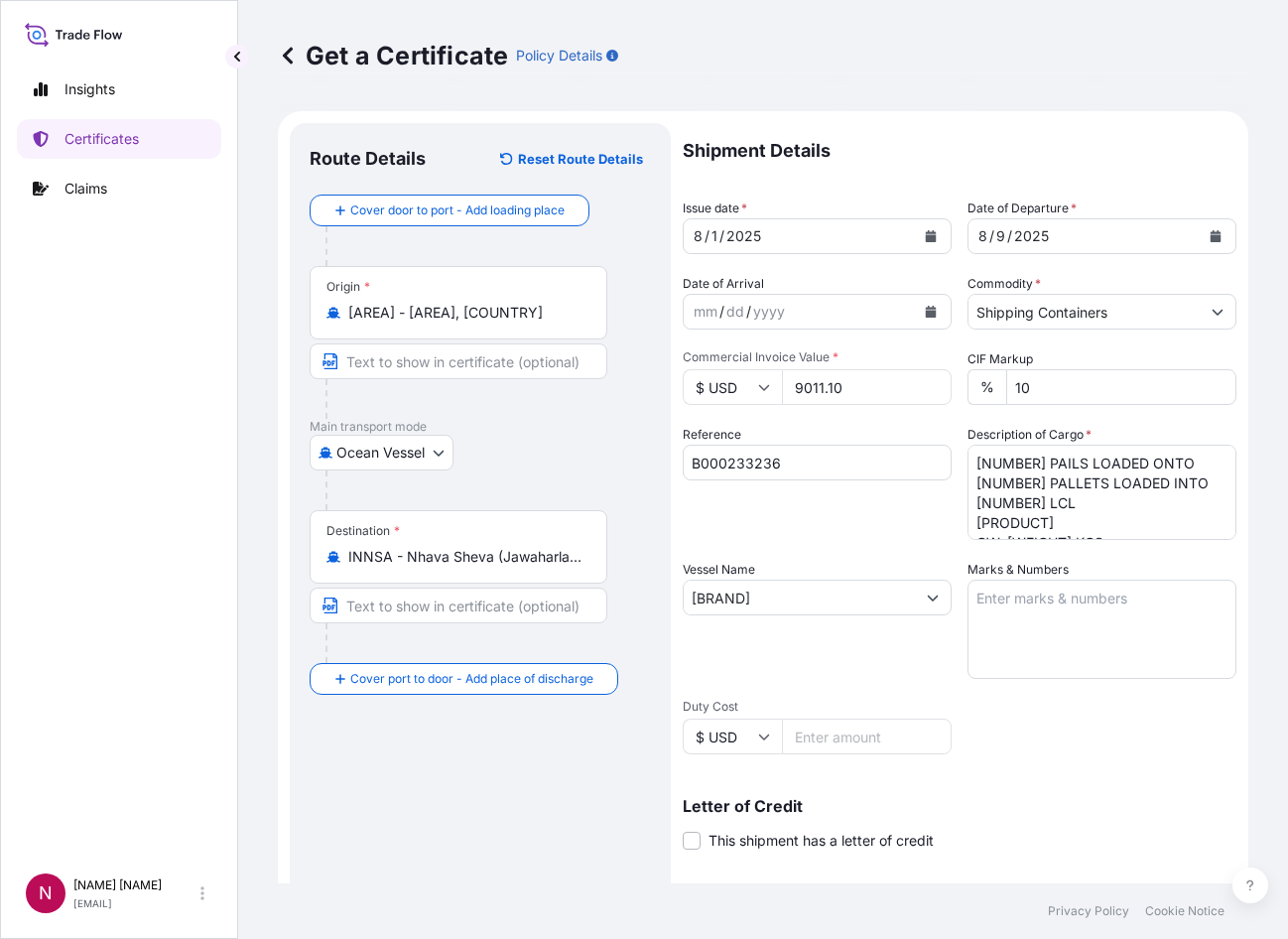 click on "Ocean Vessel Air Barge Road Ocean Vessel Rail Barge in Tow" at bounding box center [480, 453] 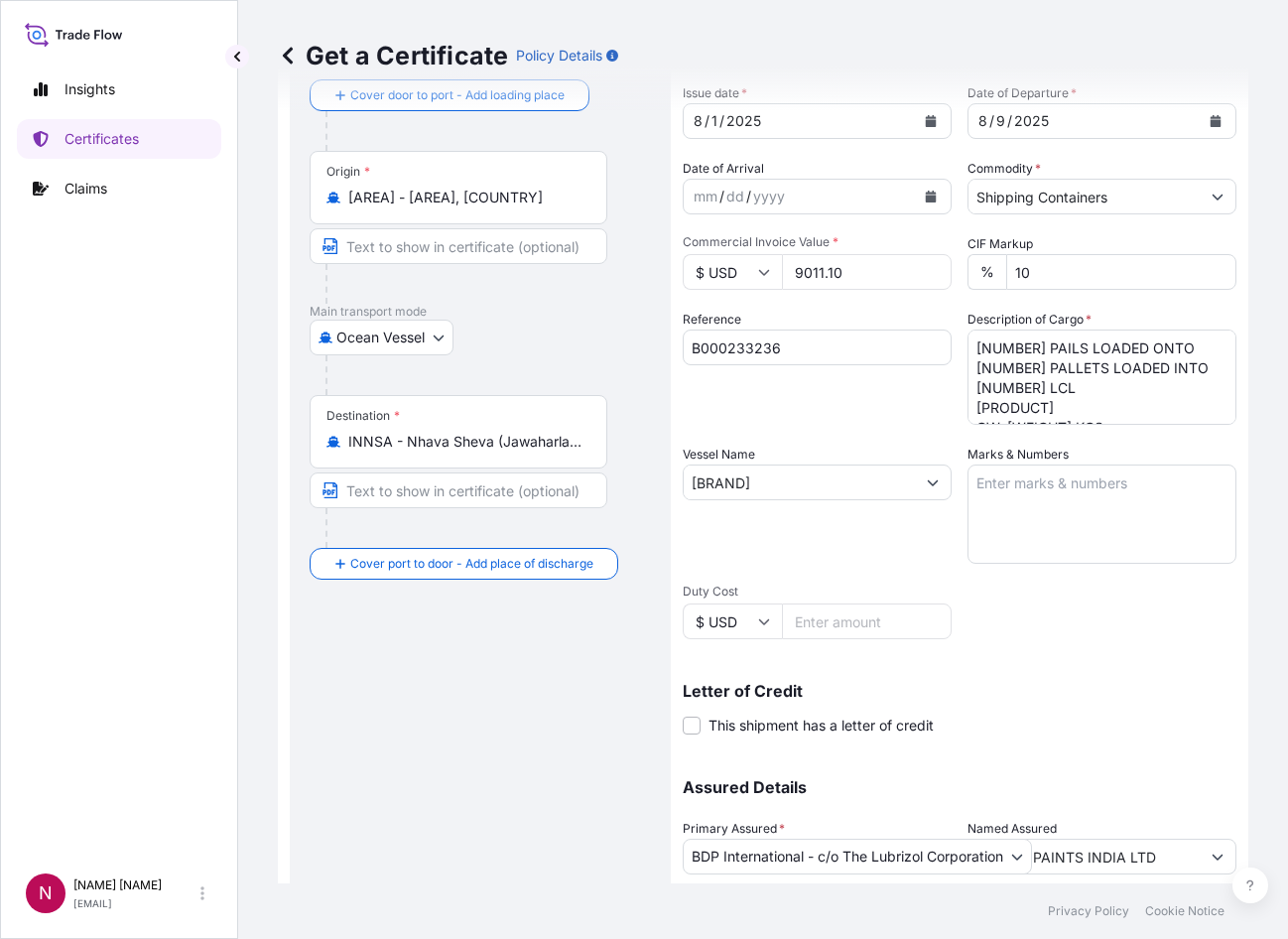 scroll, scrollTop: 253, scrollLeft: 0, axis: vertical 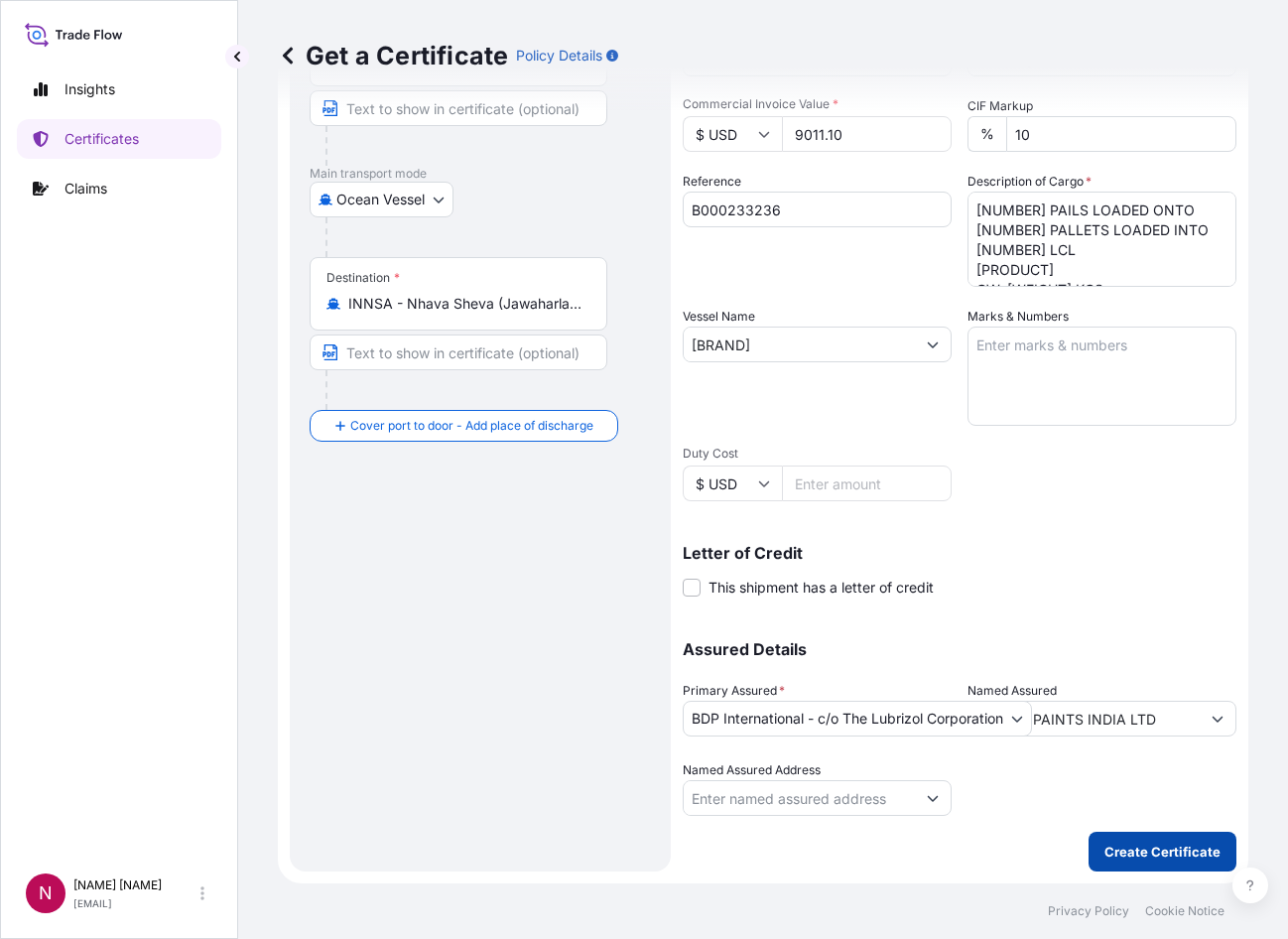 click on "Create Certificate" at bounding box center (1162, 852) 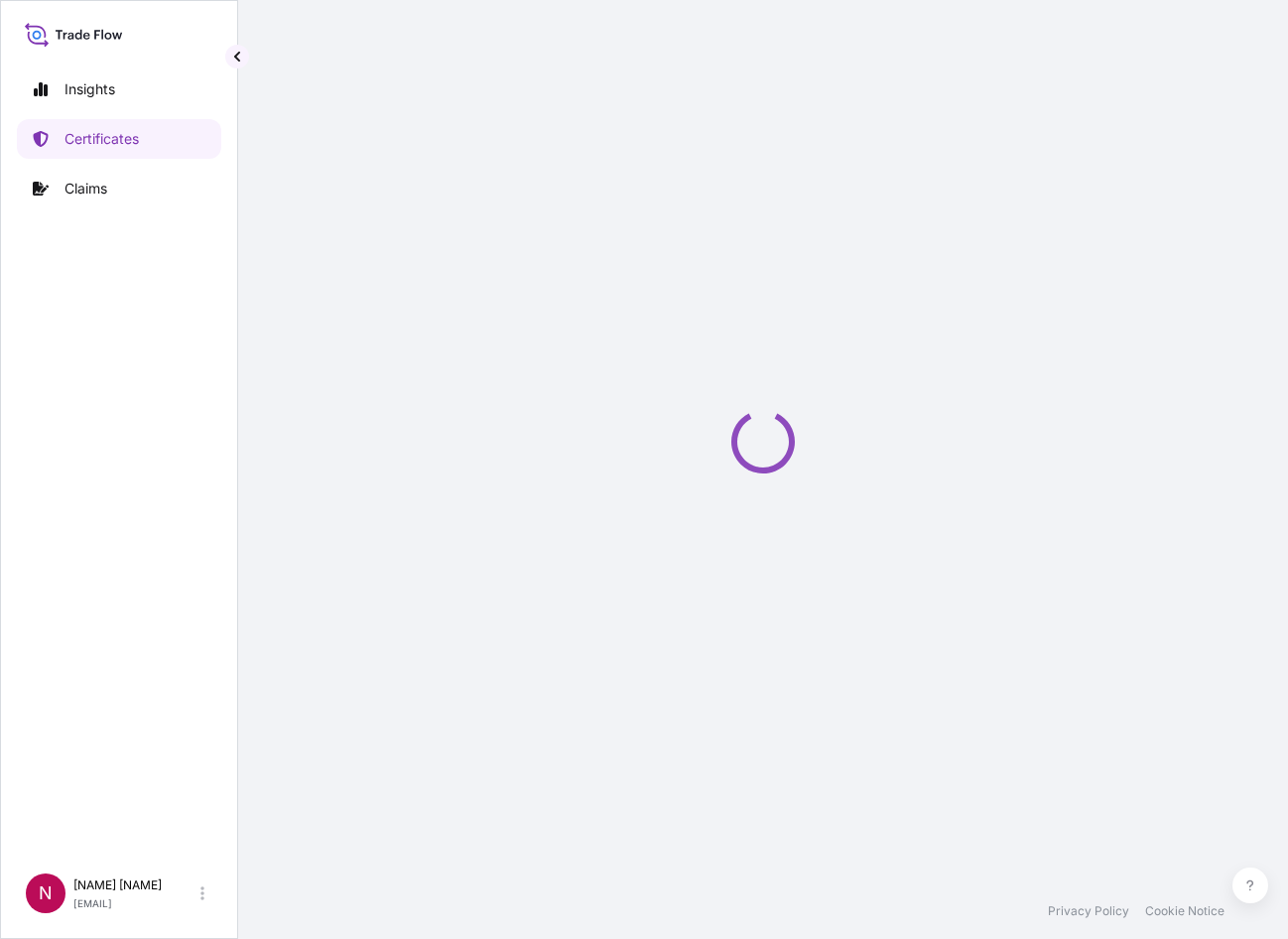 scroll, scrollTop: 0, scrollLeft: 0, axis: both 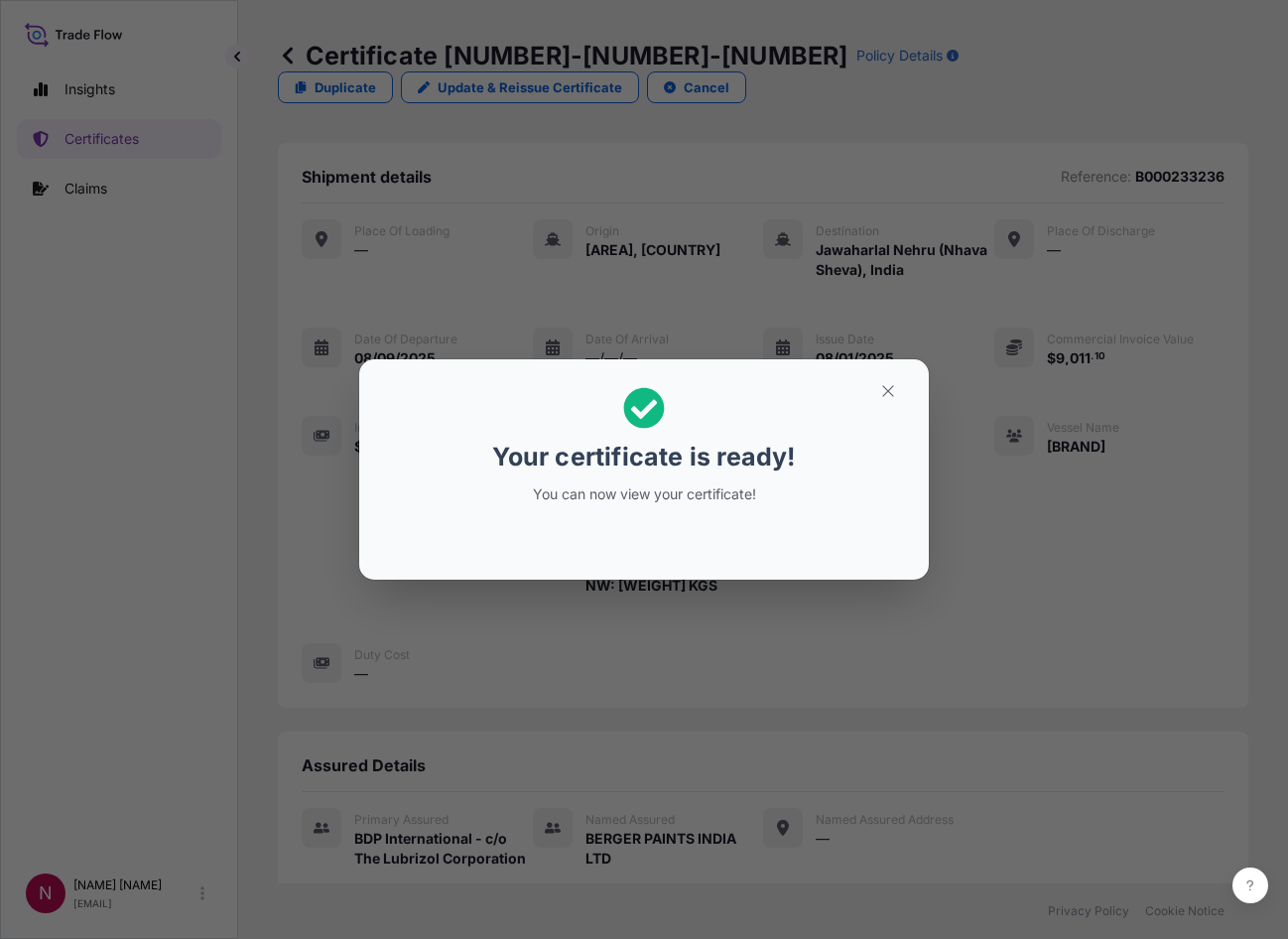 click on "Your certificate is ready! You can now view your certificate!" at bounding box center (644, 470) 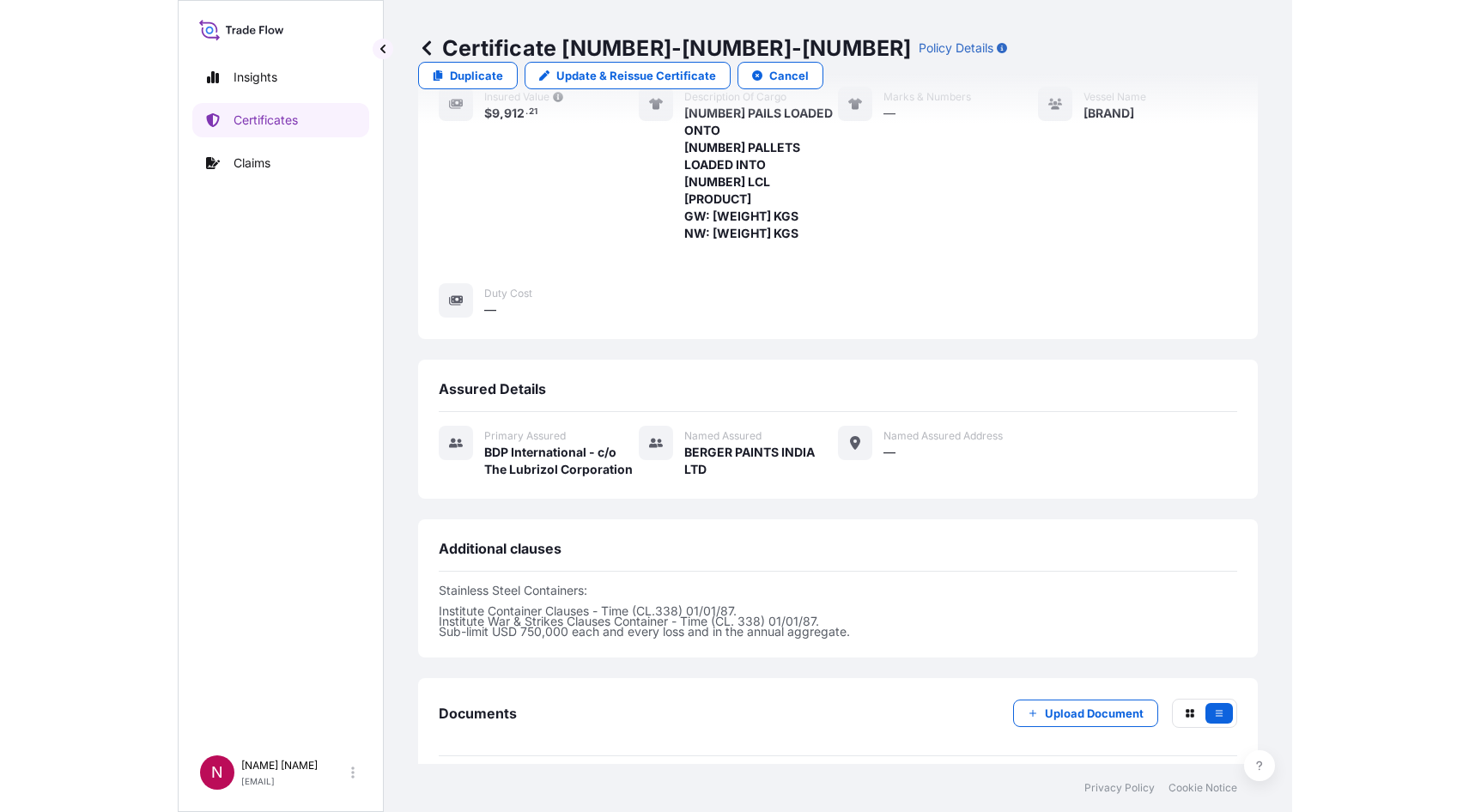 scroll, scrollTop: 410, scrollLeft: 0, axis: vertical 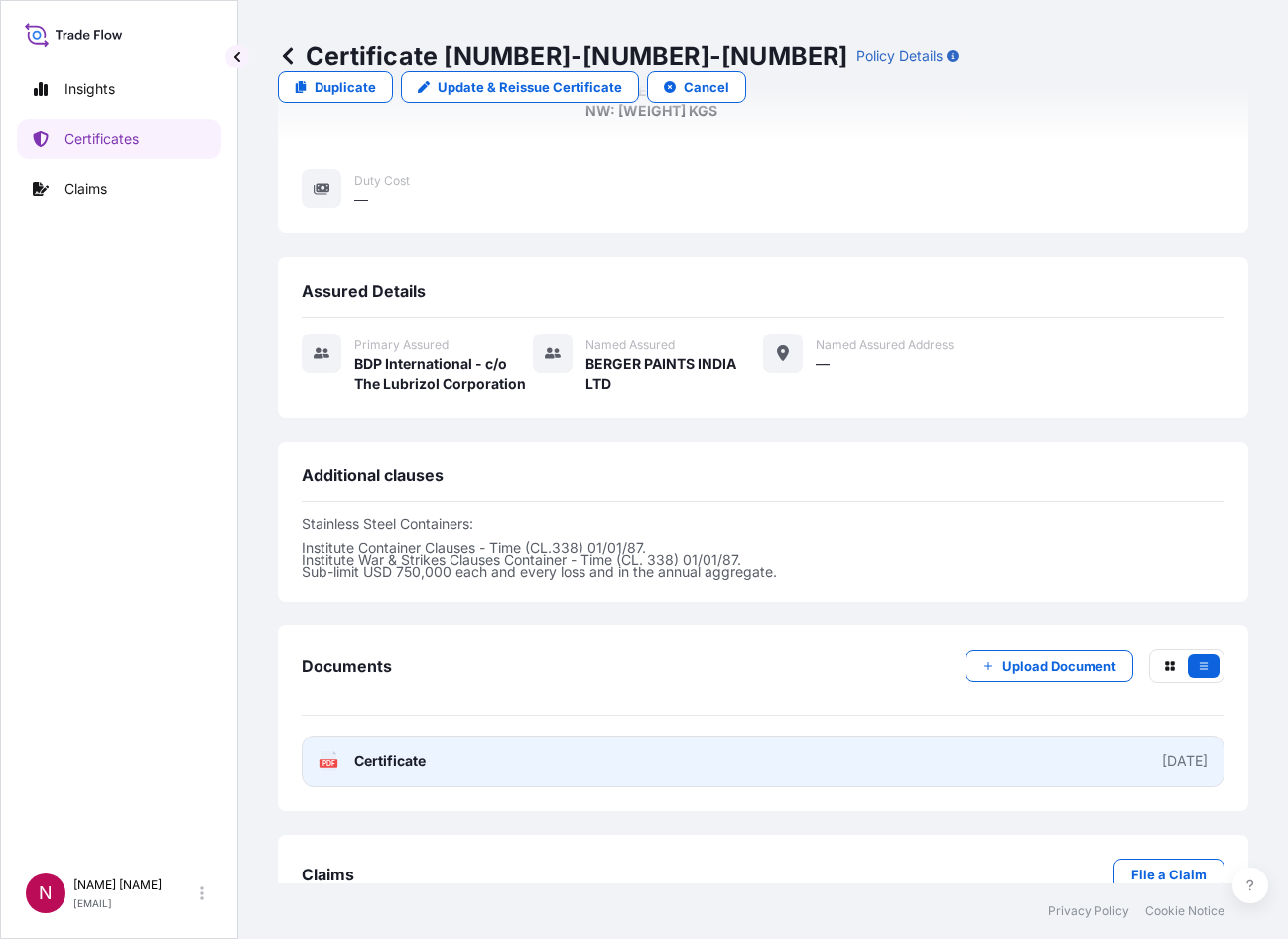 click on "PDF Certificate [DATE]" at bounding box center [763, 761] 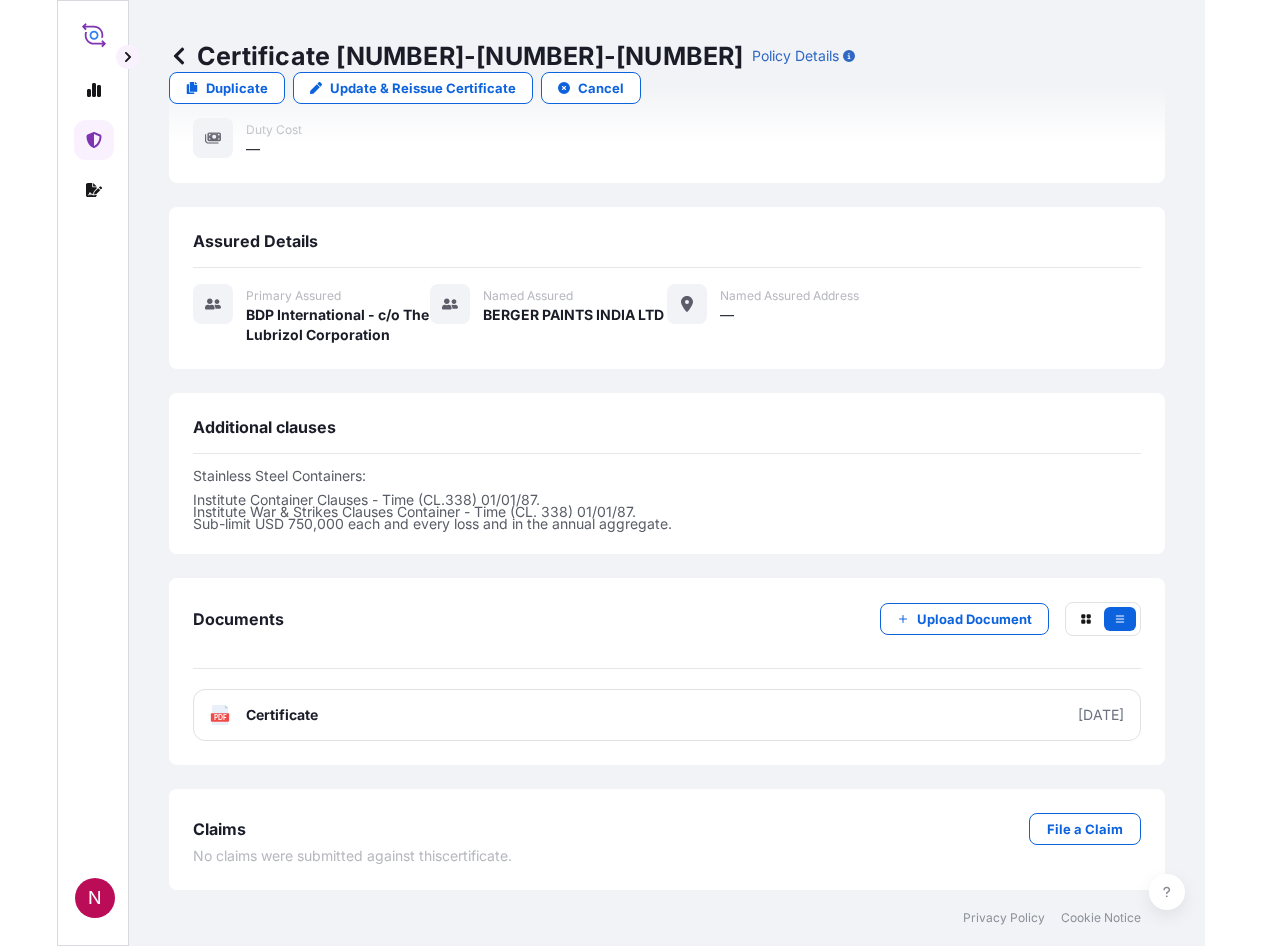 scroll, scrollTop: 458, scrollLeft: 0, axis: vertical 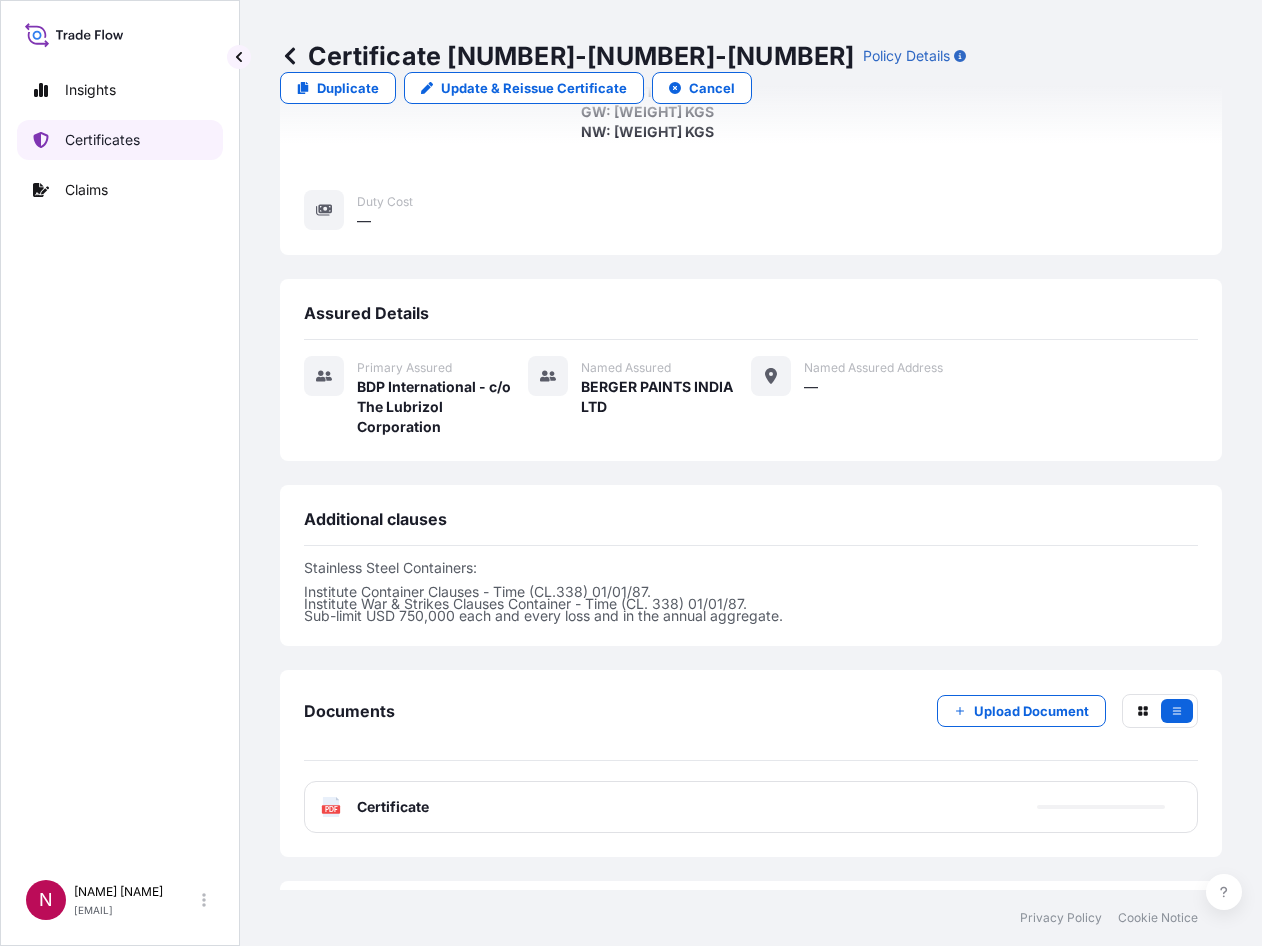 click on "Certificates" at bounding box center [102, 140] 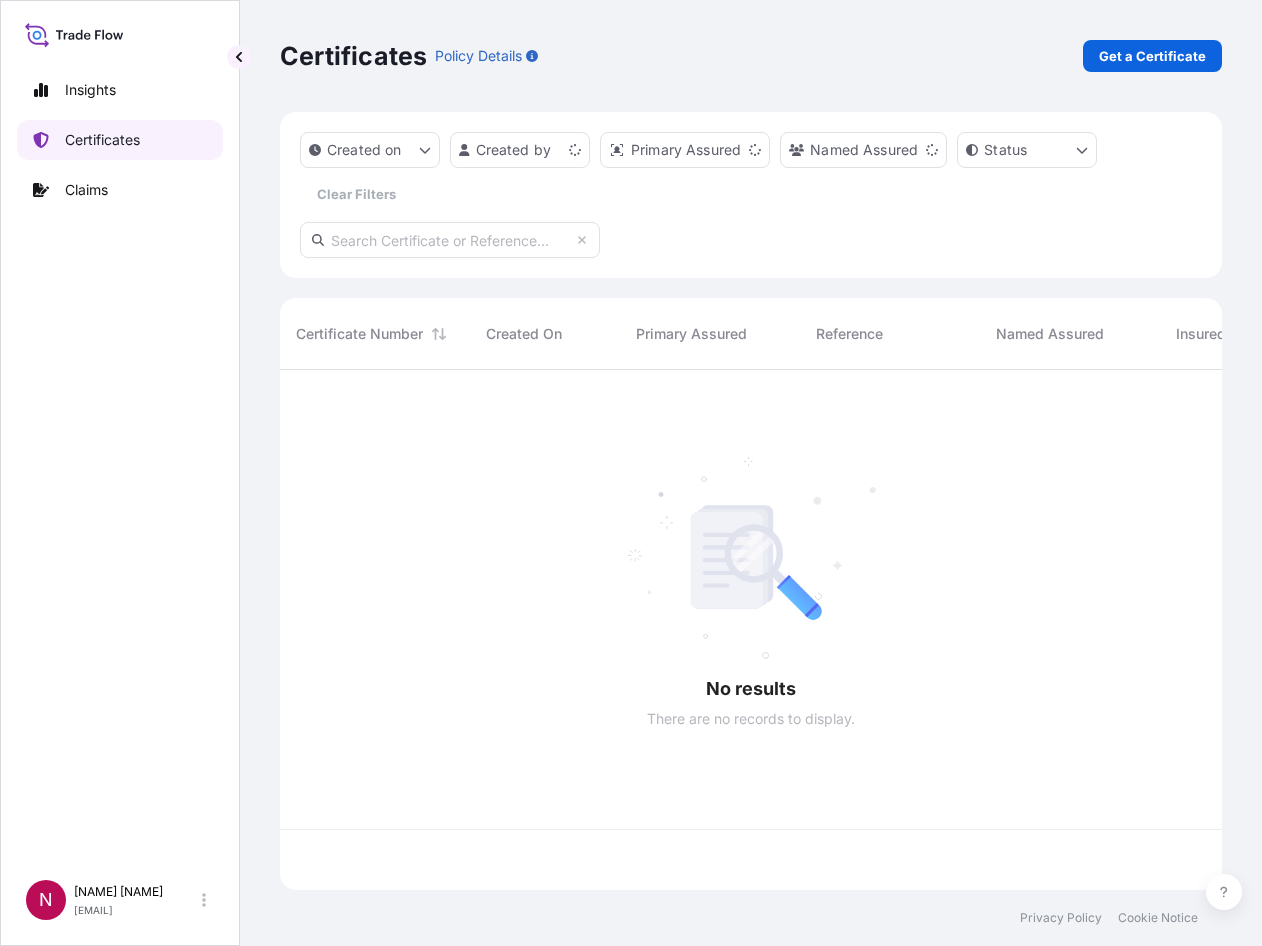 scroll, scrollTop: 0, scrollLeft: 0, axis: both 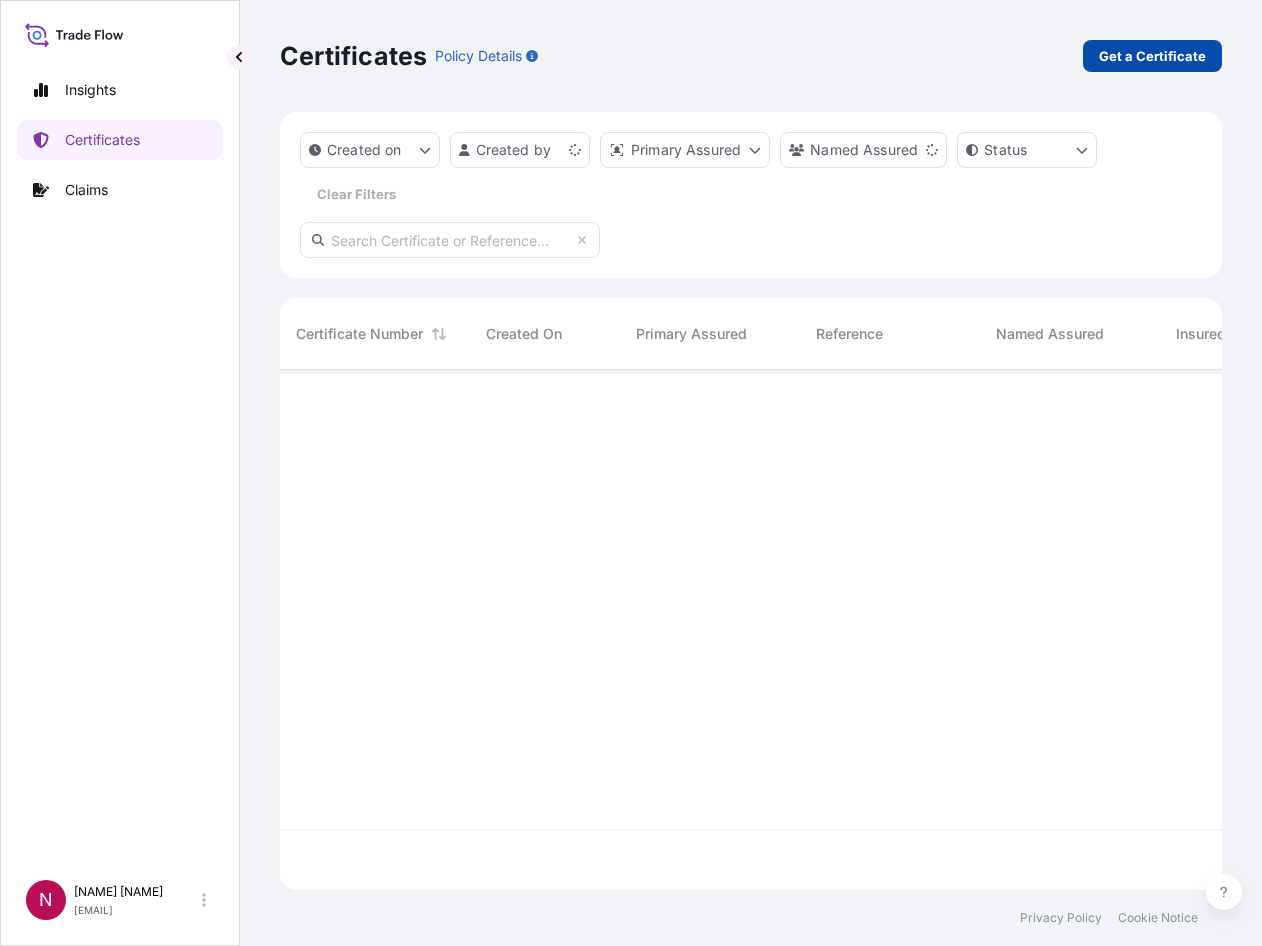 click on "Get a Certificate" at bounding box center [1152, 56] 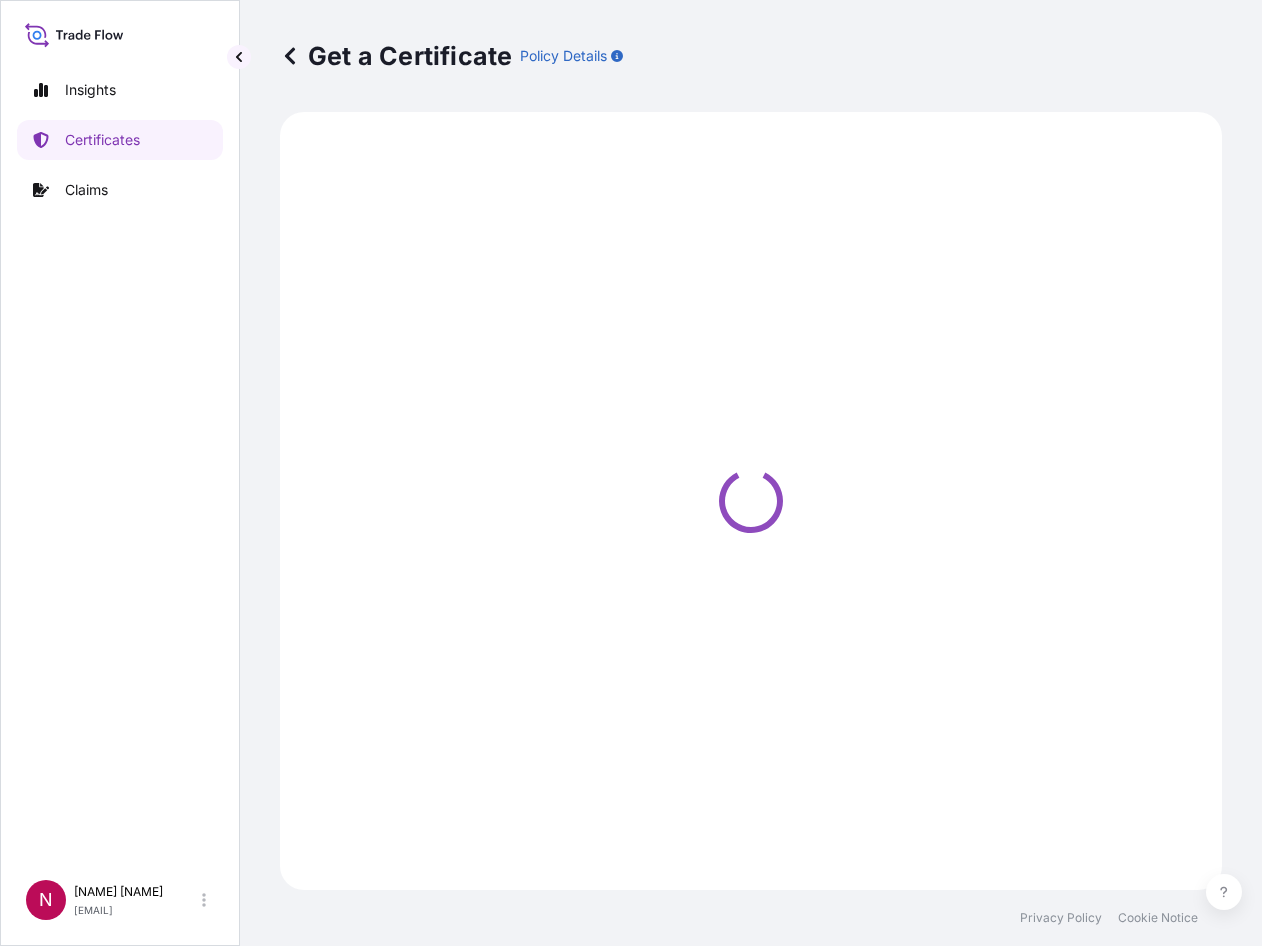 click at bounding box center [751, 501] 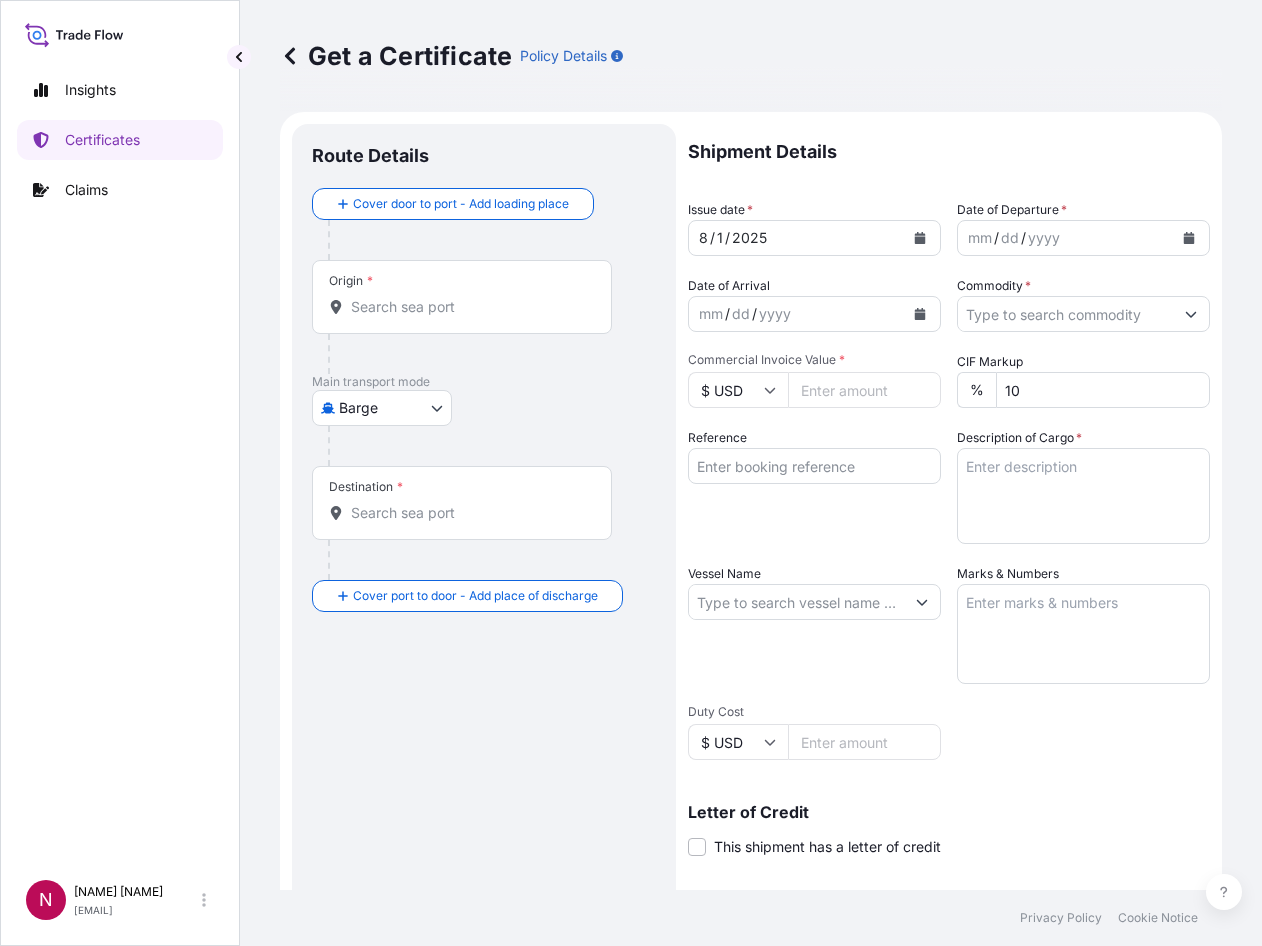 click on "Route Details   Cover door to port - Add loading place Place of loading Road / Inland Road / Inland Origin * Main transport mode Barge Air Barge Road Ocean Vessel Rail Barge in Tow Destination * Cover port to door - Add place of discharge Road / Inland Road / Inland Place of Discharge" at bounding box center [484, 628] 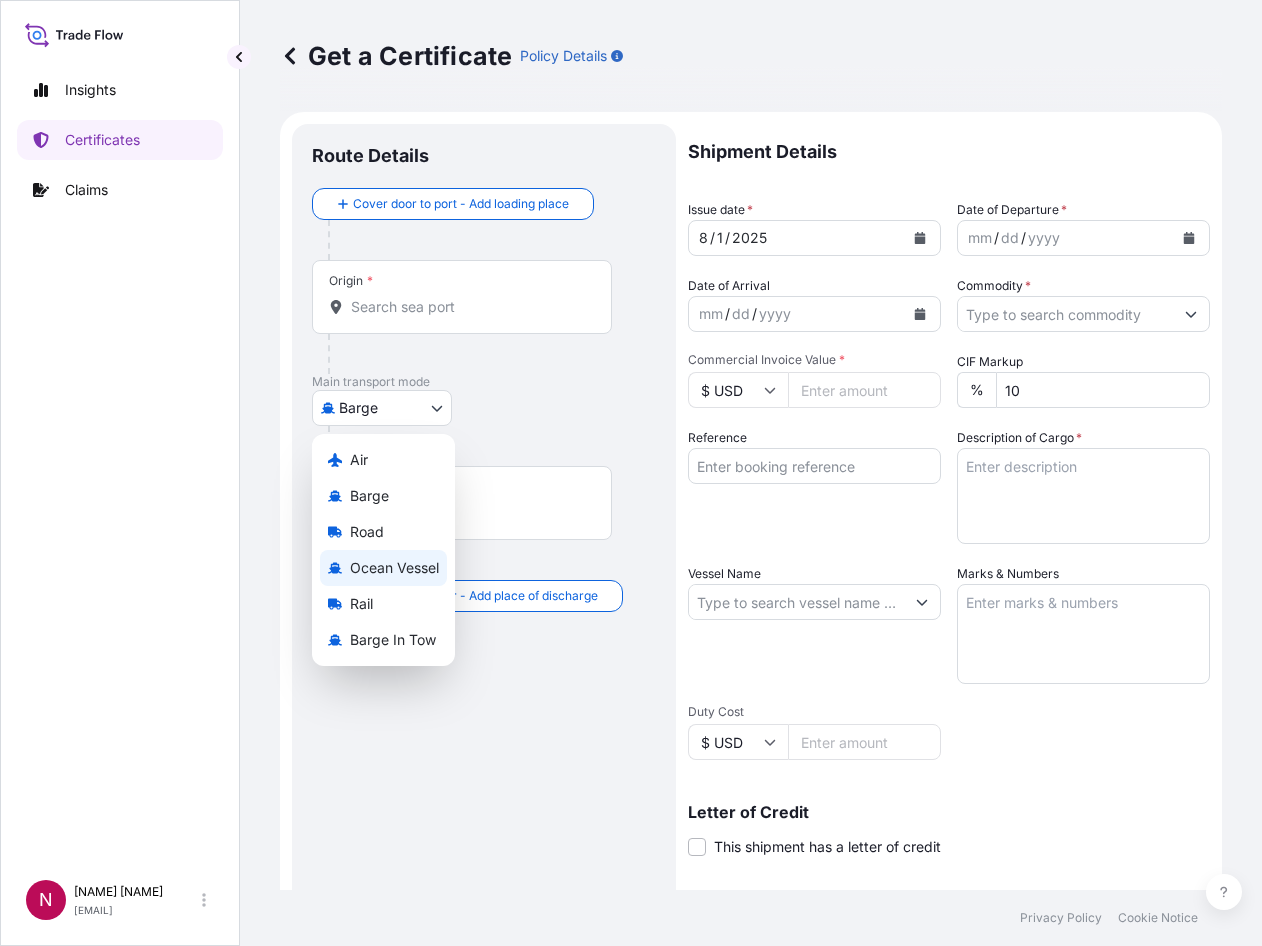 click on "Ocean Vessel" at bounding box center [394, 568] 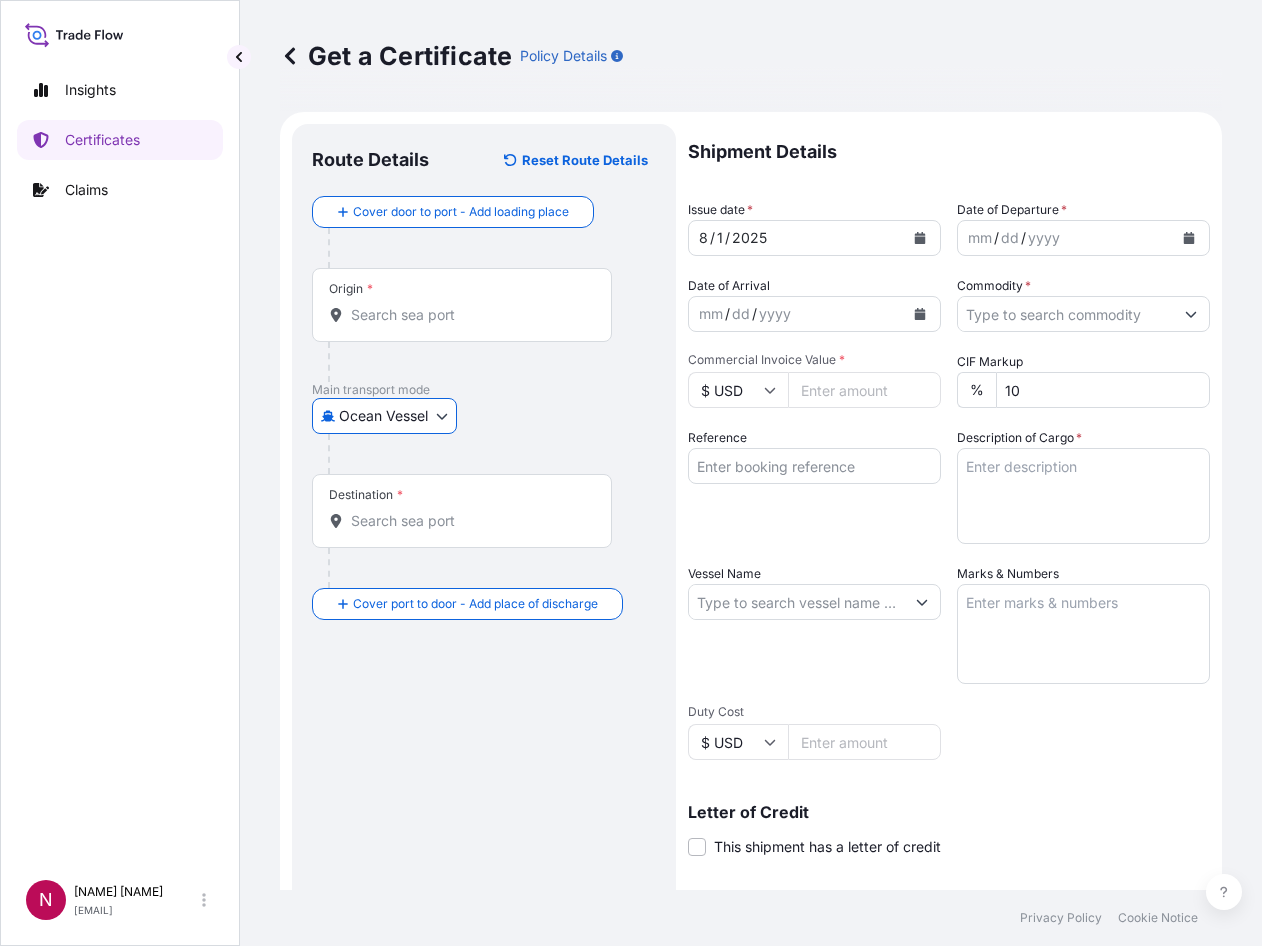 click on "Origin *" at bounding box center [462, 305] 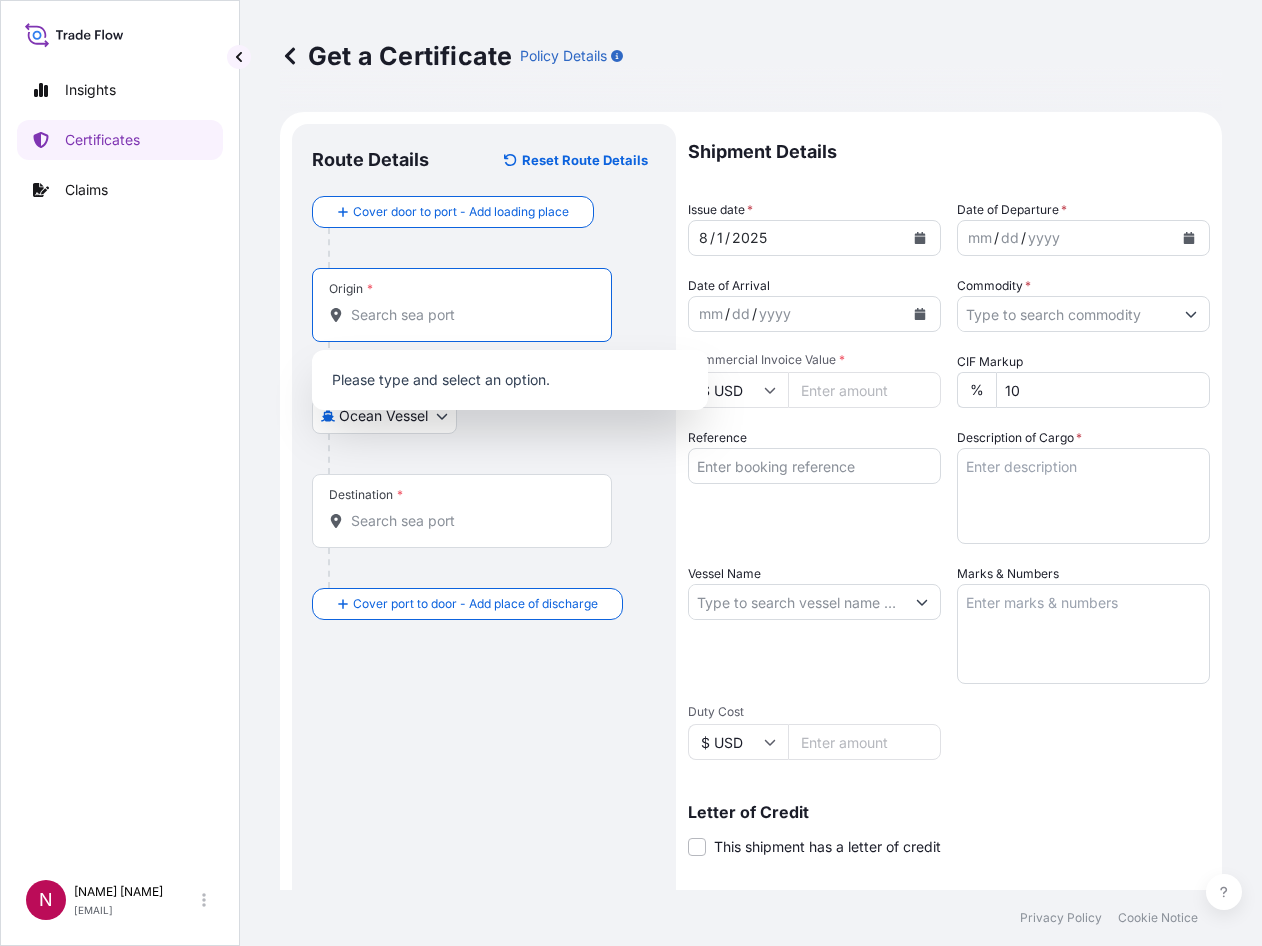 paste on "[CITY]" 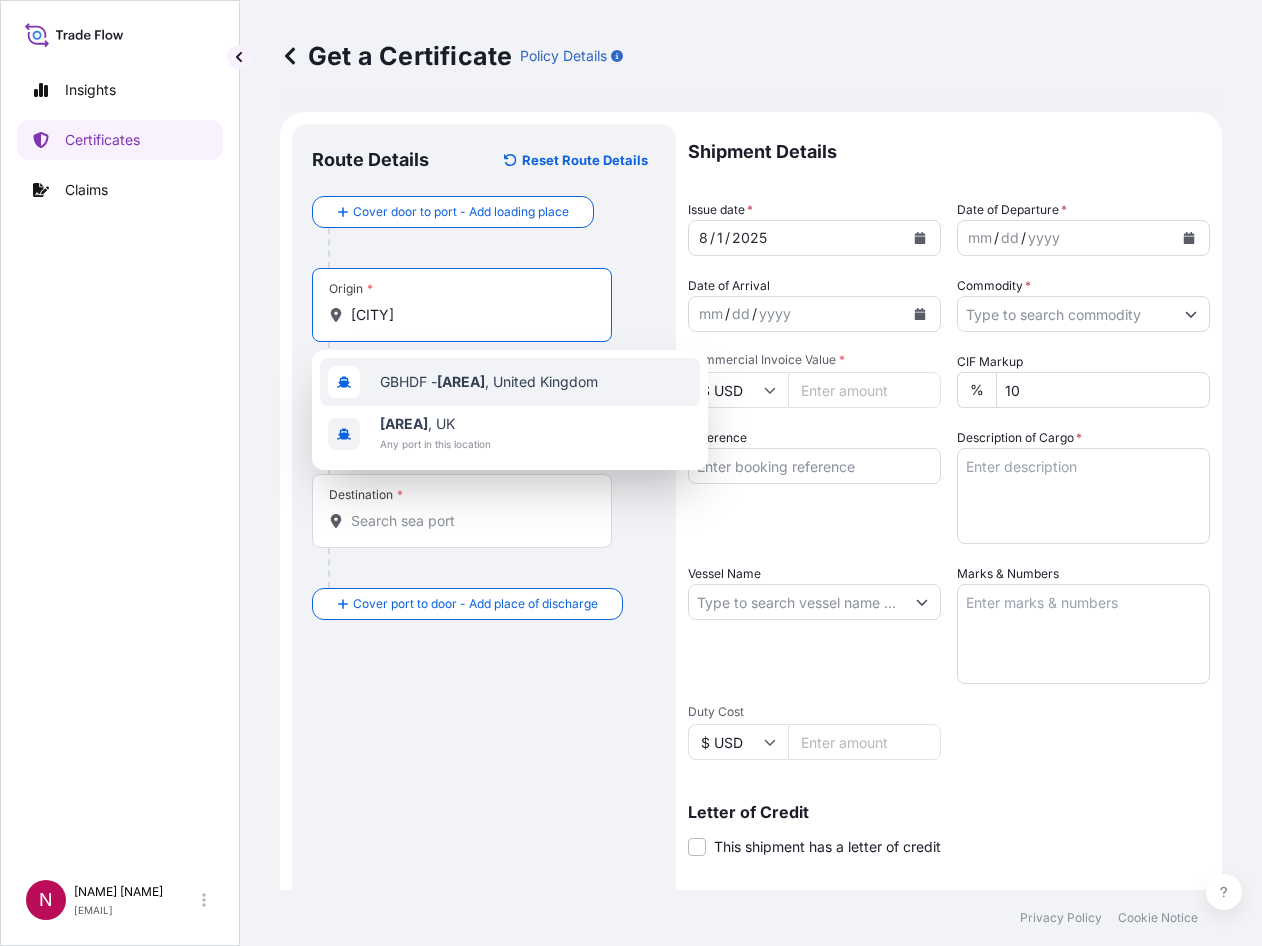 click on "[AREA] - [AREA] , [COUNTRY]" at bounding box center (489, 382) 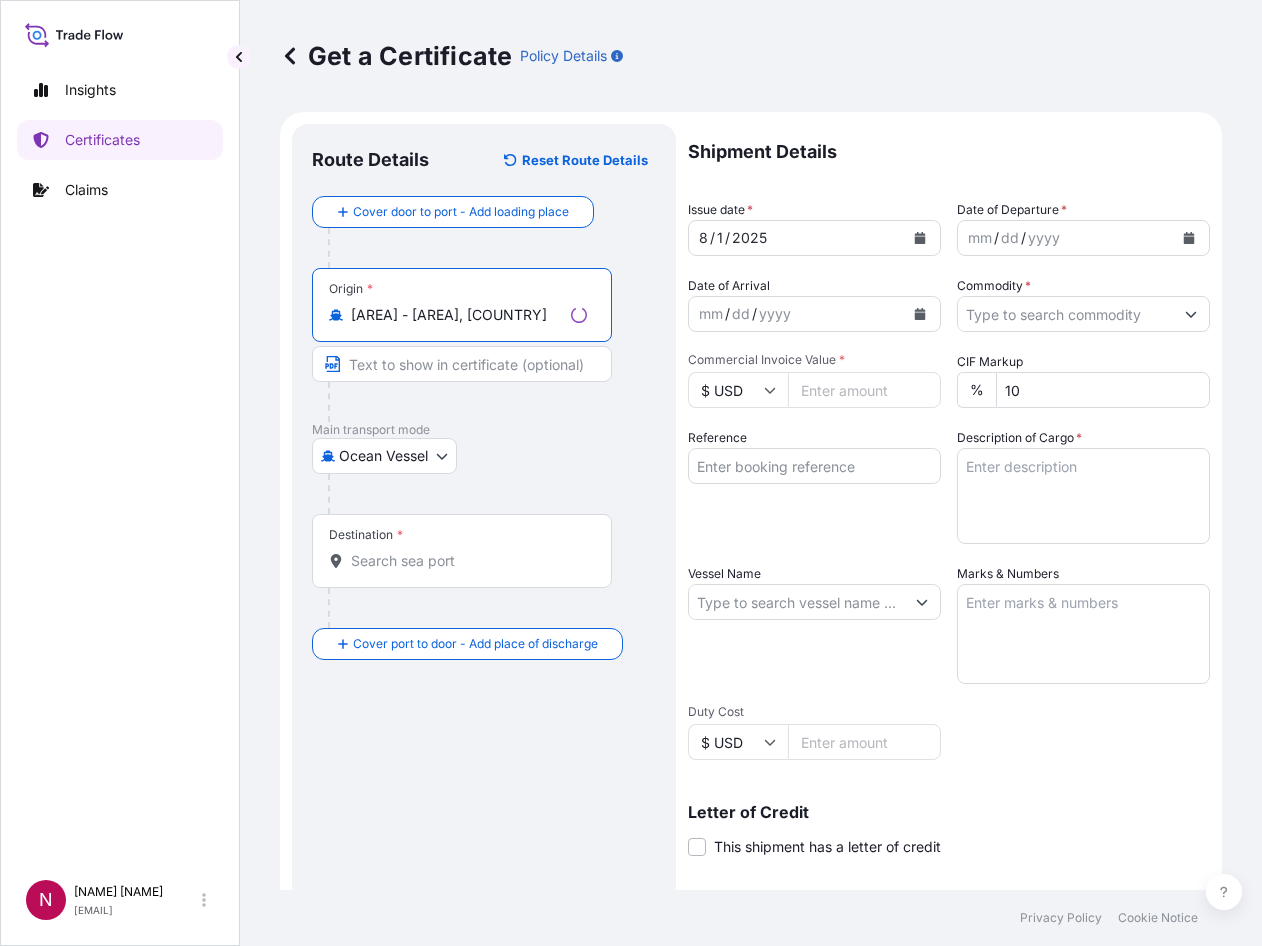 type on "[AREA] - [AREA], [COUNTRY]" 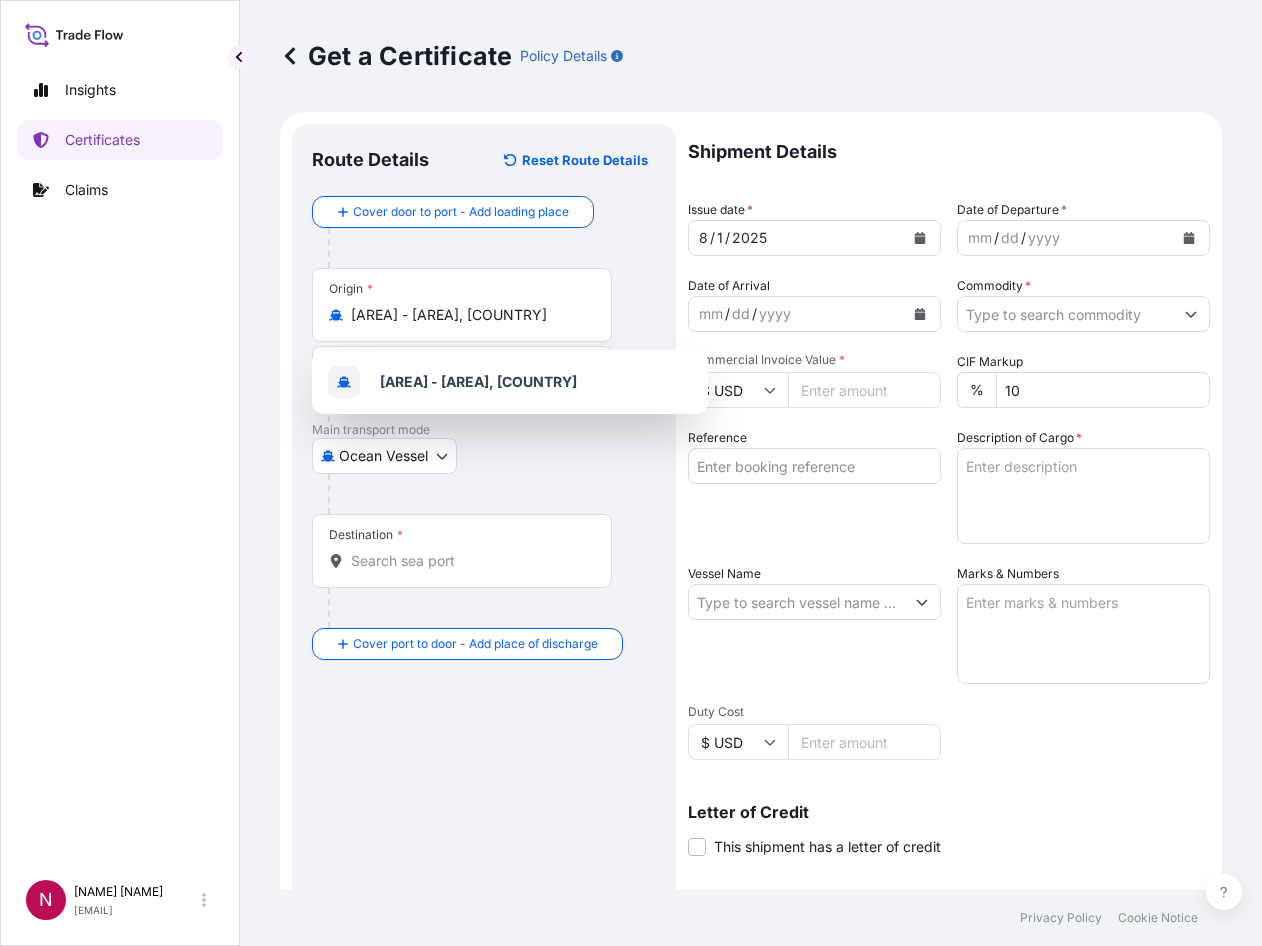 click on "Destination *" at bounding box center [462, 551] 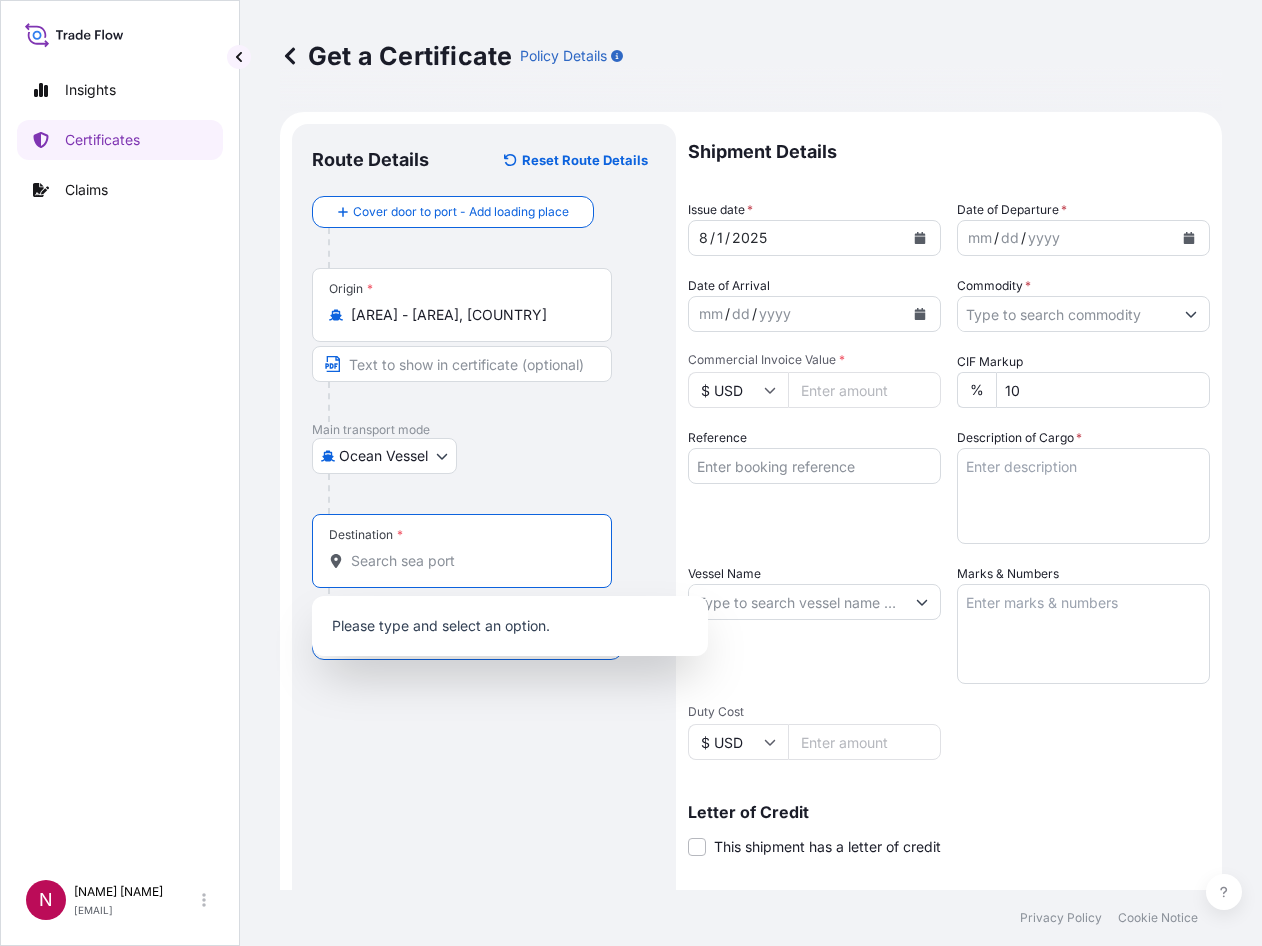 paste on "[AREA], [COUNTRY]" 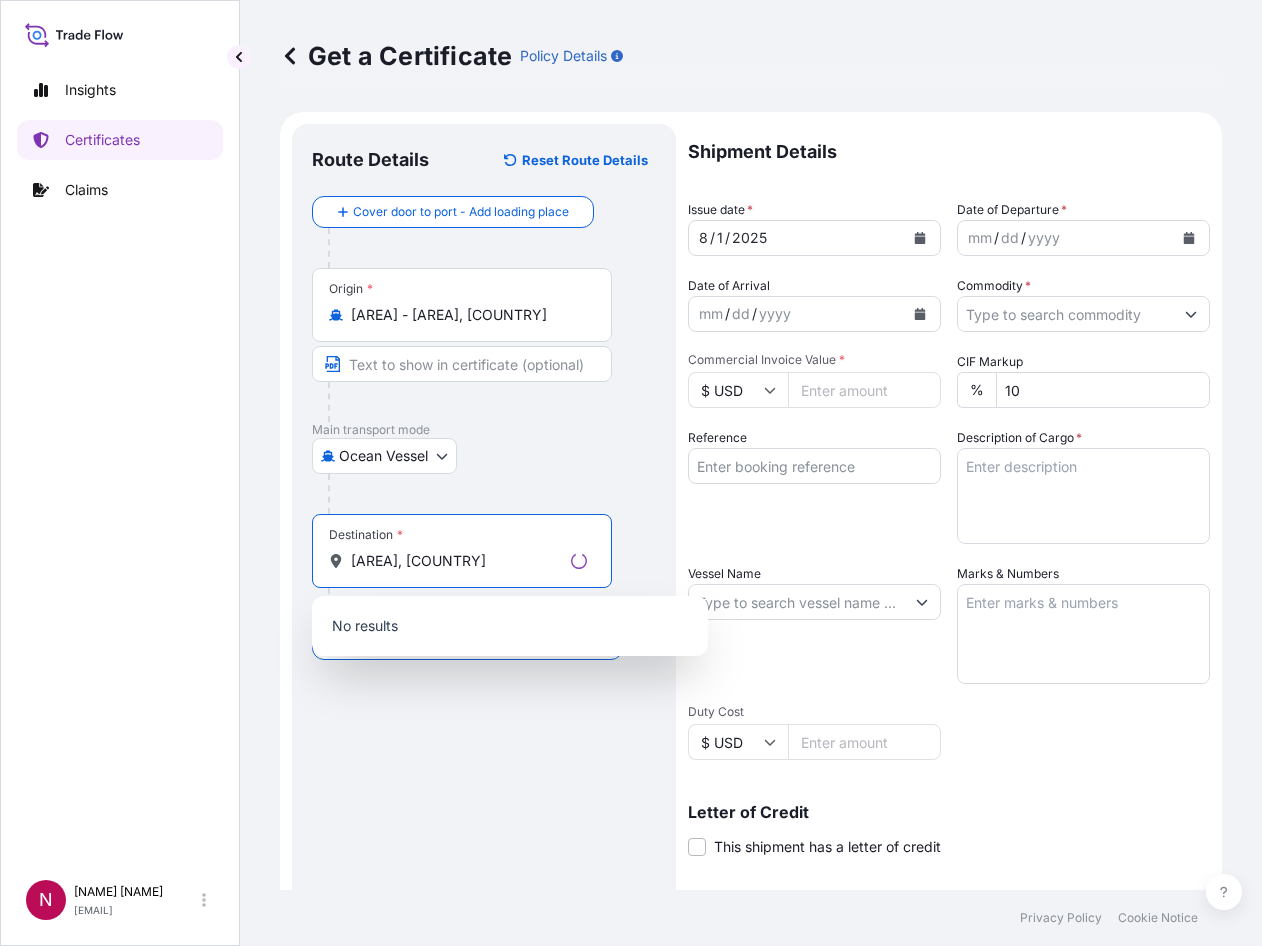 drag, startPoint x: 448, startPoint y: 567, endPoint x: 572, endPoint y: 566, distance: 124.004036 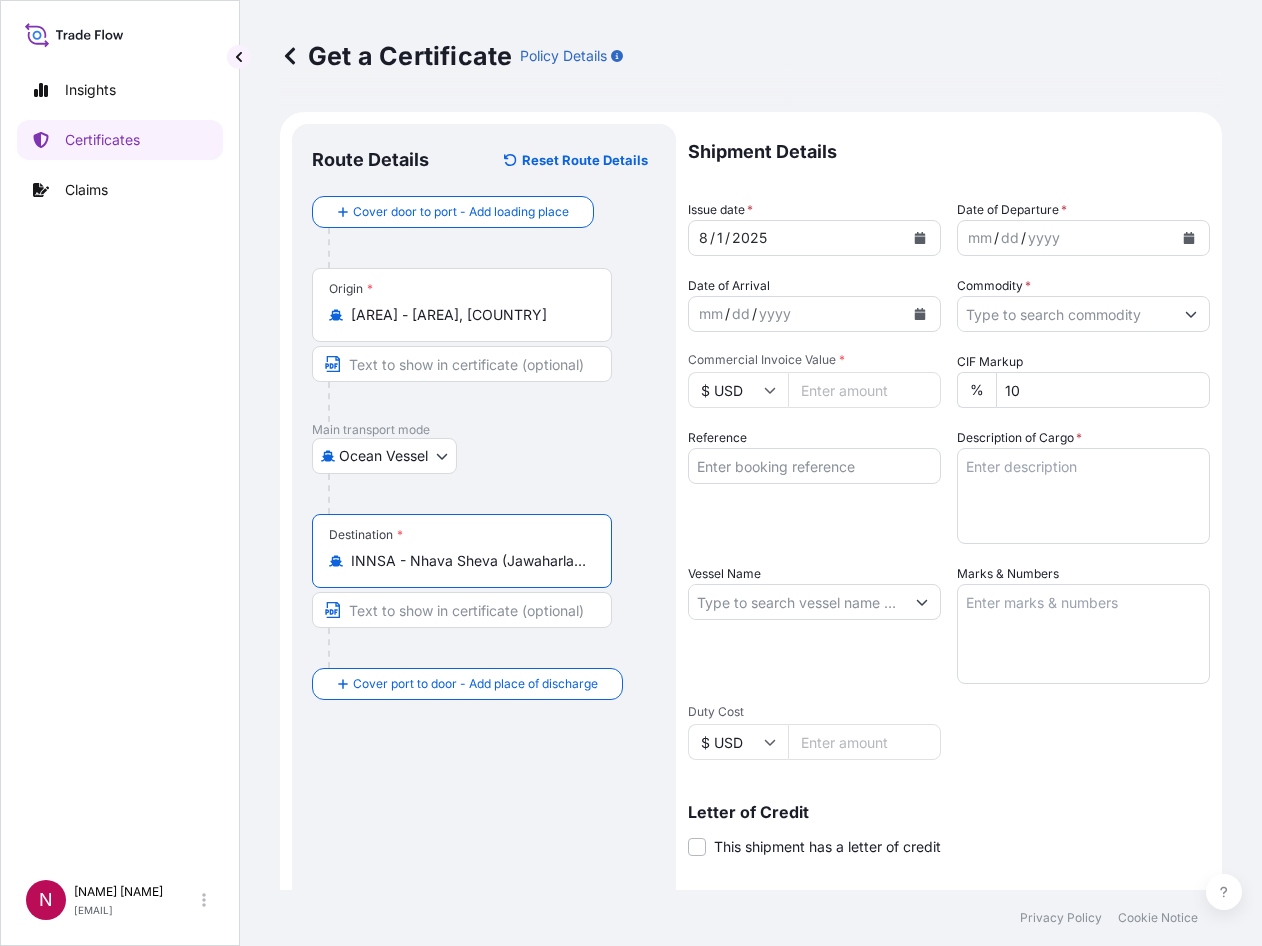 type on "INNSA - Nhava Sheva (Jawaharlal Nehru), India" 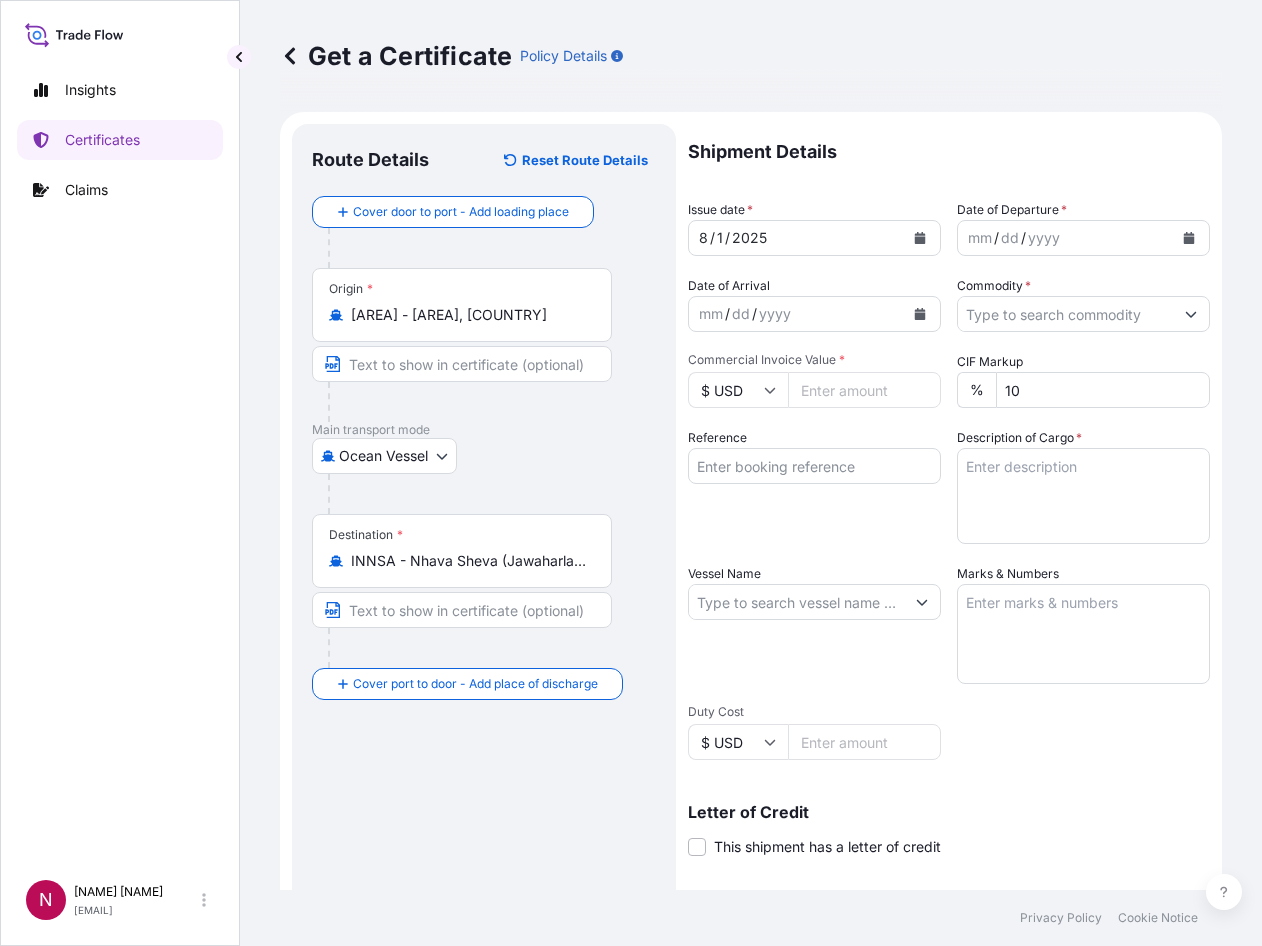 click on "Origin * [AREA] - [AREA], [COUNTRY]" at bounding box center (484, 345) 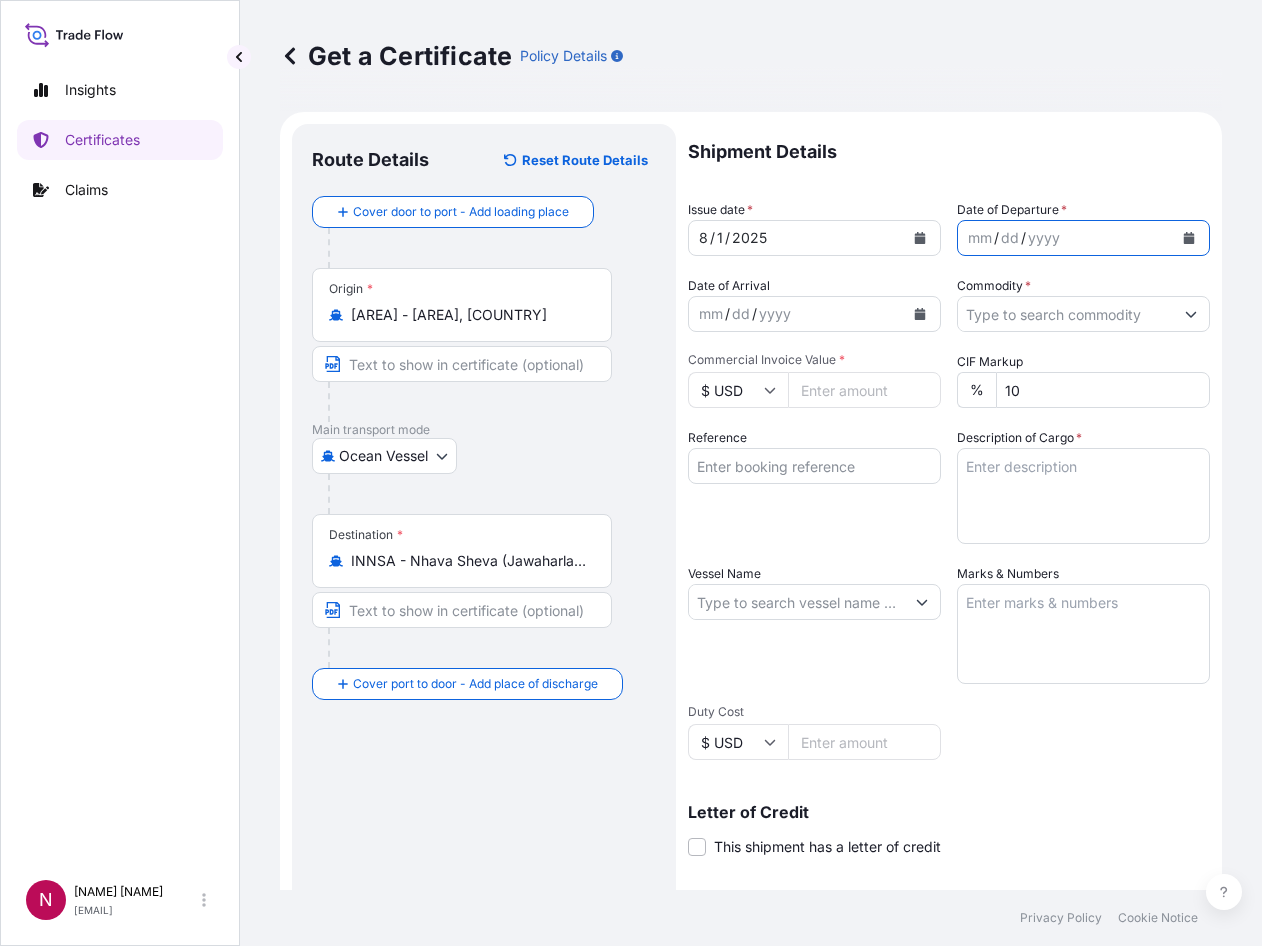 click 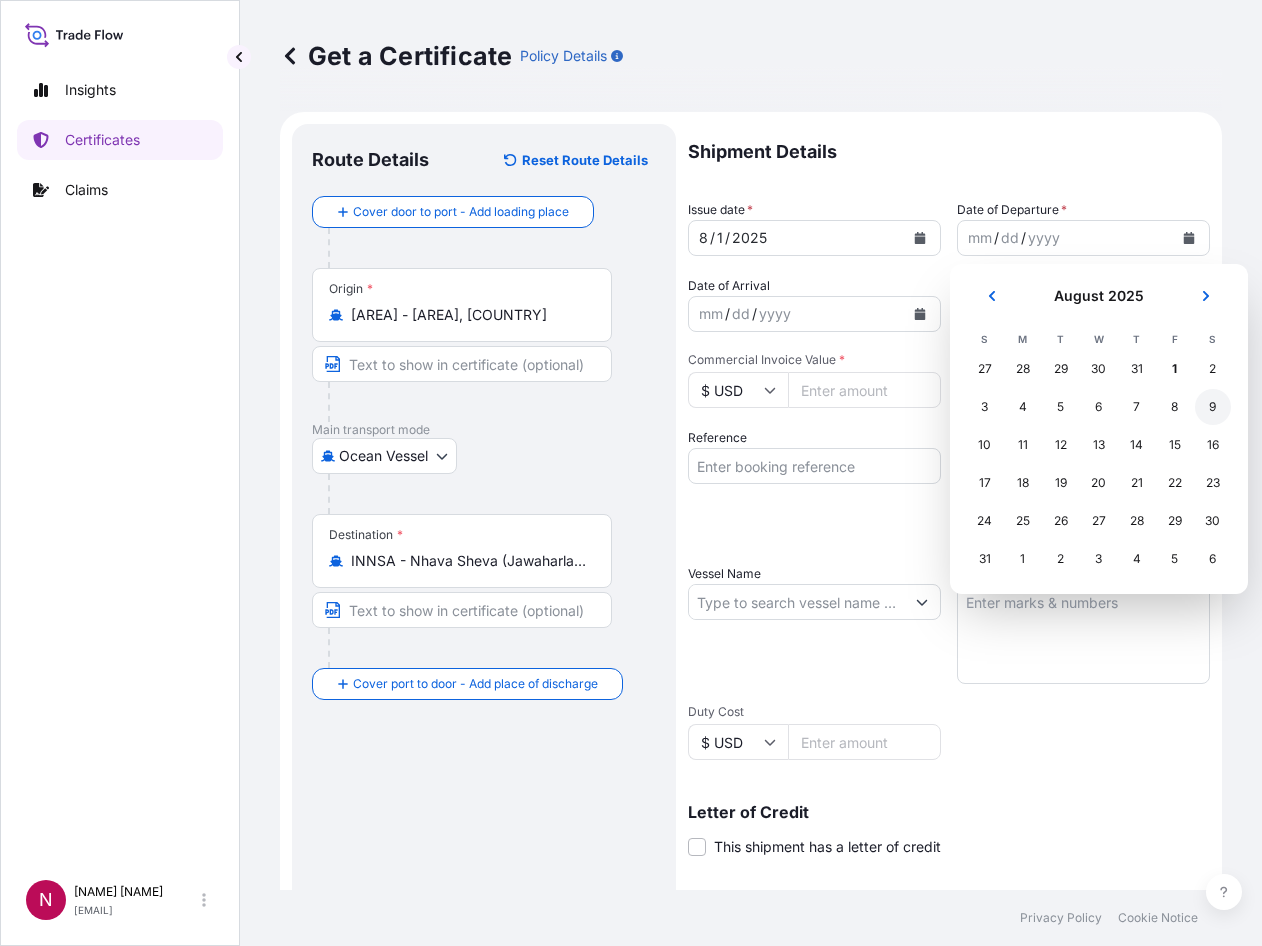 click on "9" at bounding box center (1213, 407) 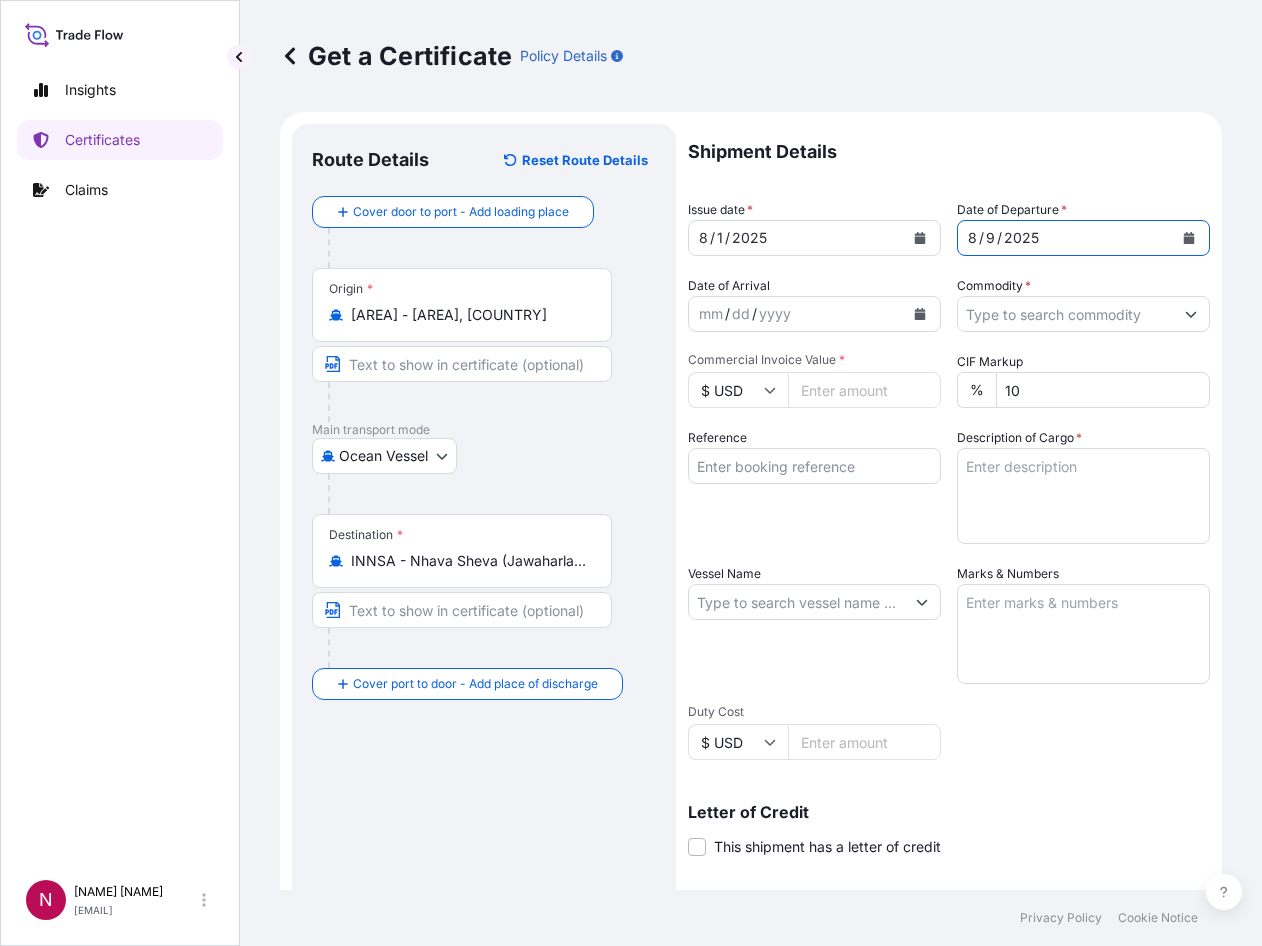click on "Commodity *" at bounding box center (1065, 314) 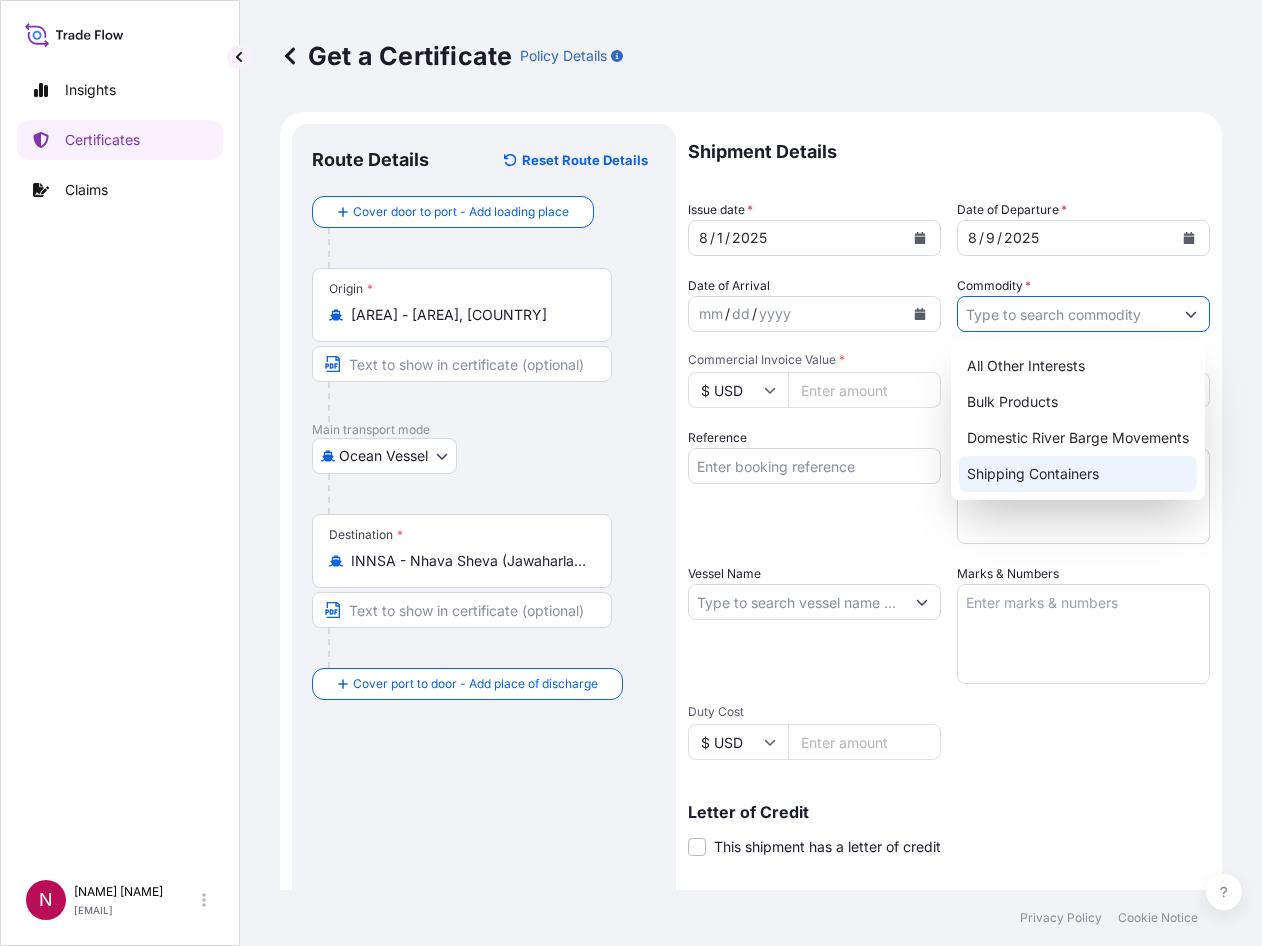 click on "Shipping Containers" at bounding box center (1078, 474) 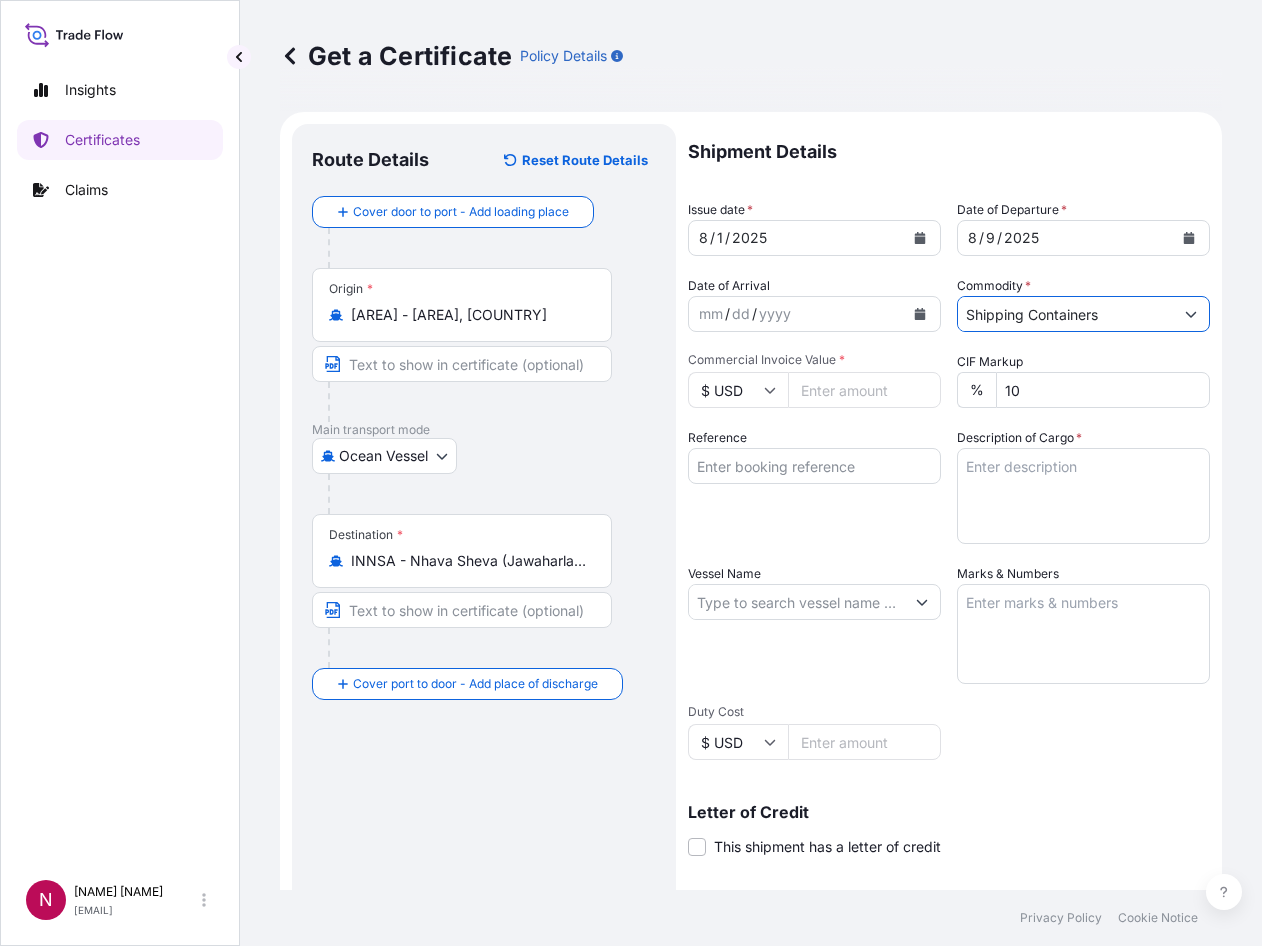 click on "Description of Cargo *" at bounding box center (1083, 496) 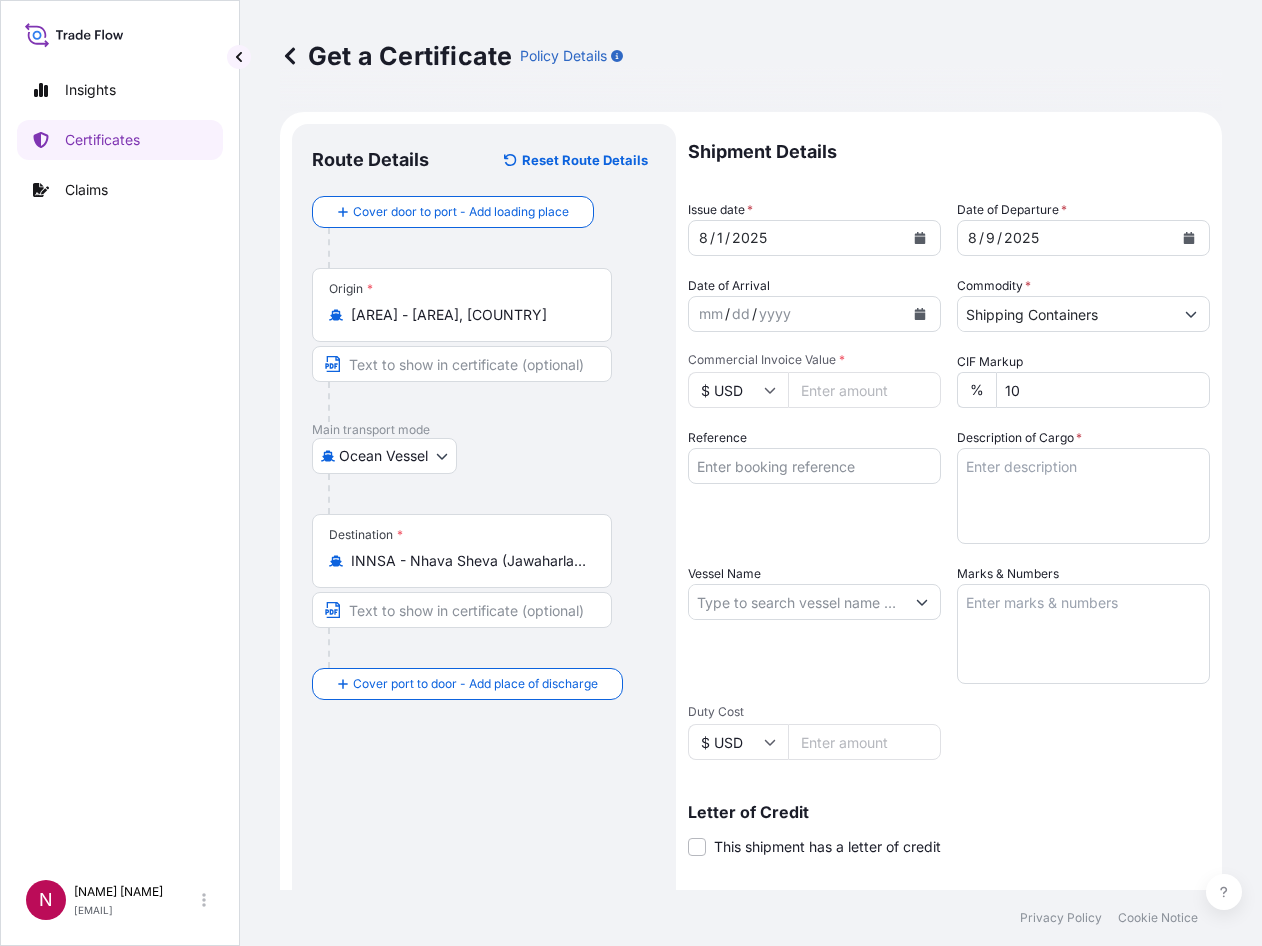 click on "Reference" at bounding box center [814, 486] 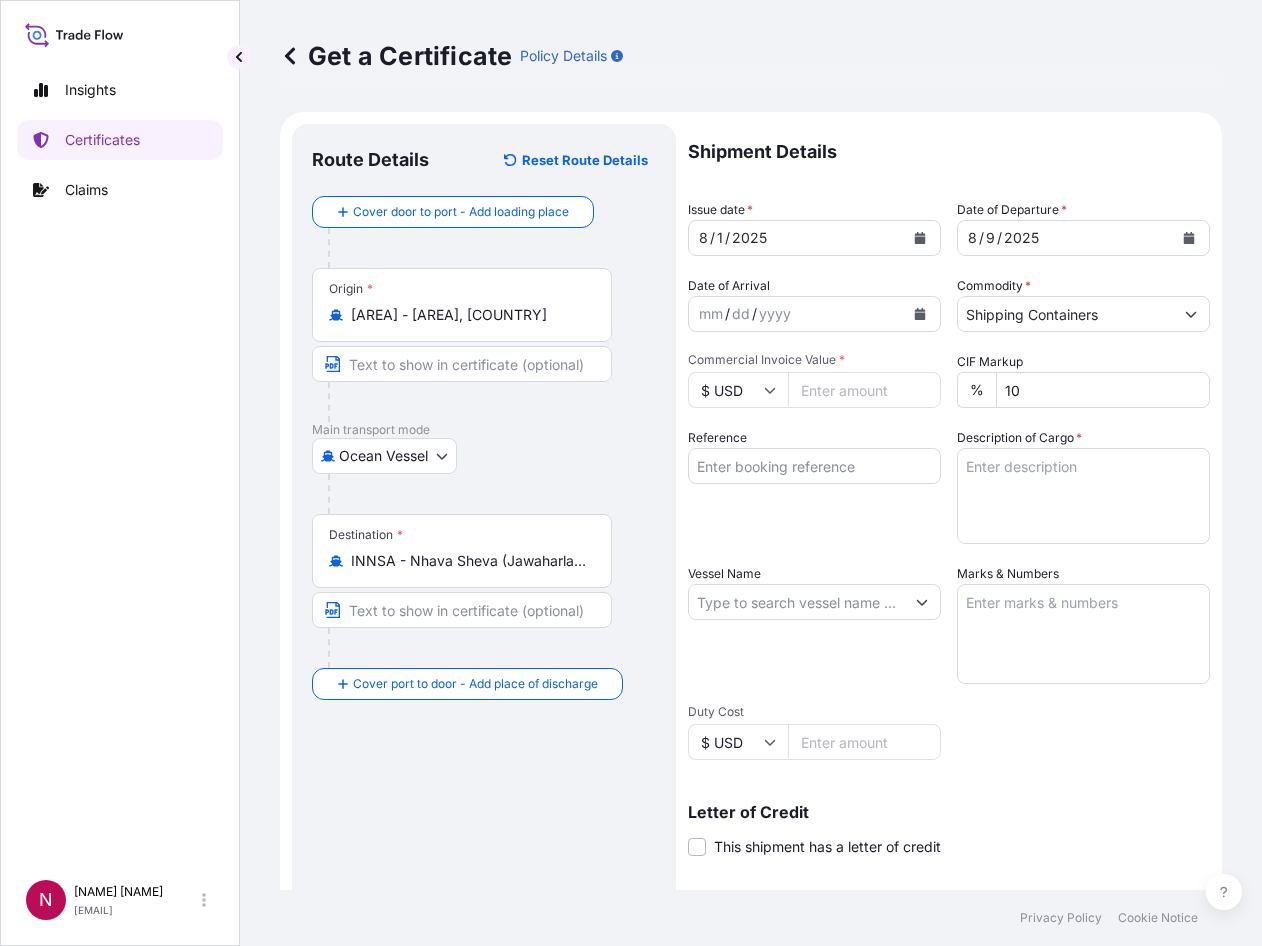 click on "Description of Cargo *" at bounding box center [1083, 496] 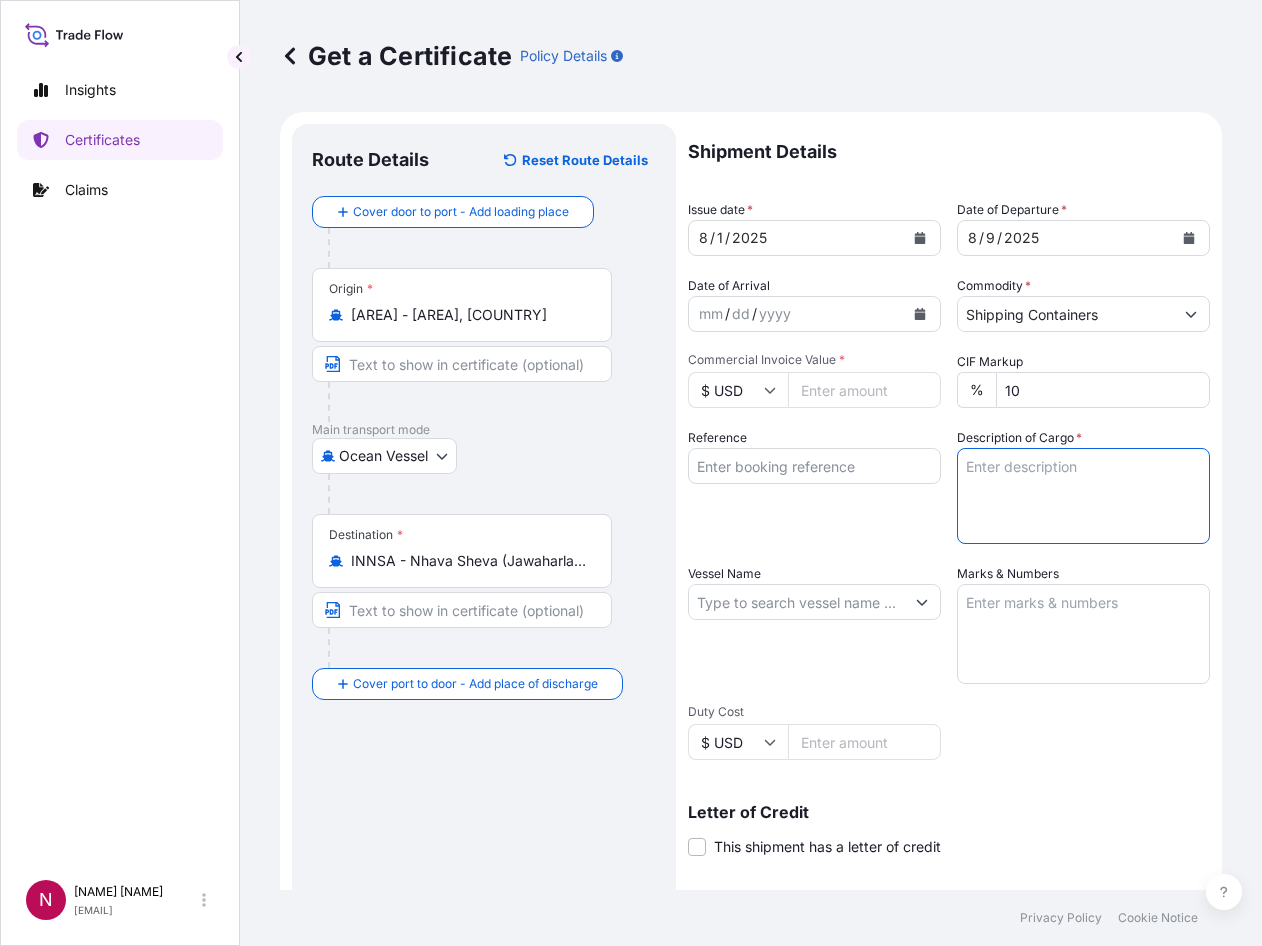paste on "[NUMBER] BOXES LOADED ONTO
[NUMBER] PALLET LOADED INTO
[NUMBER] LCL
[PRODUCT]" 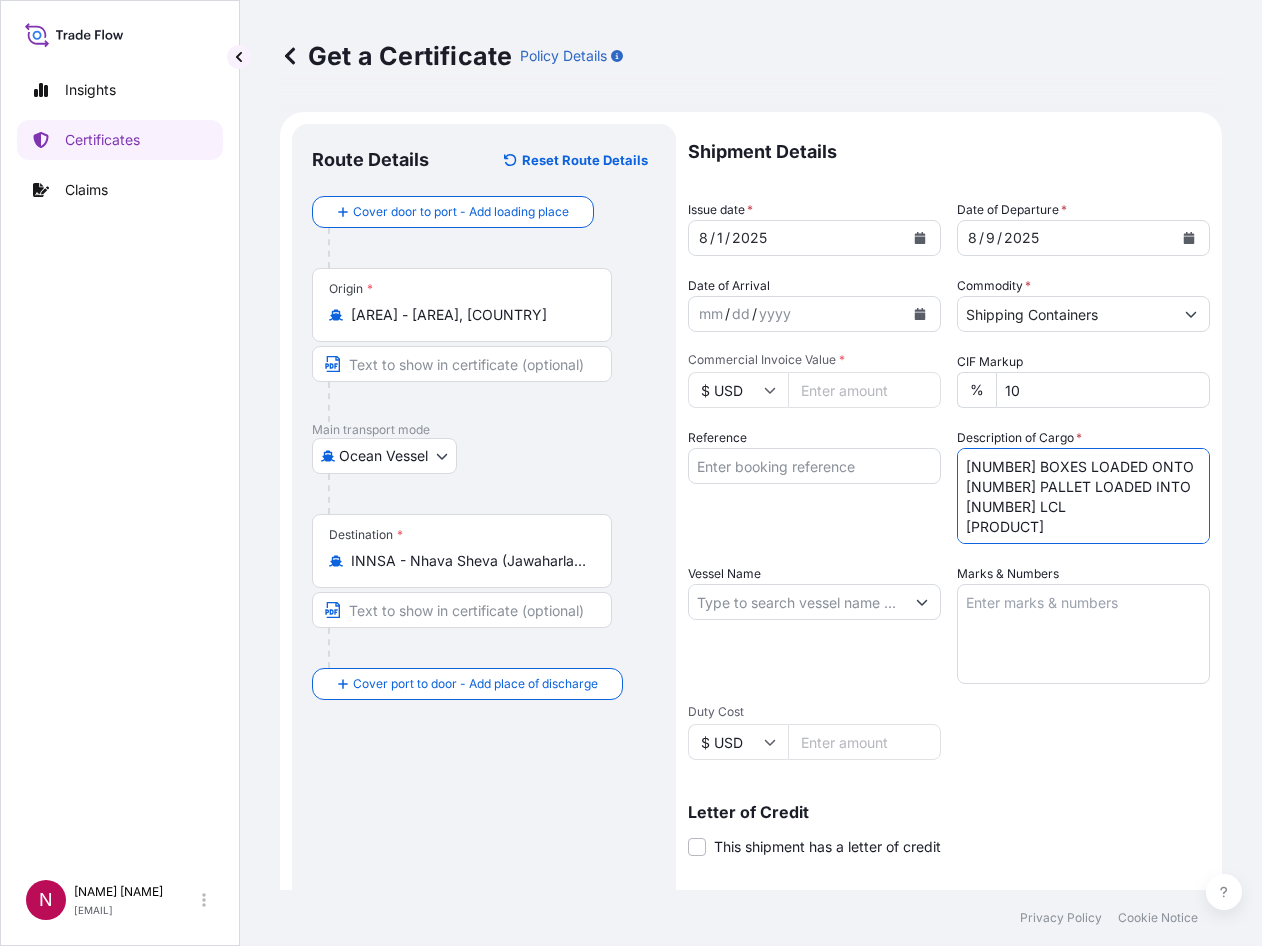 scroll, scrollTop: 12, scrollLeft: 0, axis: vertical 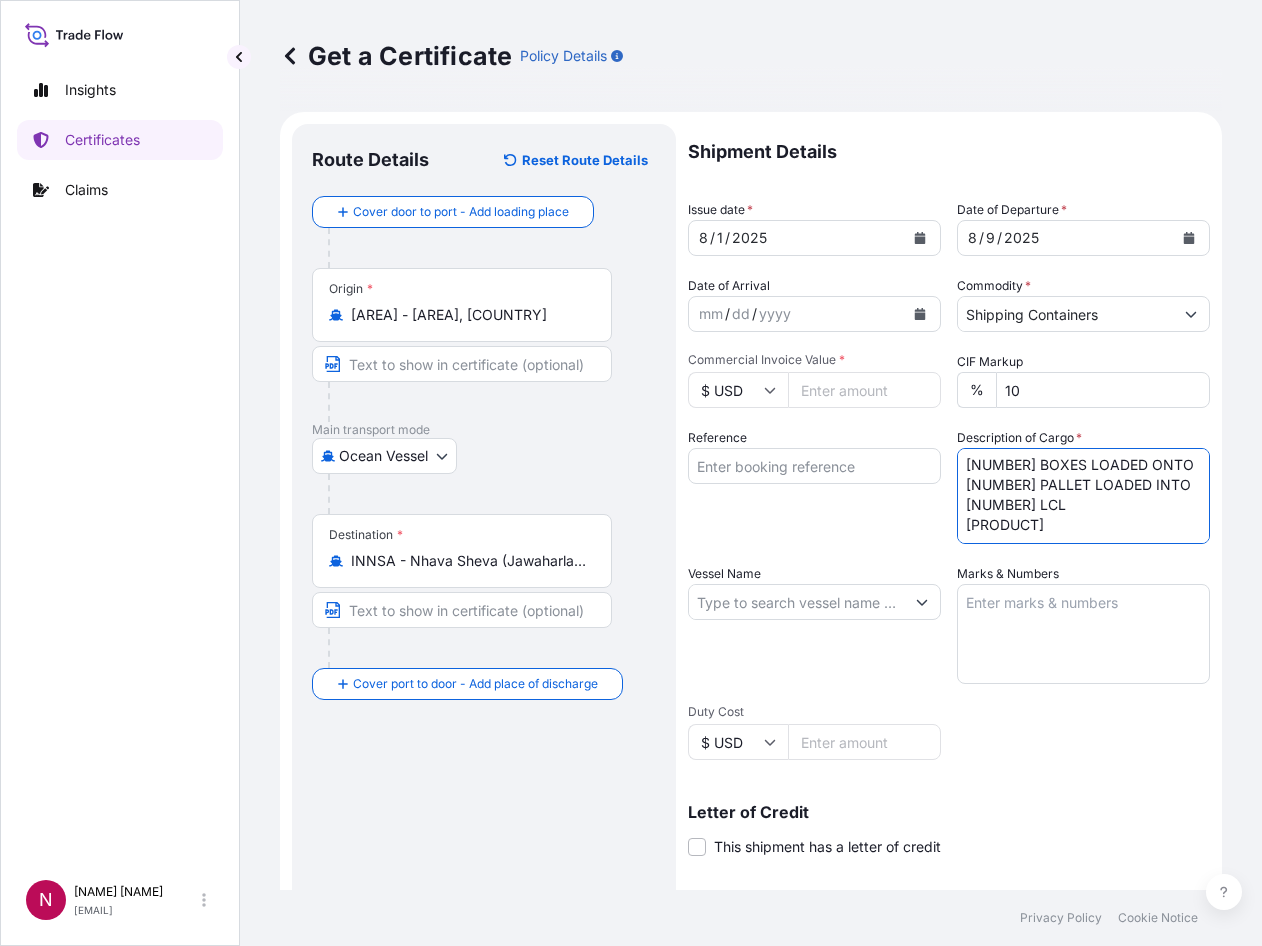 click on "[NUMBER] BOXES LOADED ONTO
[NUMBER] PALLET LOADED INTO
[NUMBER] LCL
[PRODUCT]" at bounding box center [1083, 496] 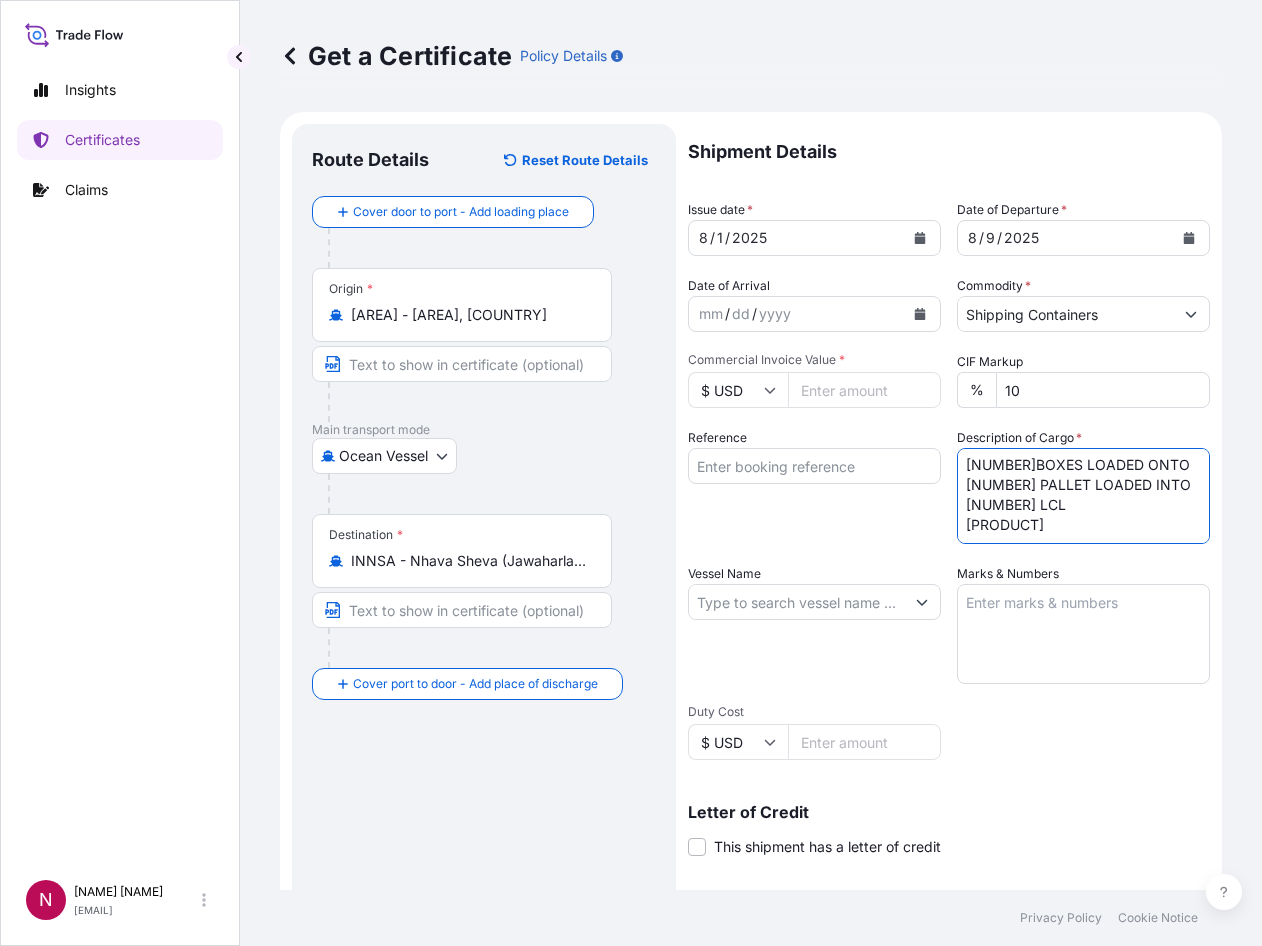 scroll, scrollTop: 9, scrollLeft: 0, axis: vertical 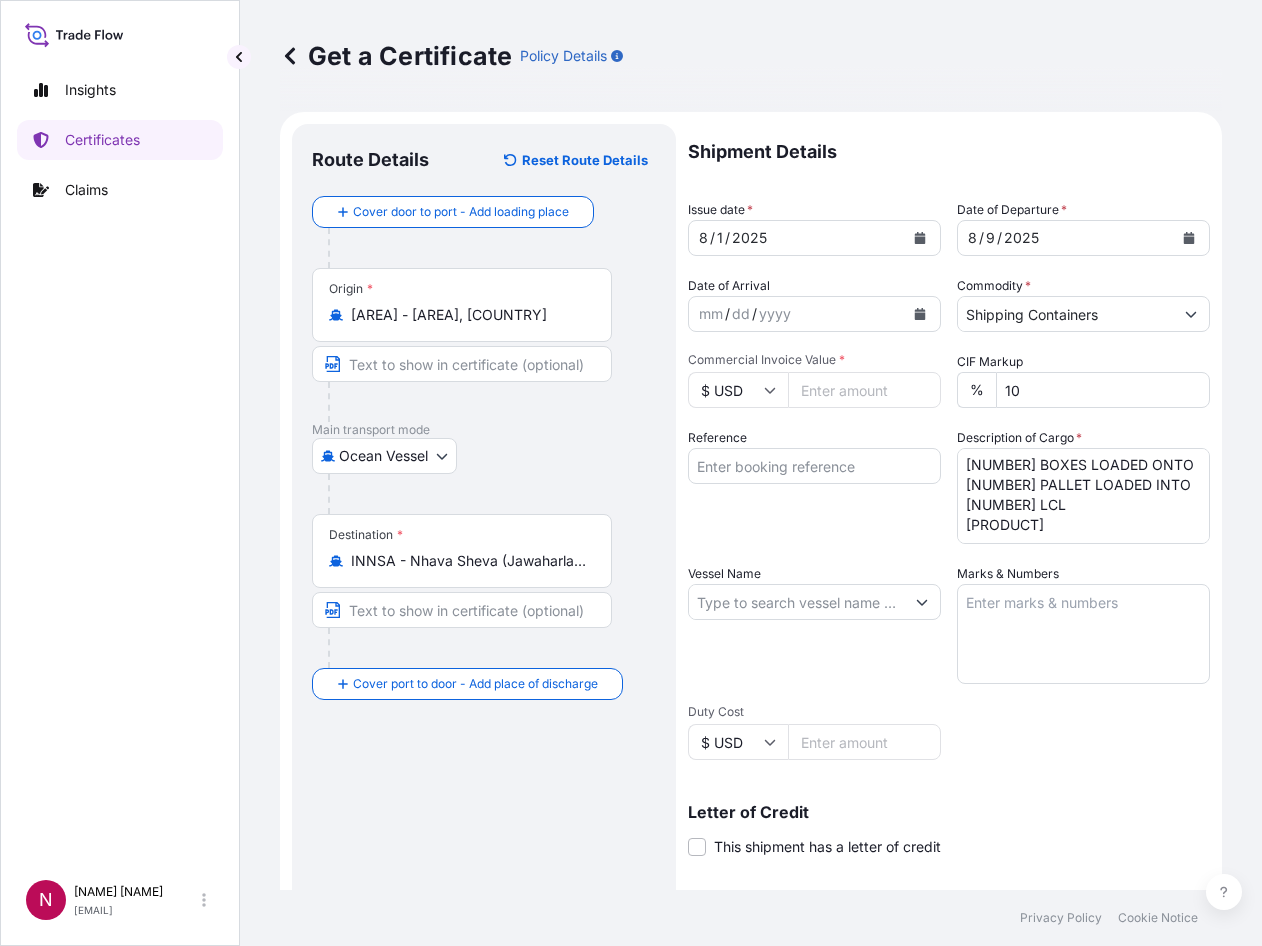 click at bounding box center [492, 494] 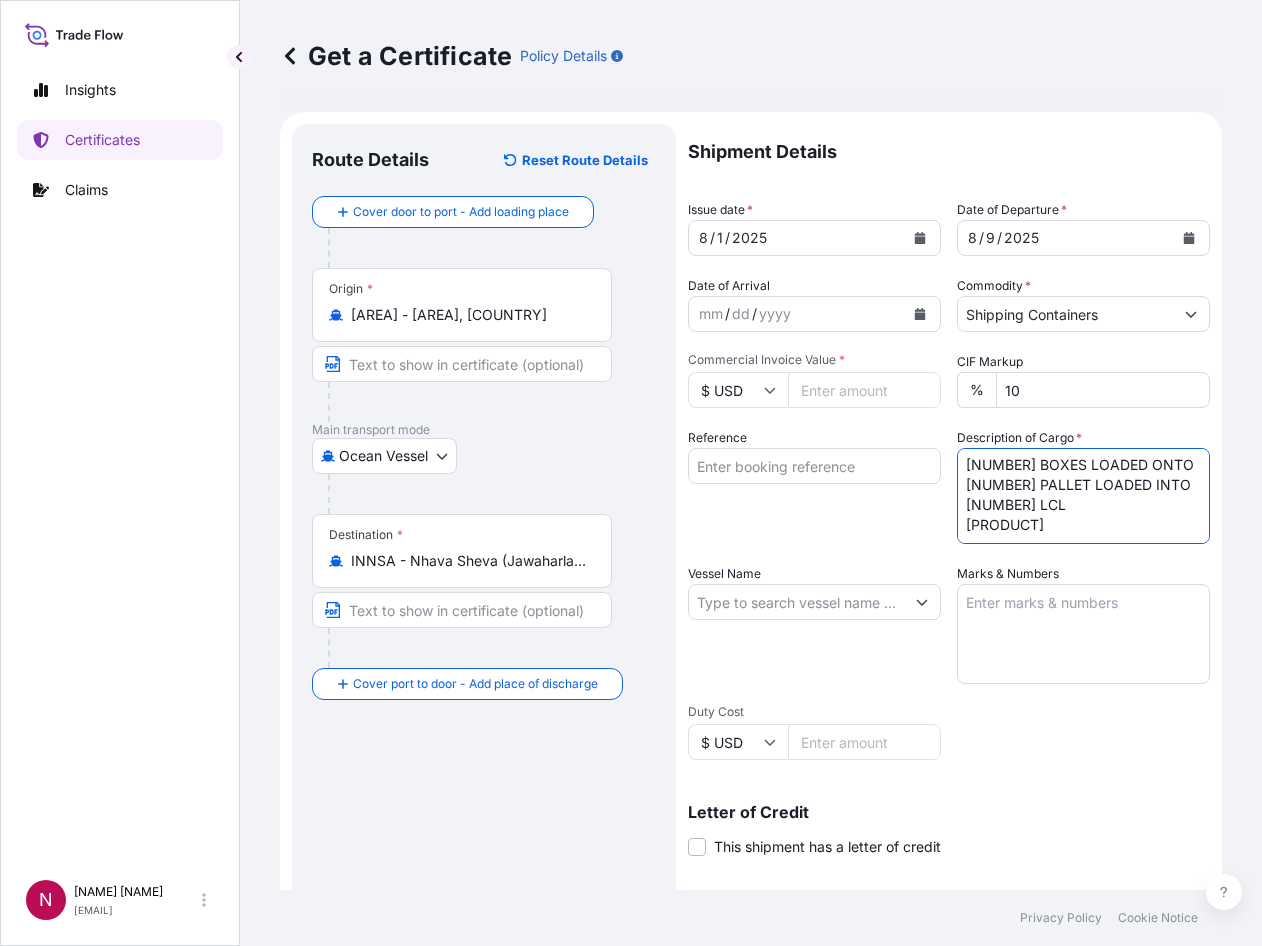 click on "[NUMBER] BOXES LOADED ONTO
[NUMBER] PALLET LOADED INTO
[NUMBER] LCL
[PRODUCT]" at bounding box center [1083, 496] 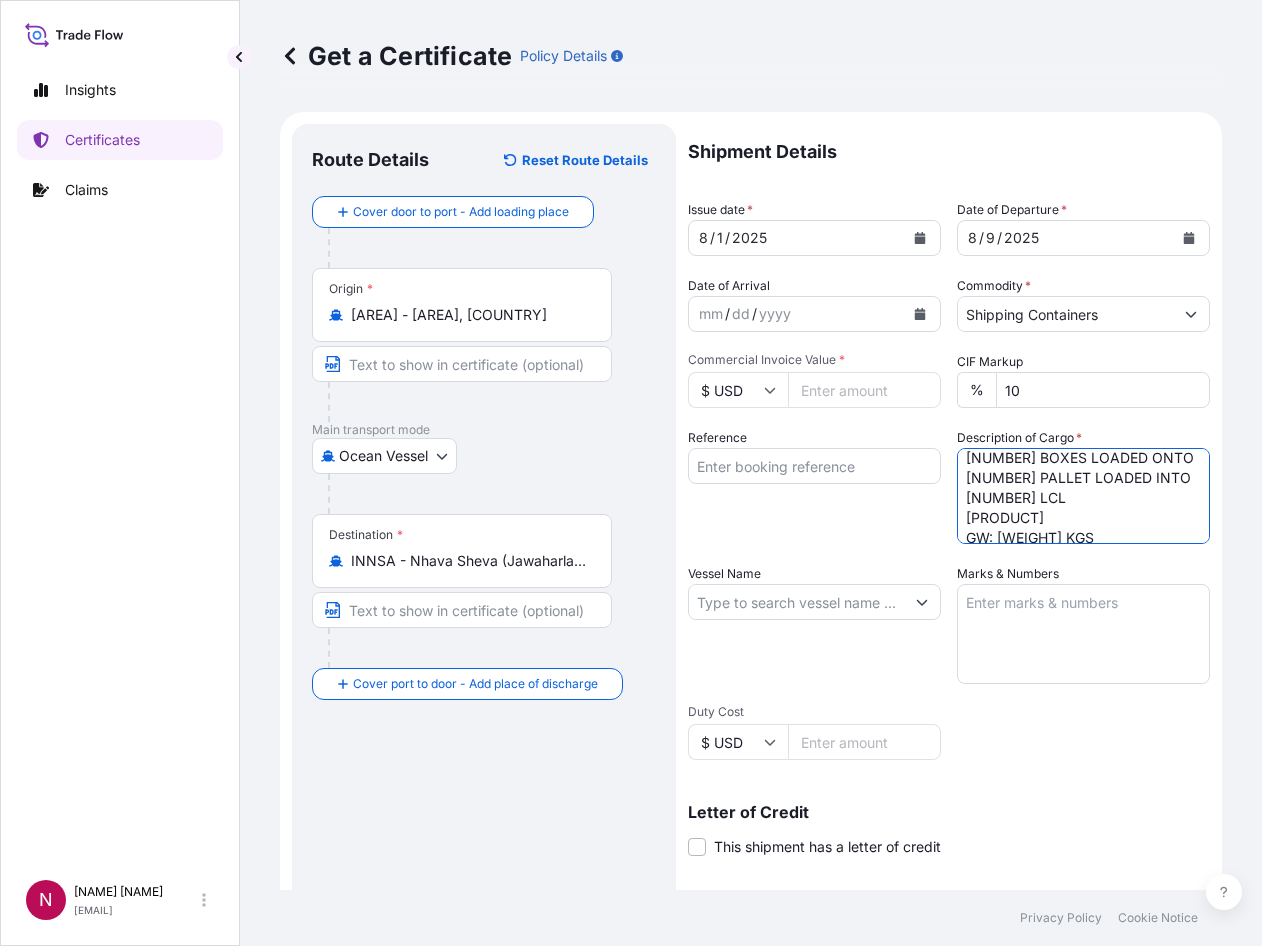 scroll, scrollTop: 52, scrollLeft: 0, axis: vertical 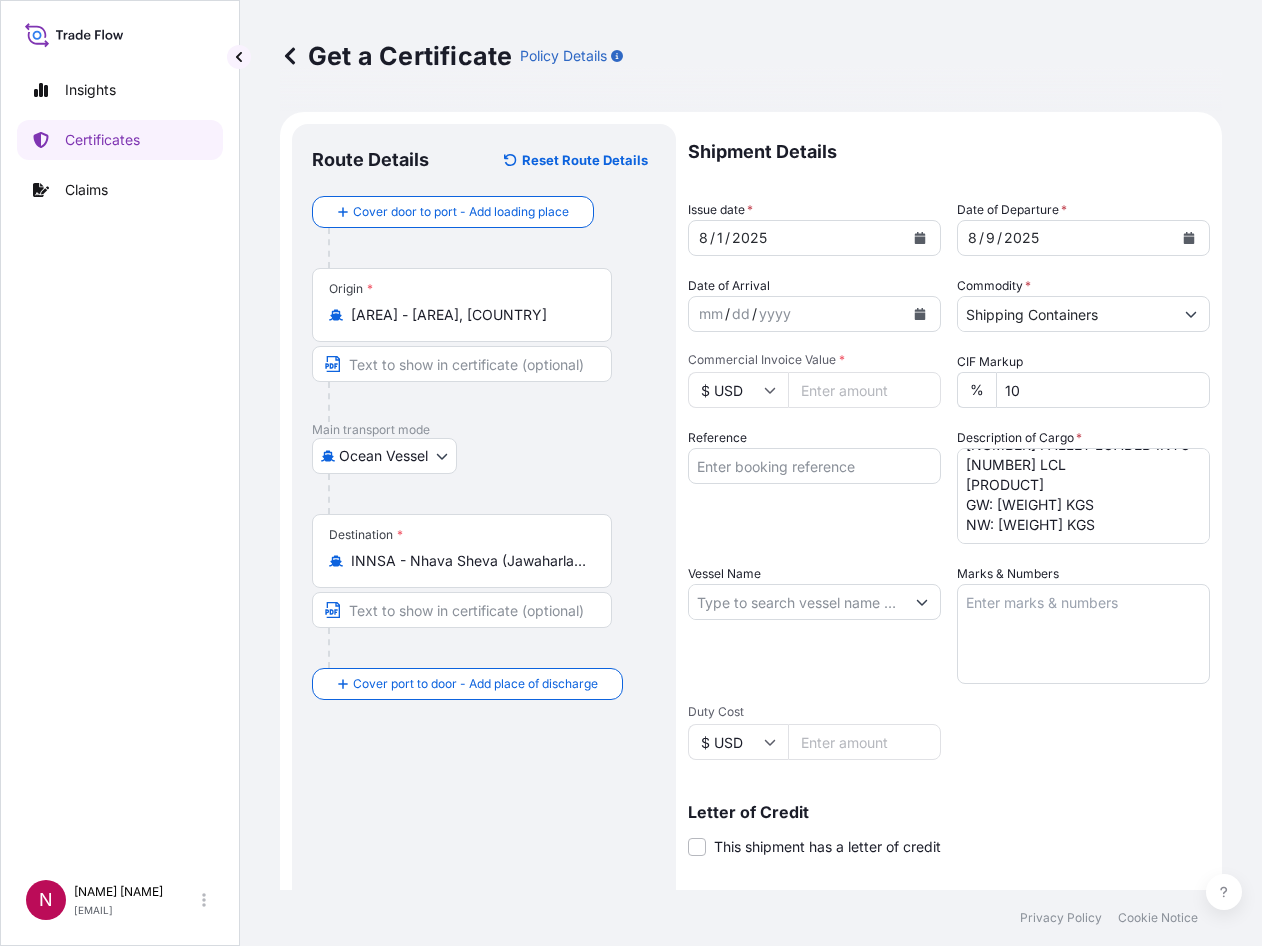 drag, startPoint x: 579, startPoint y: 461, endPoint x: 635, endPoint y: 468, distance: 56.435802 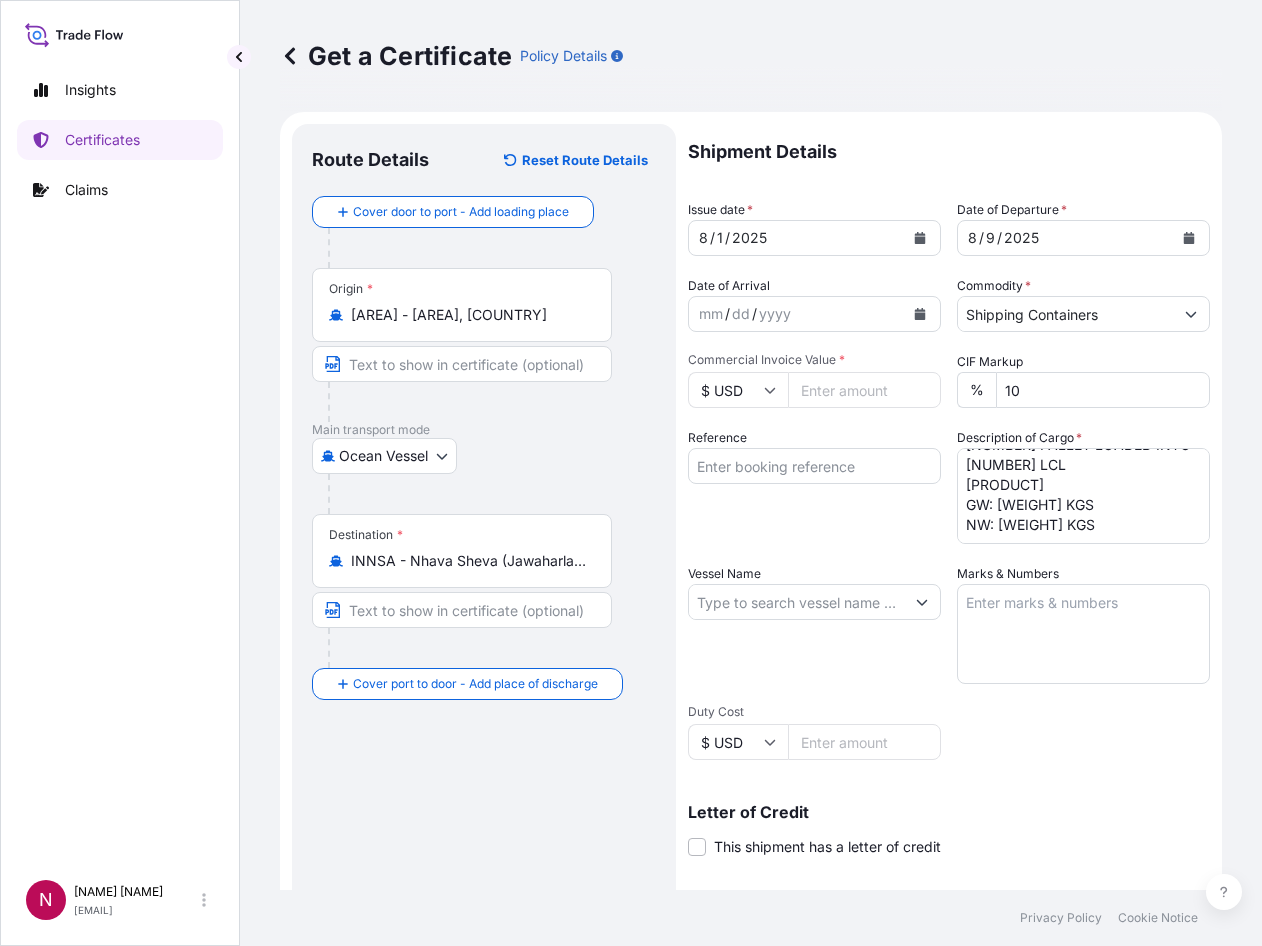 click on "Ocean Vessel Air Barge Road Ocean Vessel Rail Barge in Tow" at bounding box center [484, 456] 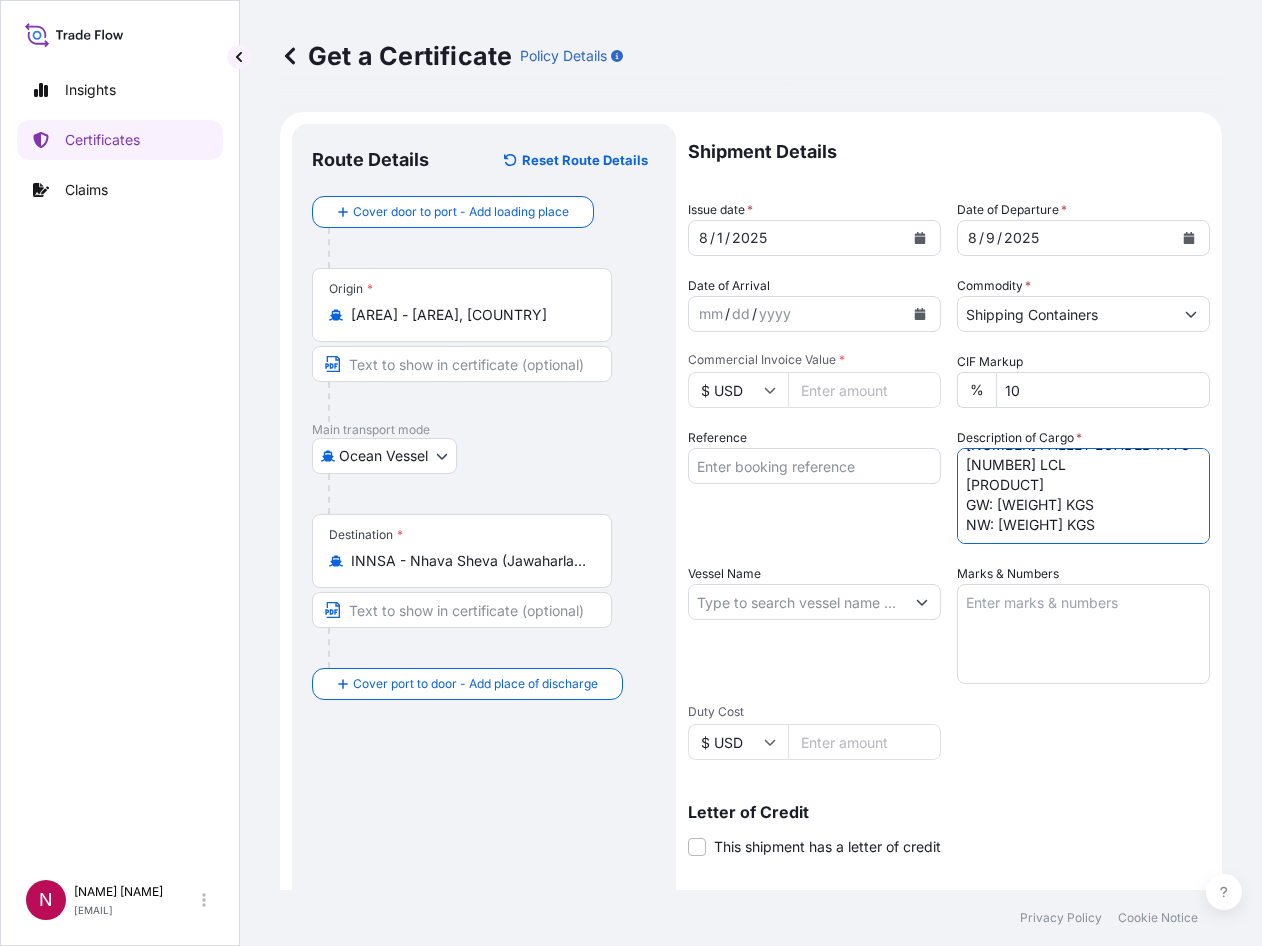 drag, startPoint x: 987, startPoint y: 497, endPoint x: 1041, endPoint y: 496, distance: 54.00926 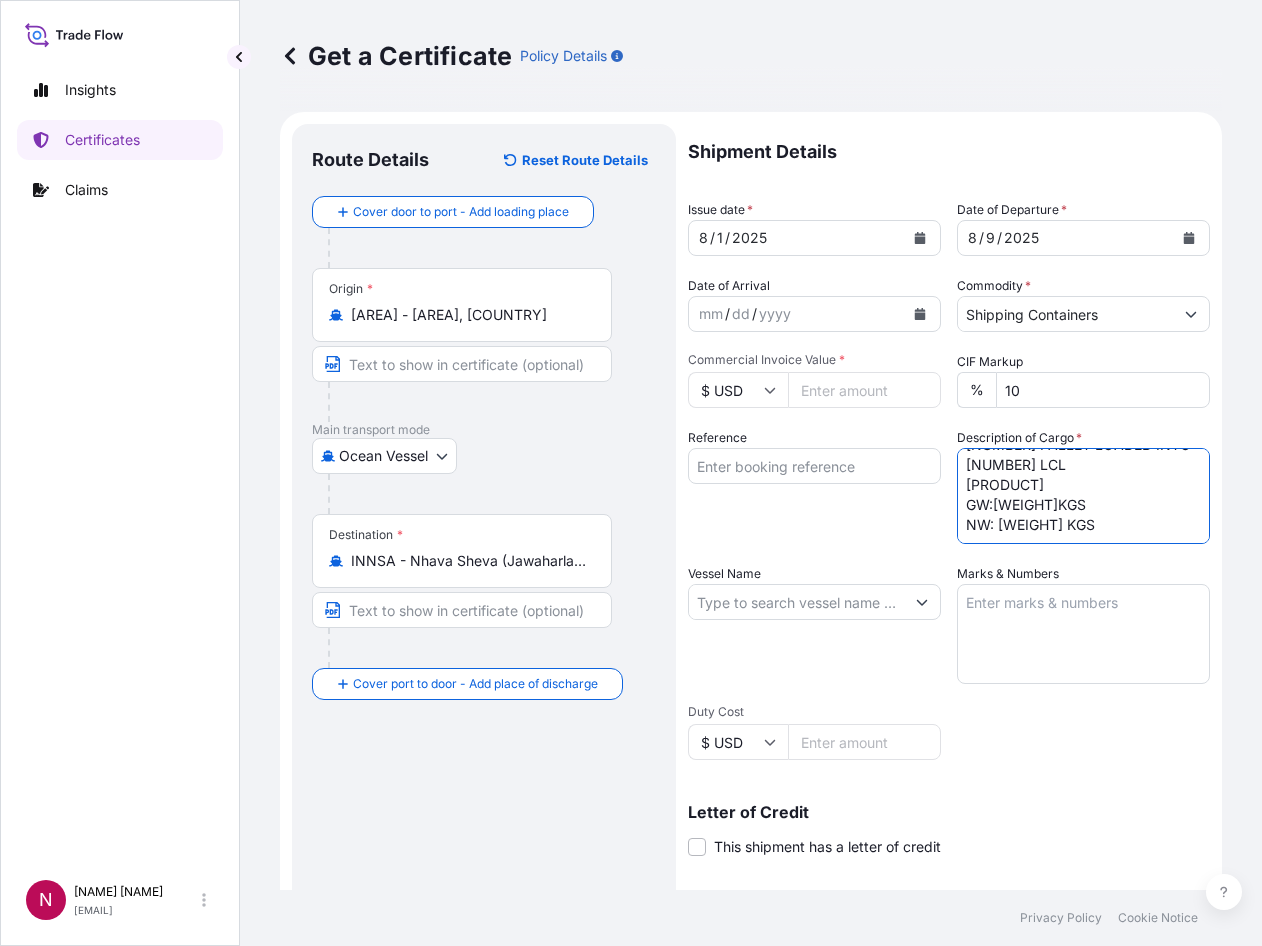 click on "[NUMBER] BOXES LOADED ONTO
[NUMBER] PALLET LOADED INTO
[NUMBER] LCL
[PRODUCT]
GW:[WEIGHT]KGS
NW: [WEIGHT] KGS" at bounding box center [1083, 496] 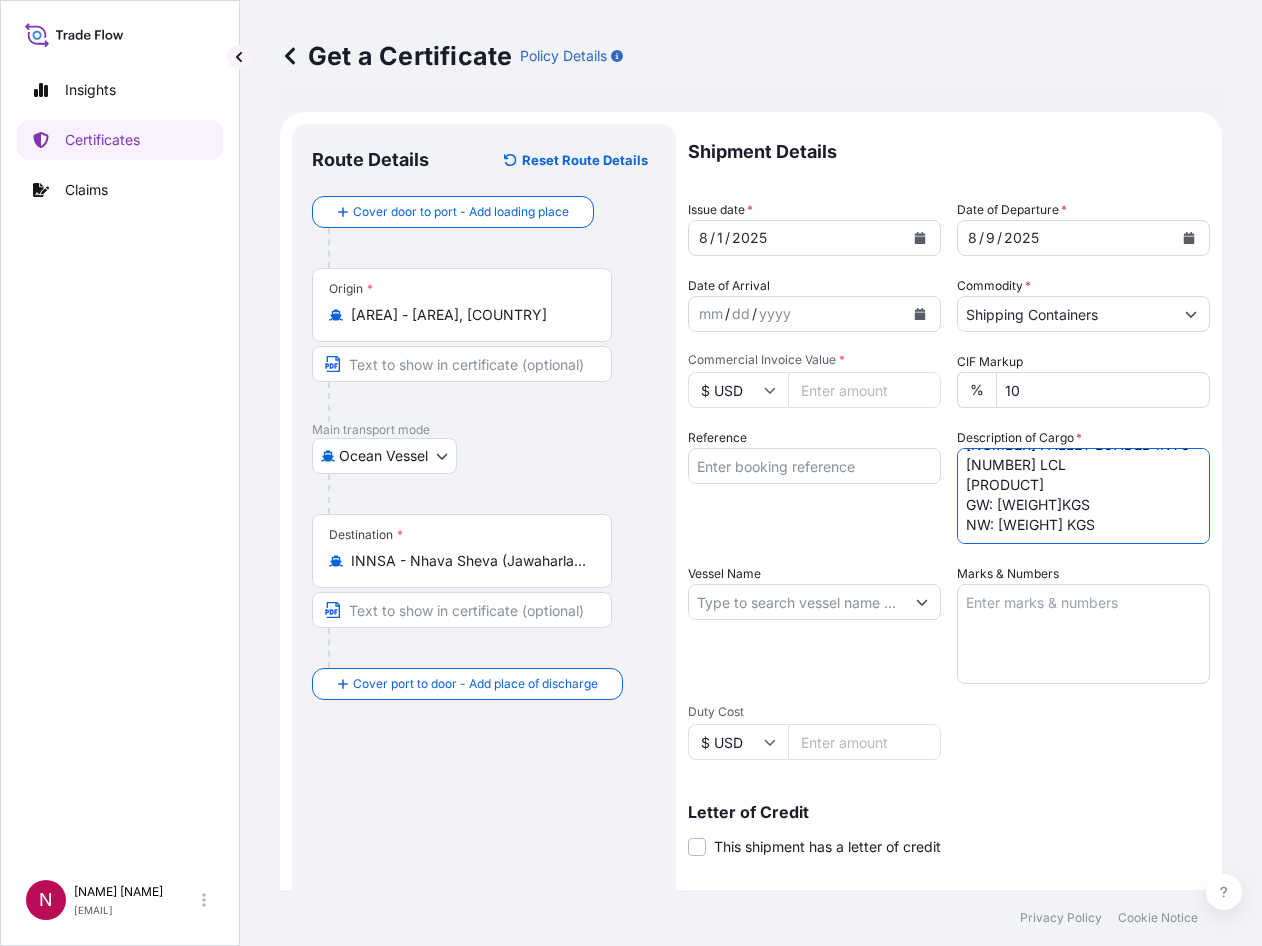 click on "[NUMBER] BOXES LOADED ONTO
[NUMBER] PALLET LOADED INTO
[NUMBER] LCL
[PRODUCT]
GW: [WEIGHT]KGS
NW: [WEIGHT] KGS" at bounding box center (1083, 496) 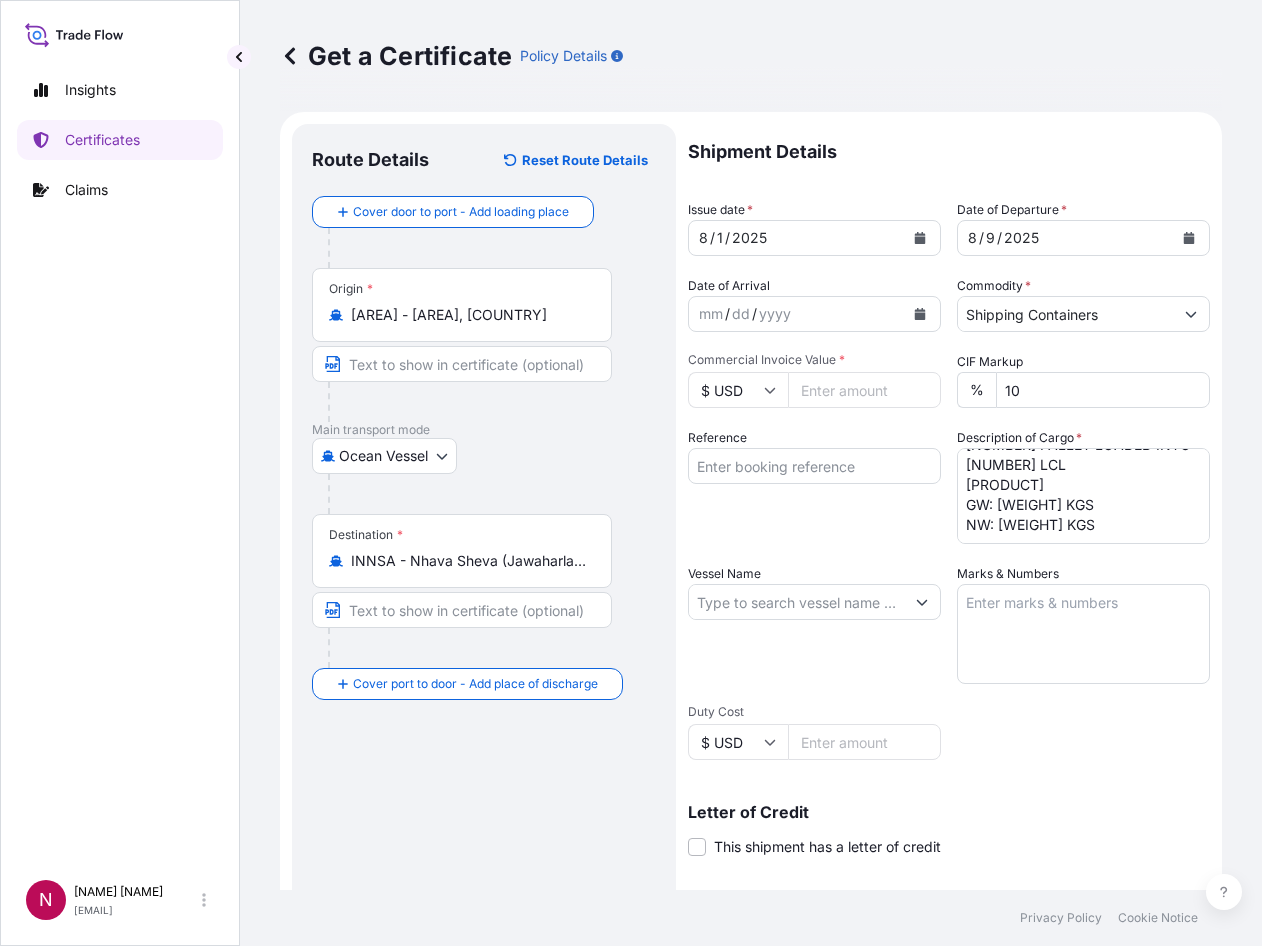 drag, startPoint x: 666, startPoint y: 487, endPoint x: 703, endPoint y: 483, distance: 37.215588 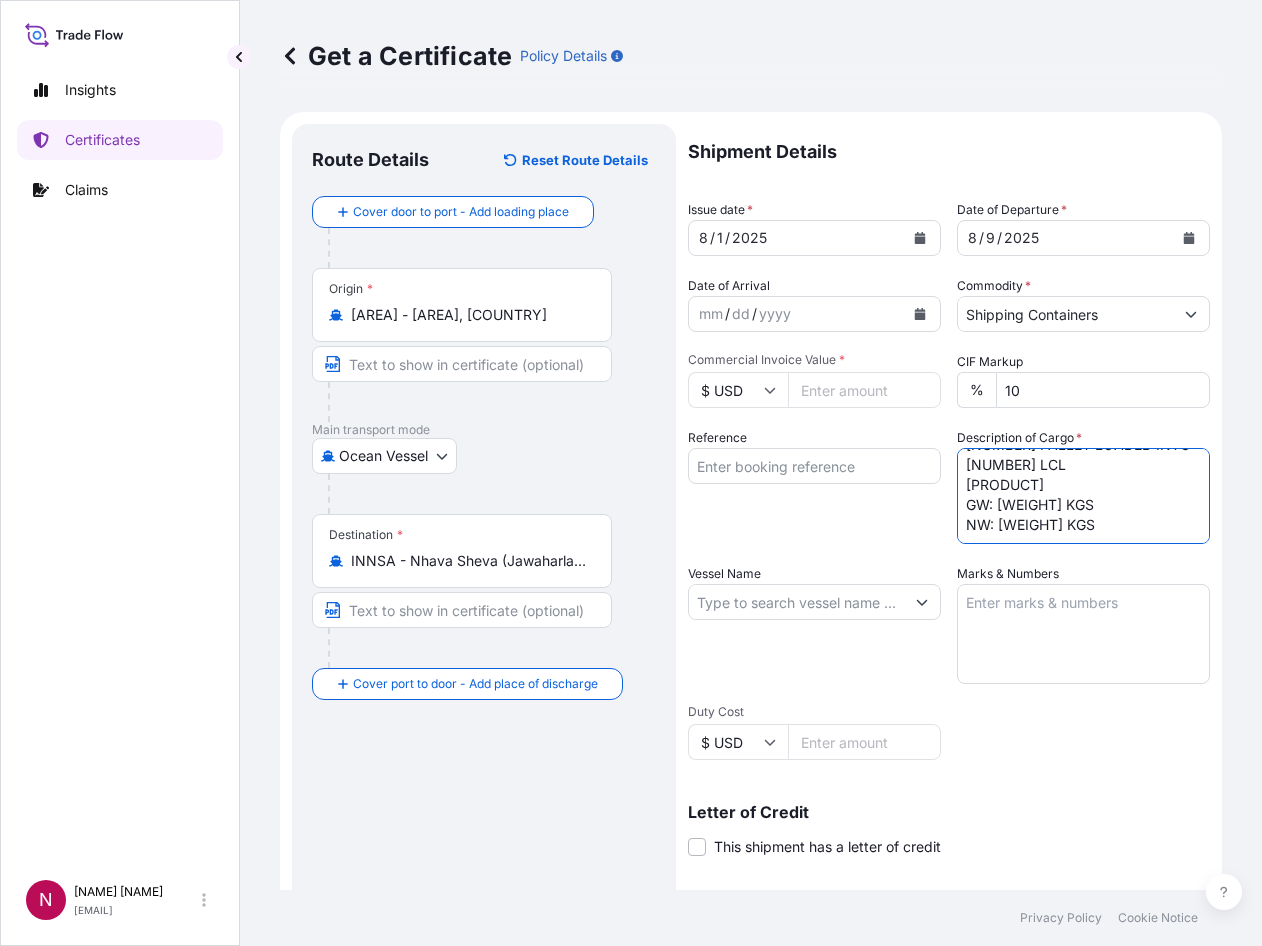 drag, startPoint x: 992, startPoint y: 516, endPoint x: 1032, endPoint y: 522, distance: 40.4475 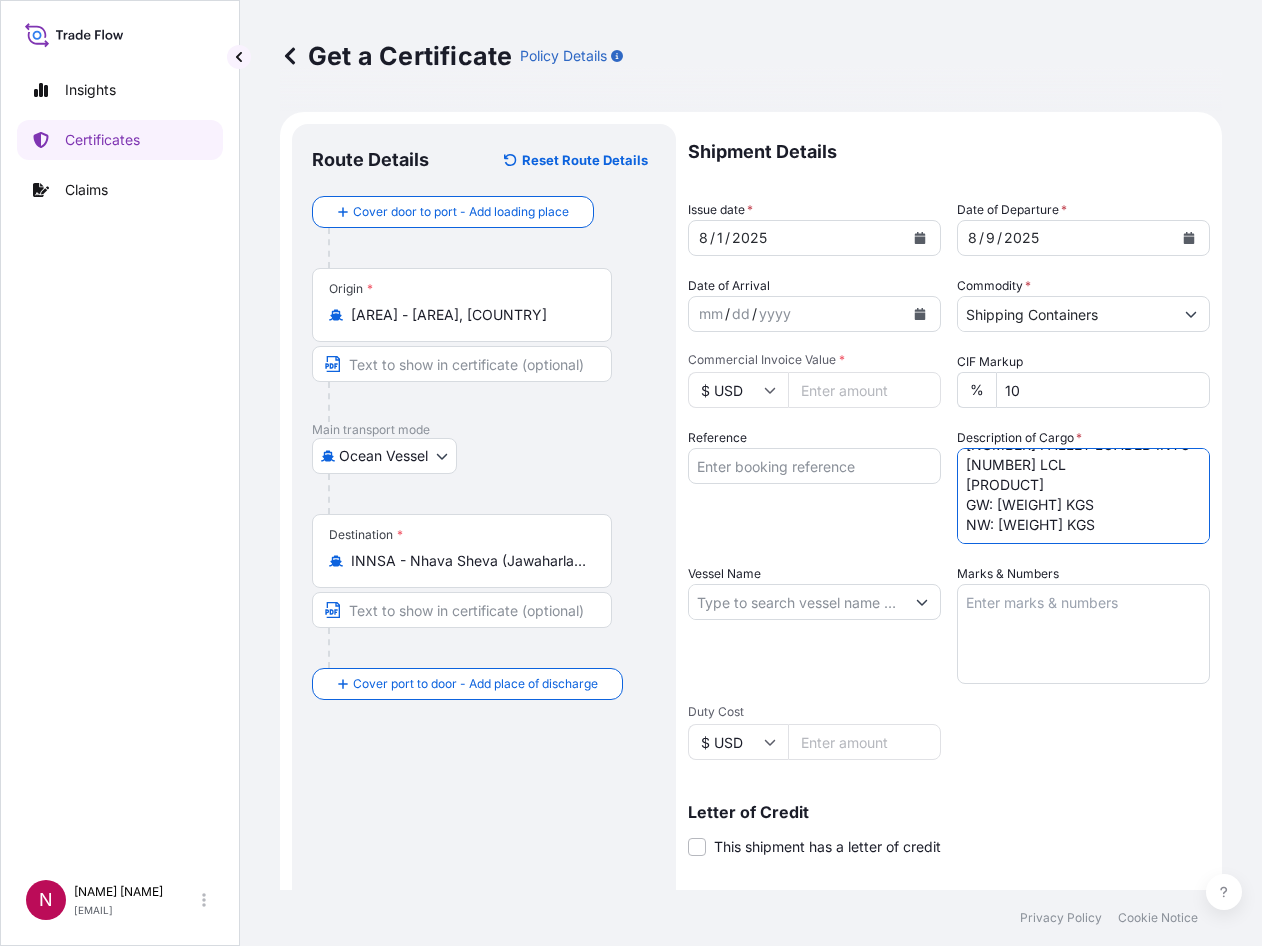 paste on "80.00" 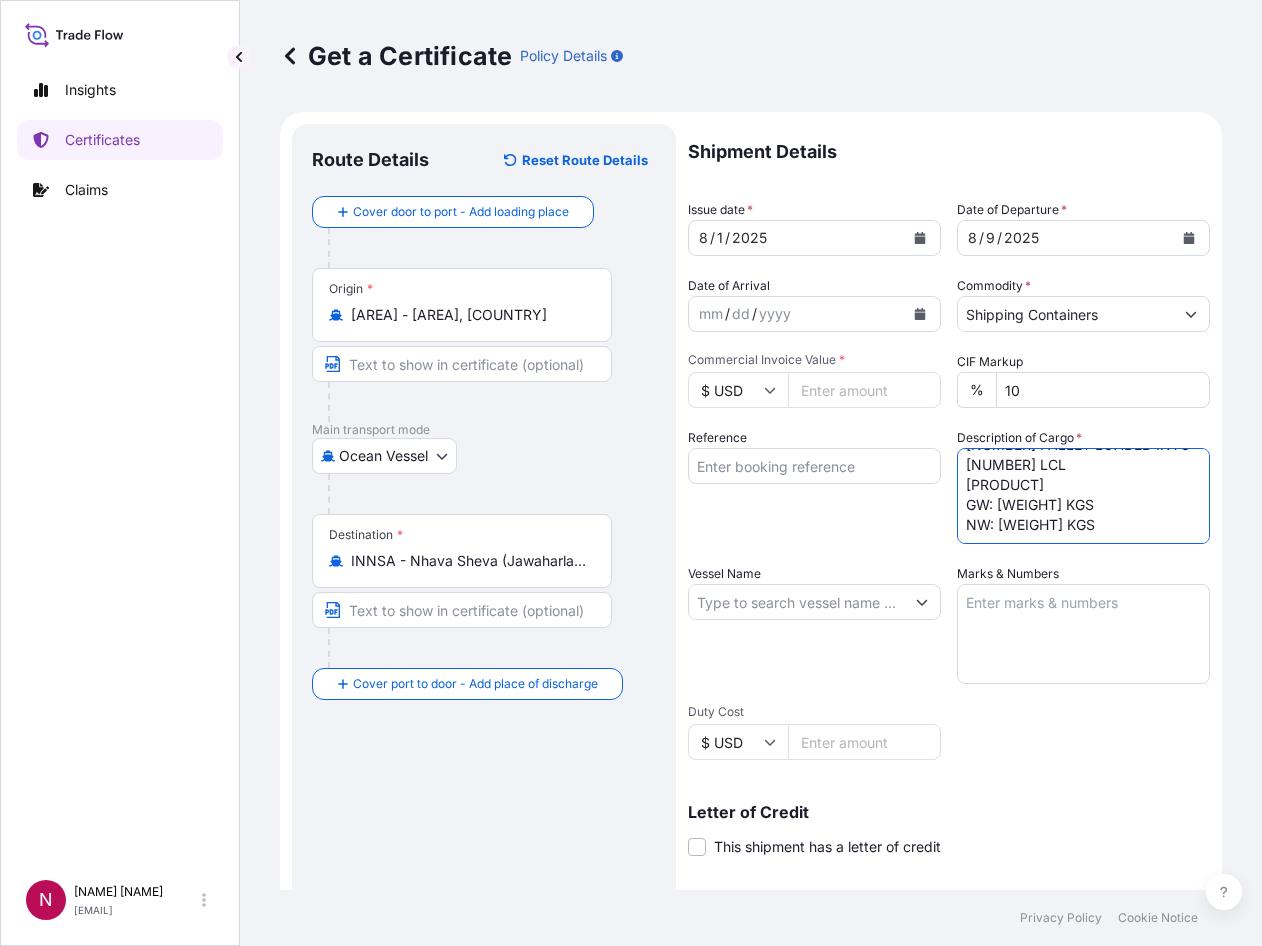 type on "[NUMBER] BOXES LOADED ONTO
[NUMBER] PALLET LOADED INTO
[NUMBER] LCL
[PRODUCT]
GW: [WEIGHT] KGS
NW: [WEIGHT] KGS" 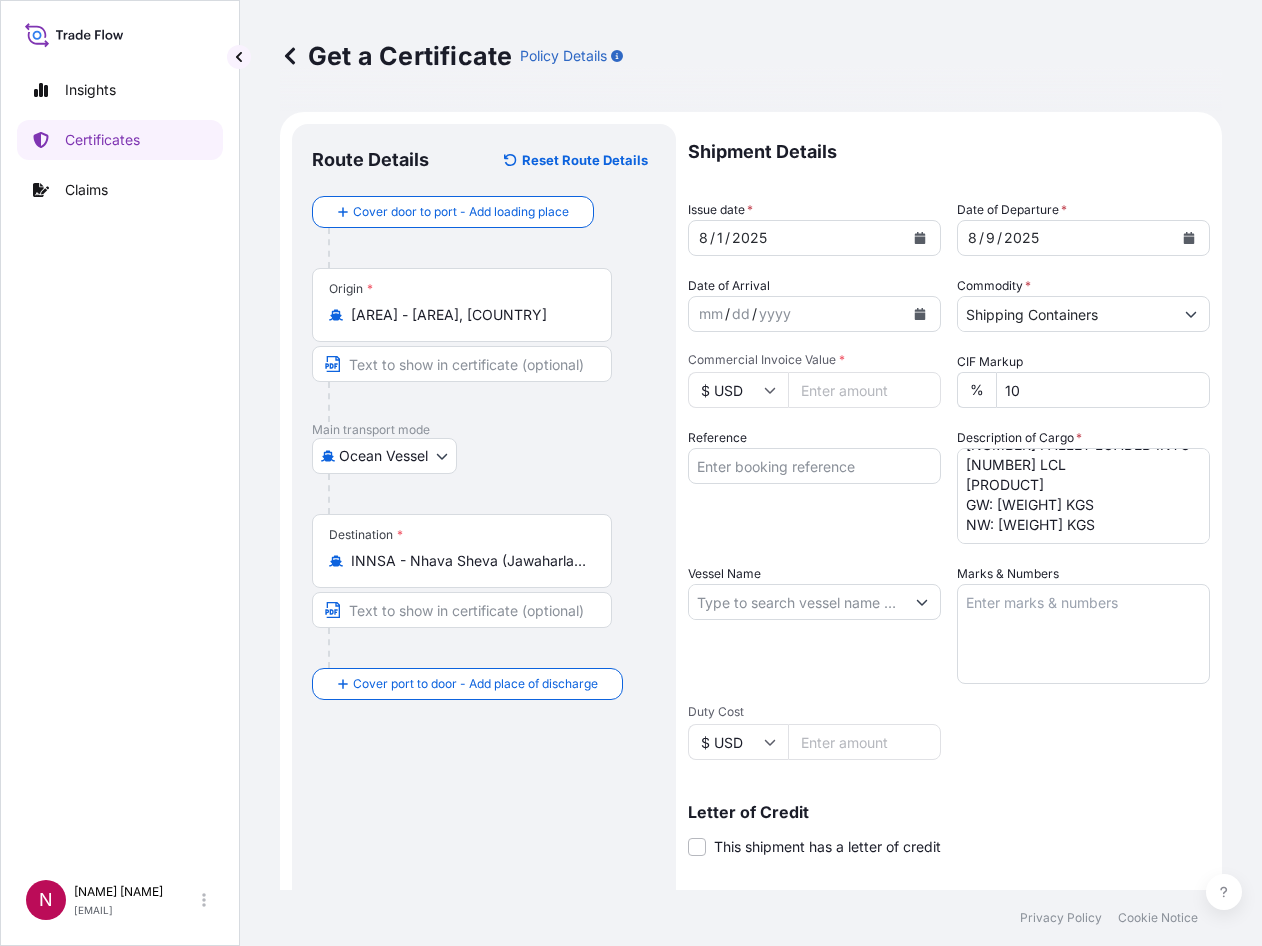 click on "Reference" at bounding box center (814, 486) 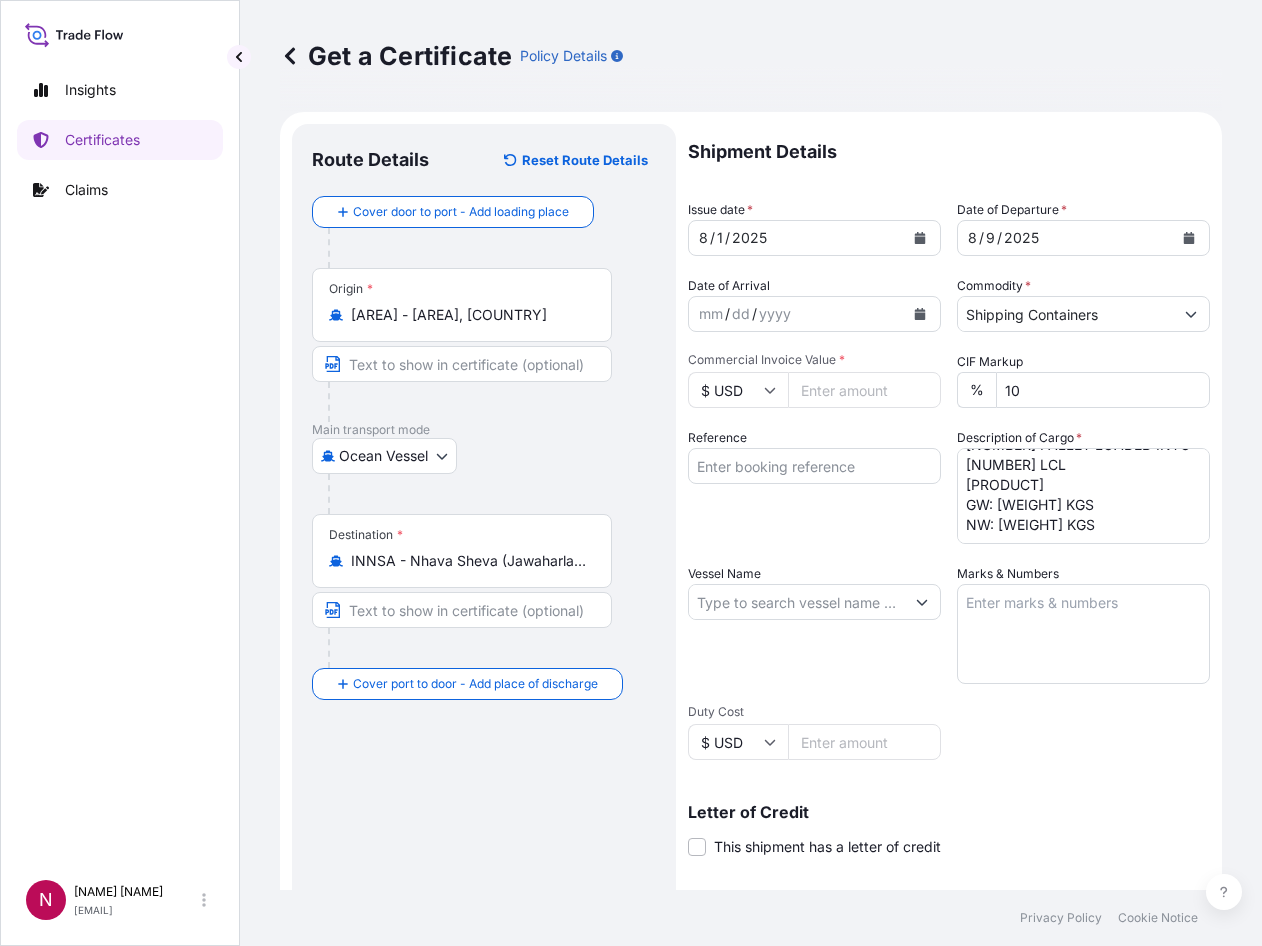 click on "Reference" at bounding box center [814, 486] 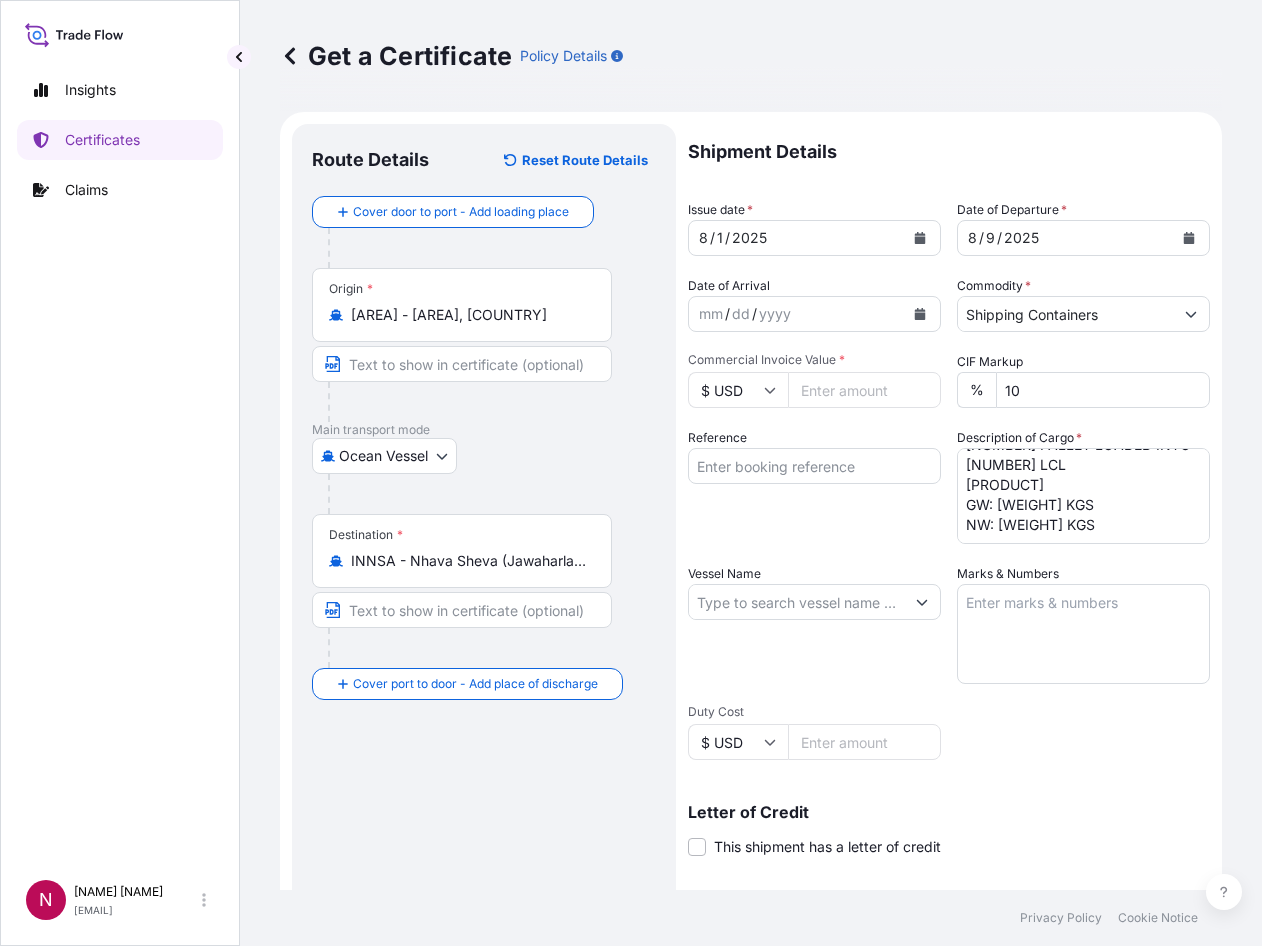 click on "Vessel Name" at bounding box center (796, 602) 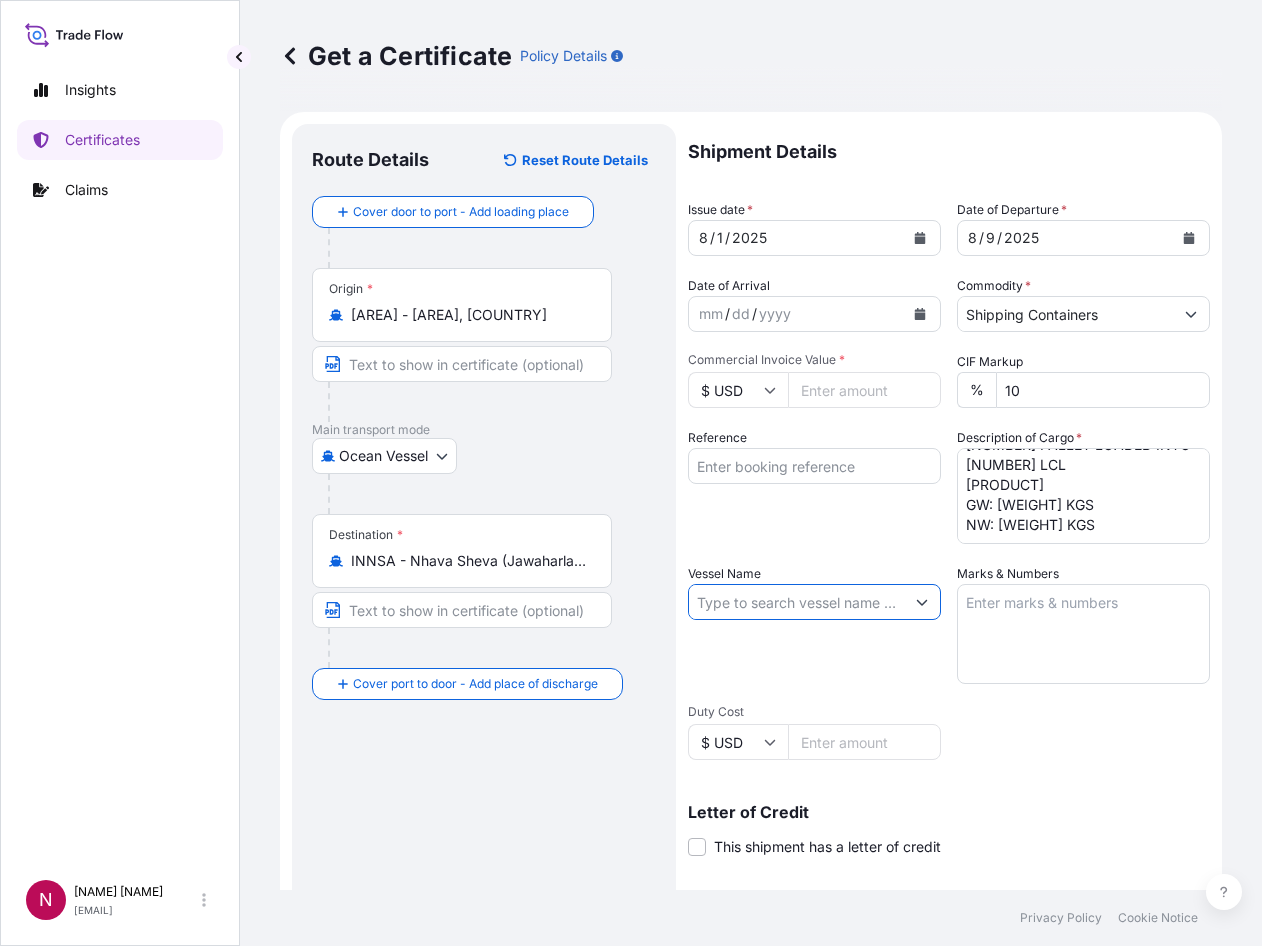 paste on "TAYMA EXPRESS" 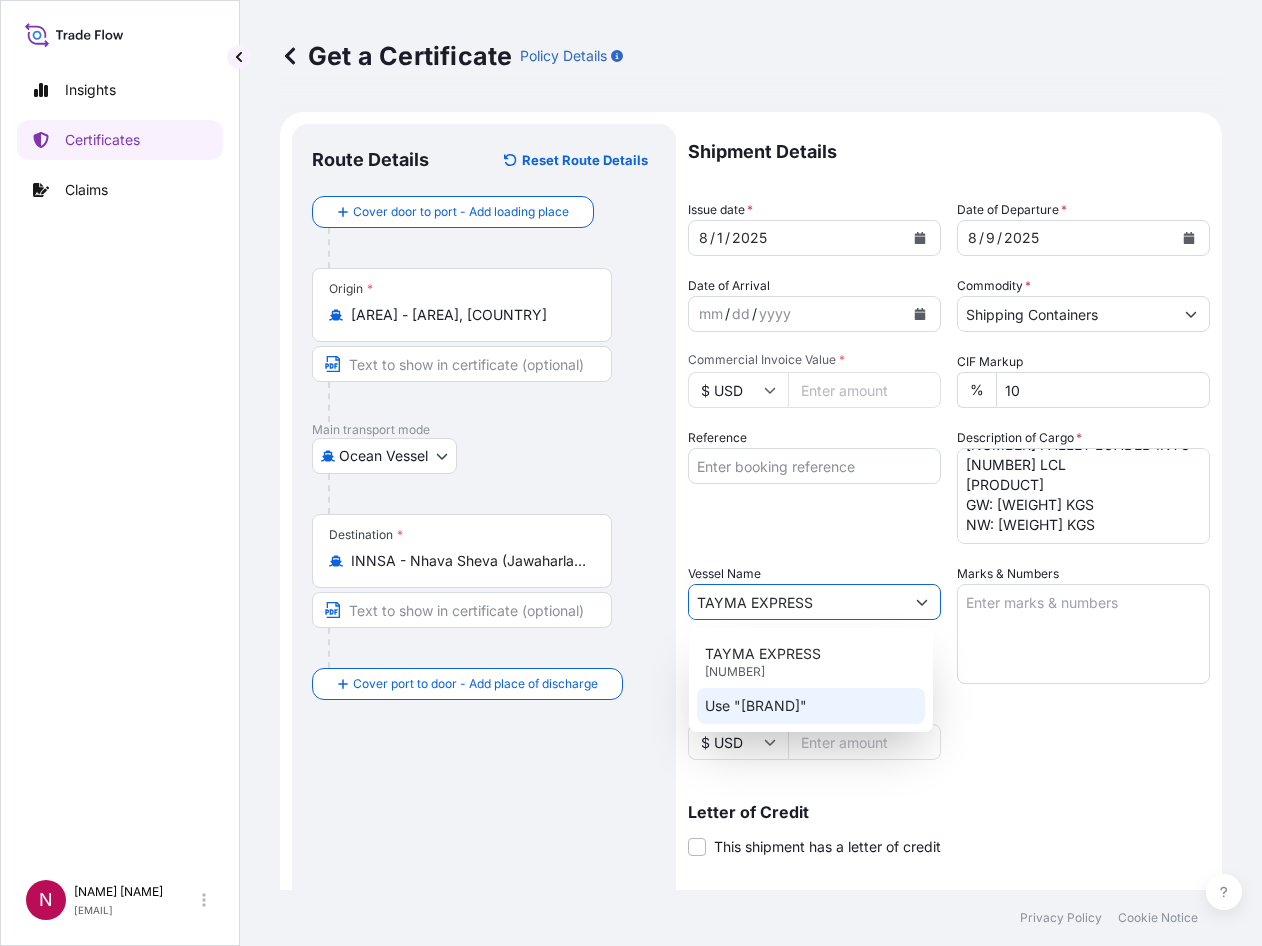 click on "Use "[BRAND]"" 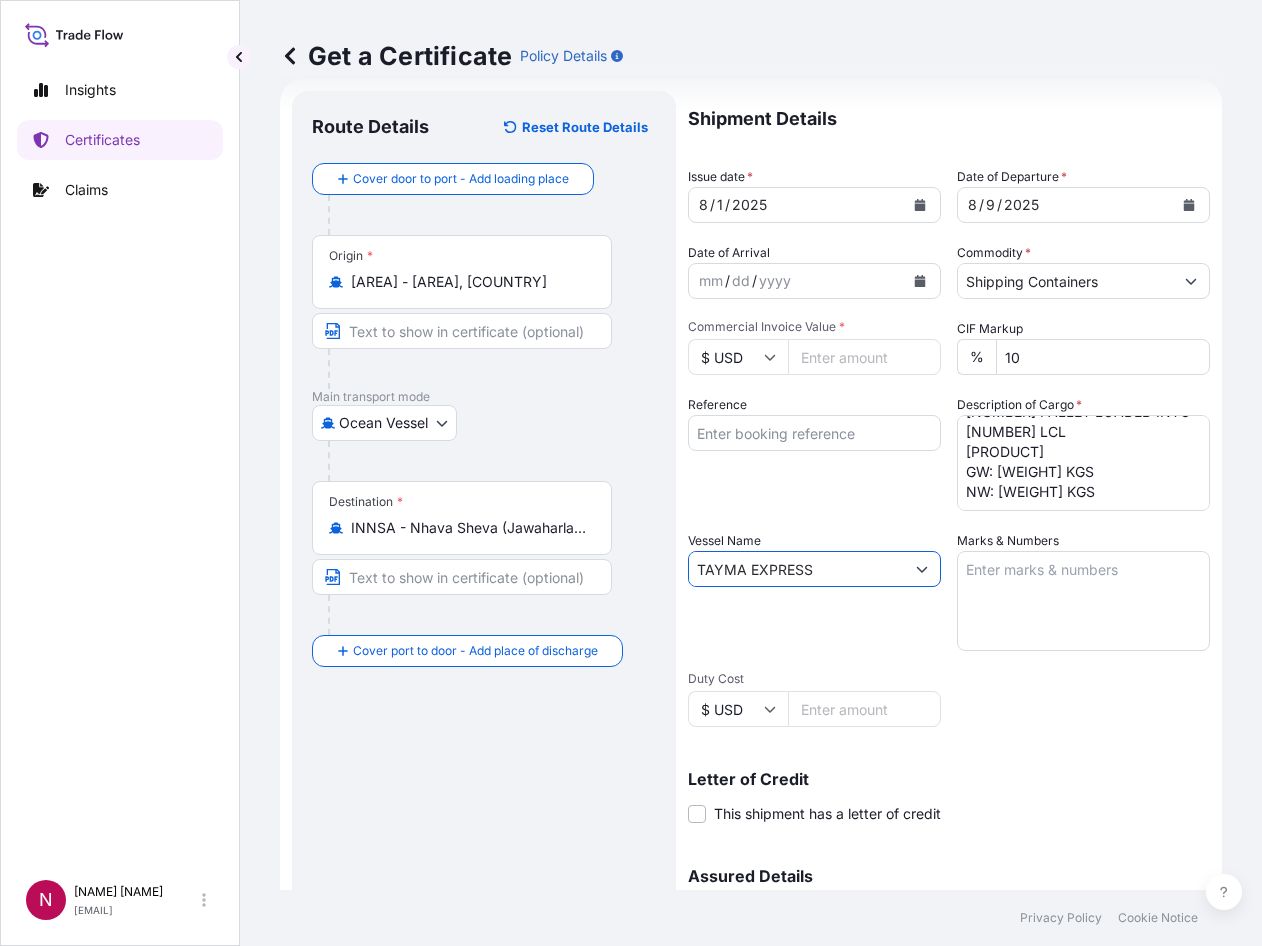 scroll, scrollTop: 0, scrollLeft: 0, axis: both 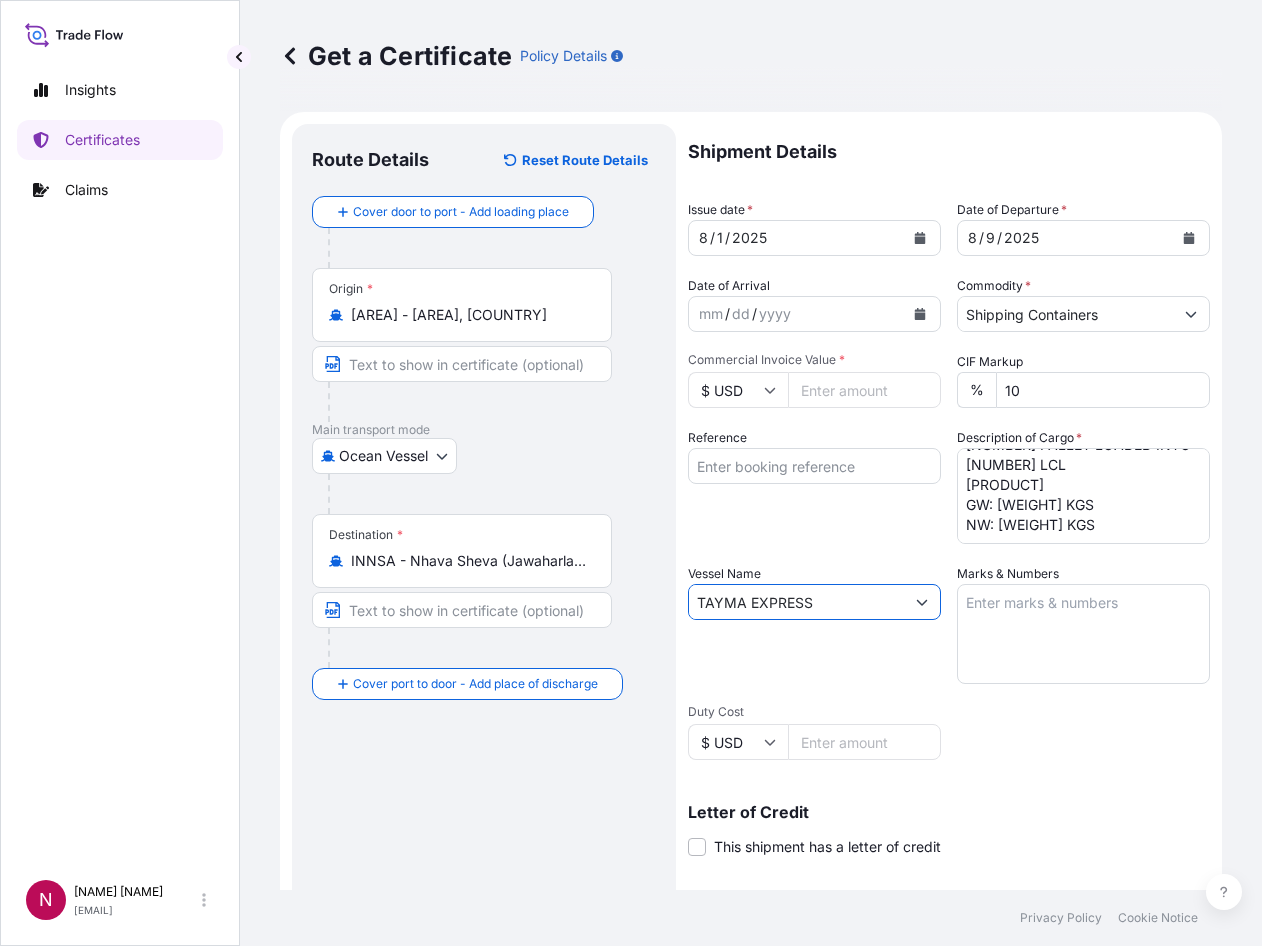 type on "TAYMA EXPRESS" 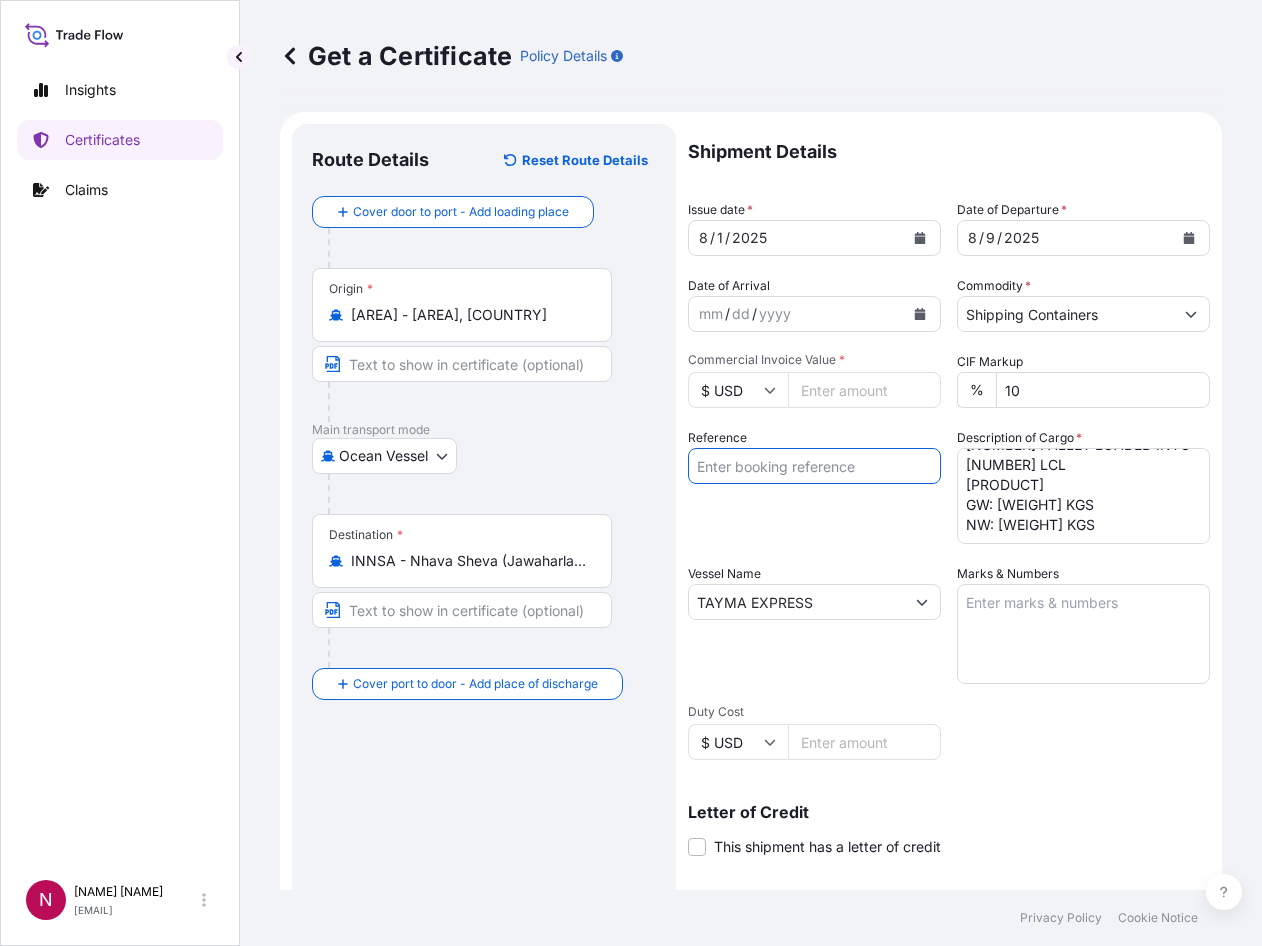 click on "Reference" at bounding box center [814, 466] 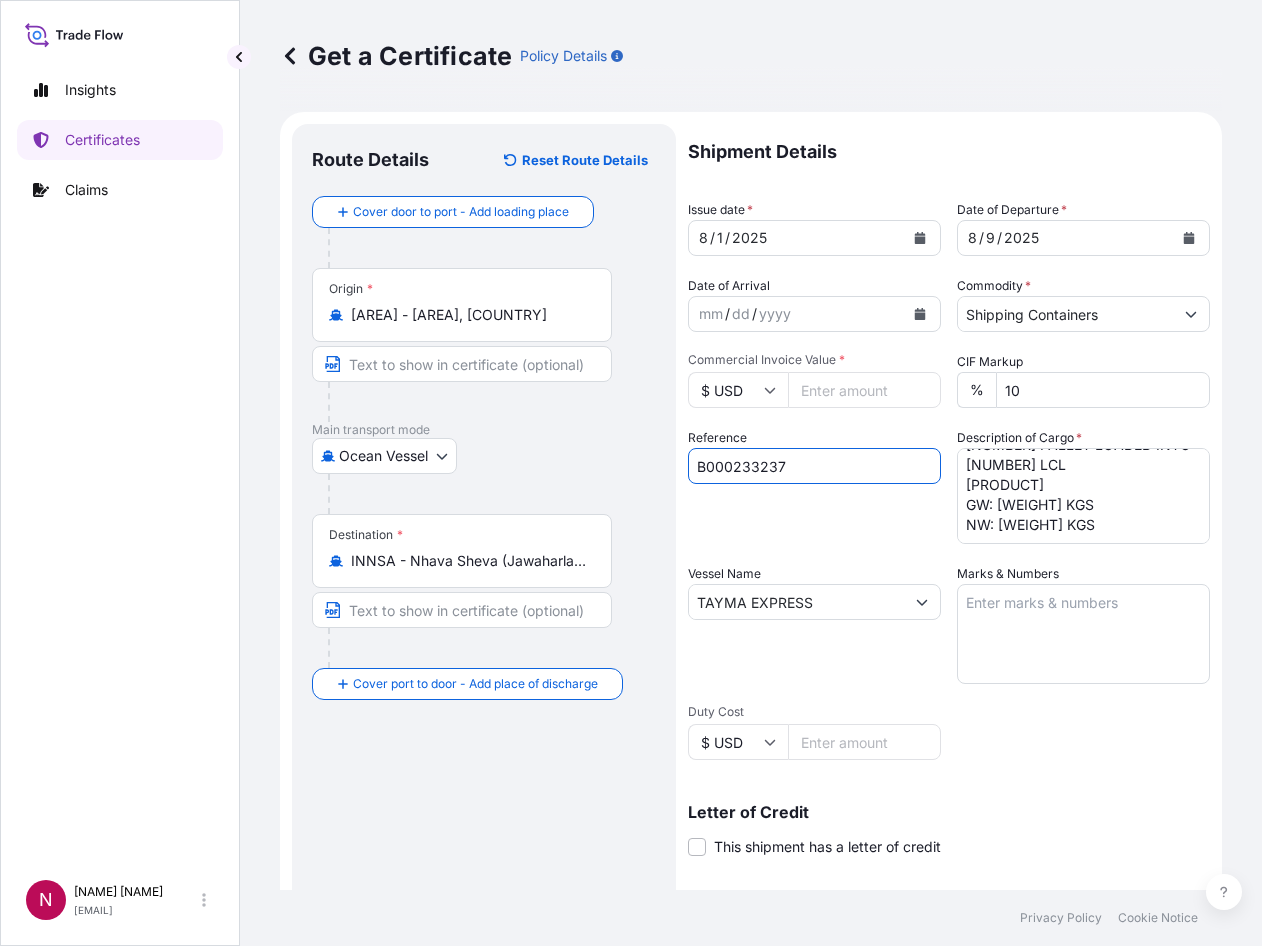 type on "B000233237" 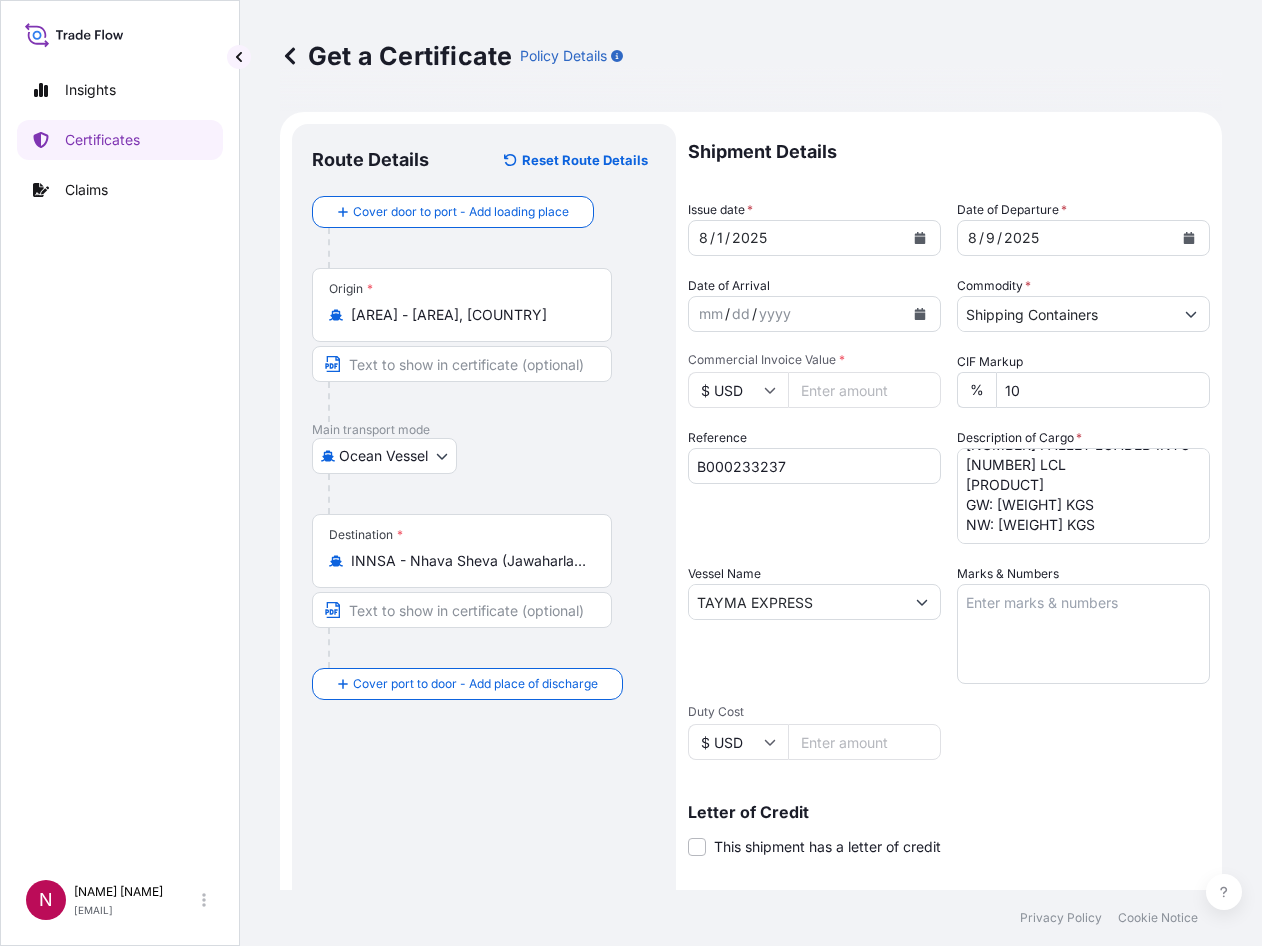 click on "Vessel Name [VESSEL_NAME]" at bounding box center [814, 624] 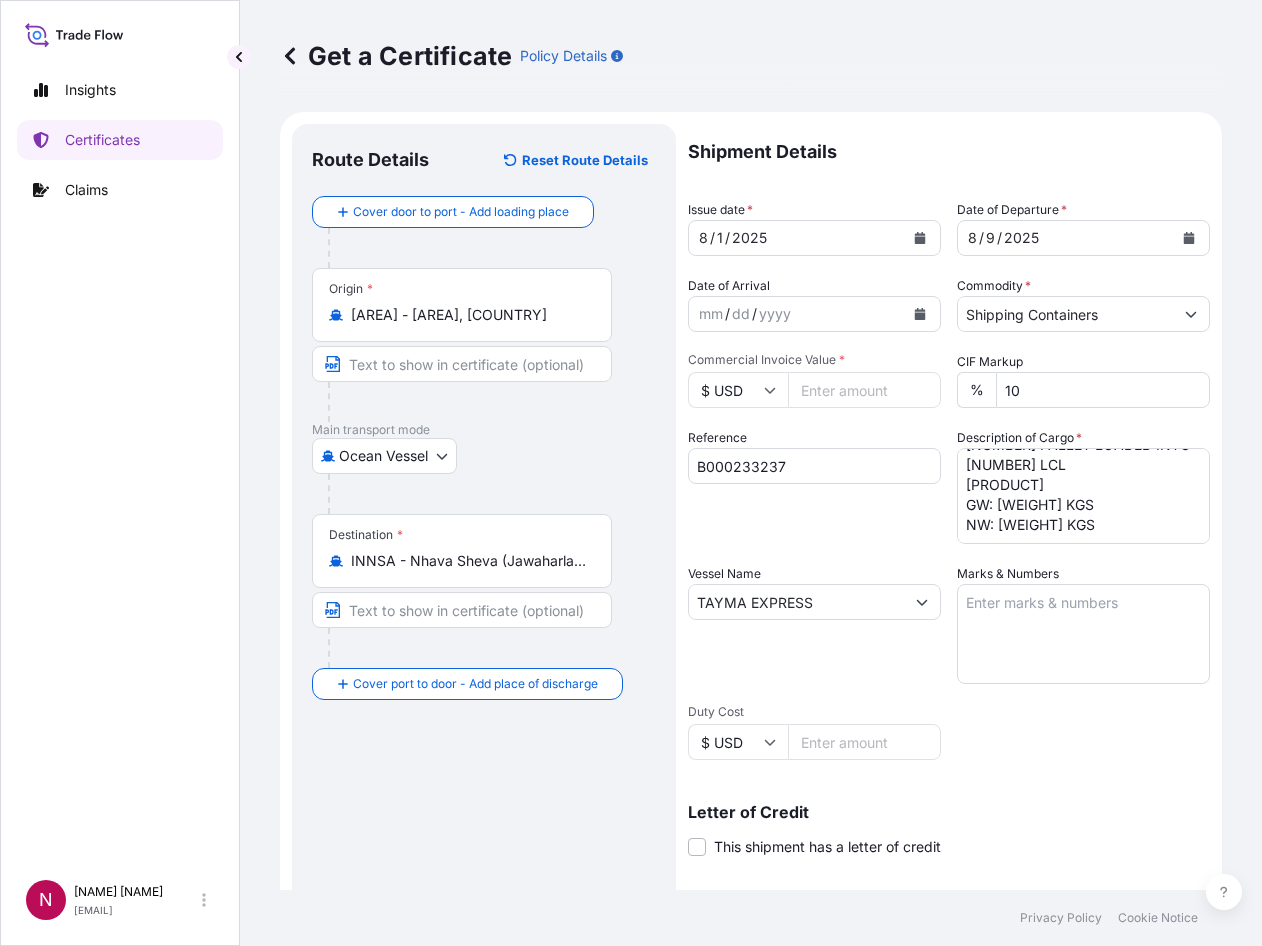 scroll, scrollTop: 62, scrollLeft: 0, axis: vertical 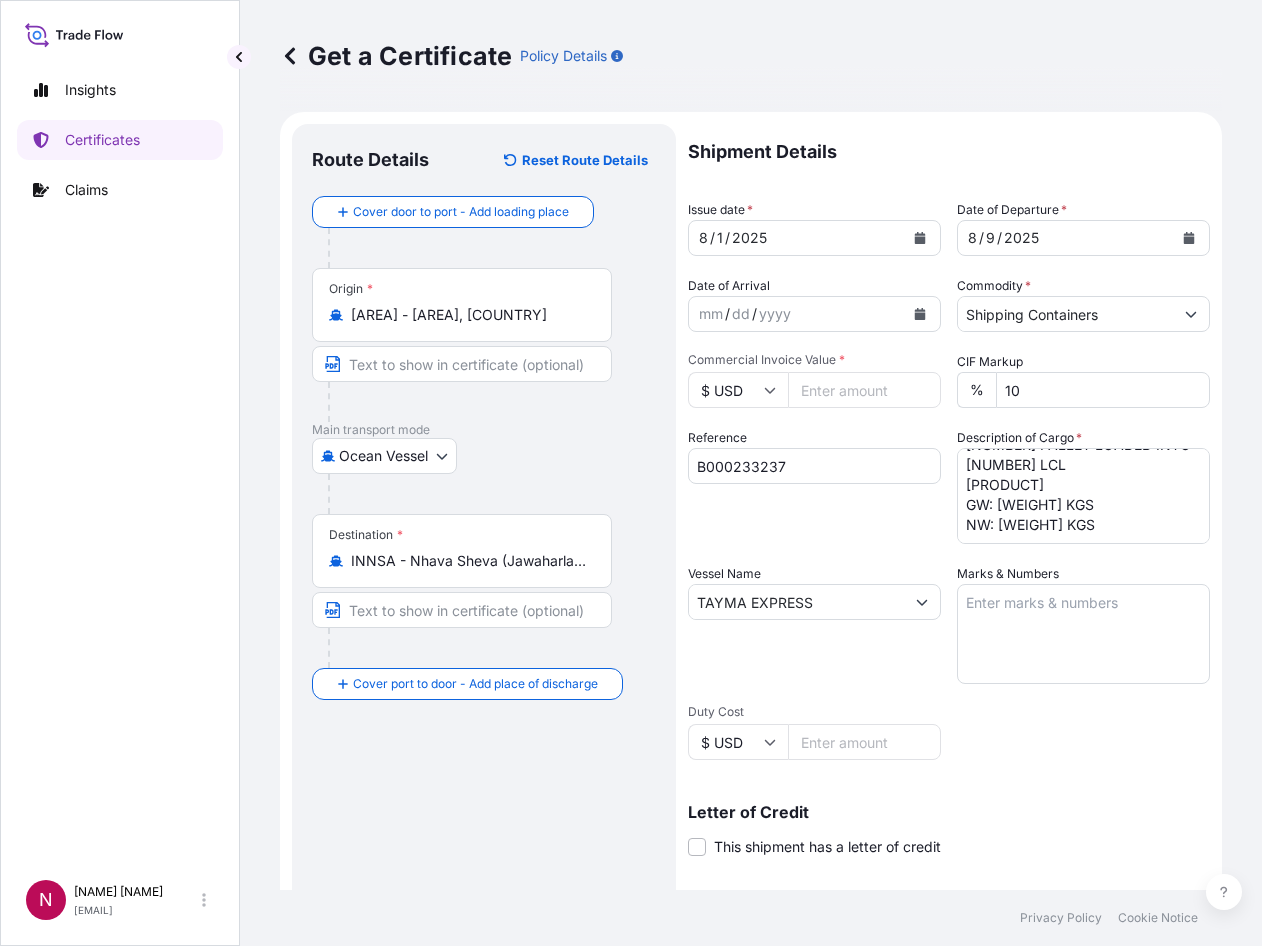 click on "[NUMBER] BOXES LOADED ONTO
[NUMBER] PALLET LOADED INTO
[NUMBER] LCL
[PRODUCT]
GW: [WEIGHT] KGS
NW: [WEIGHT] KGS" at bounding box center [1083, 496] 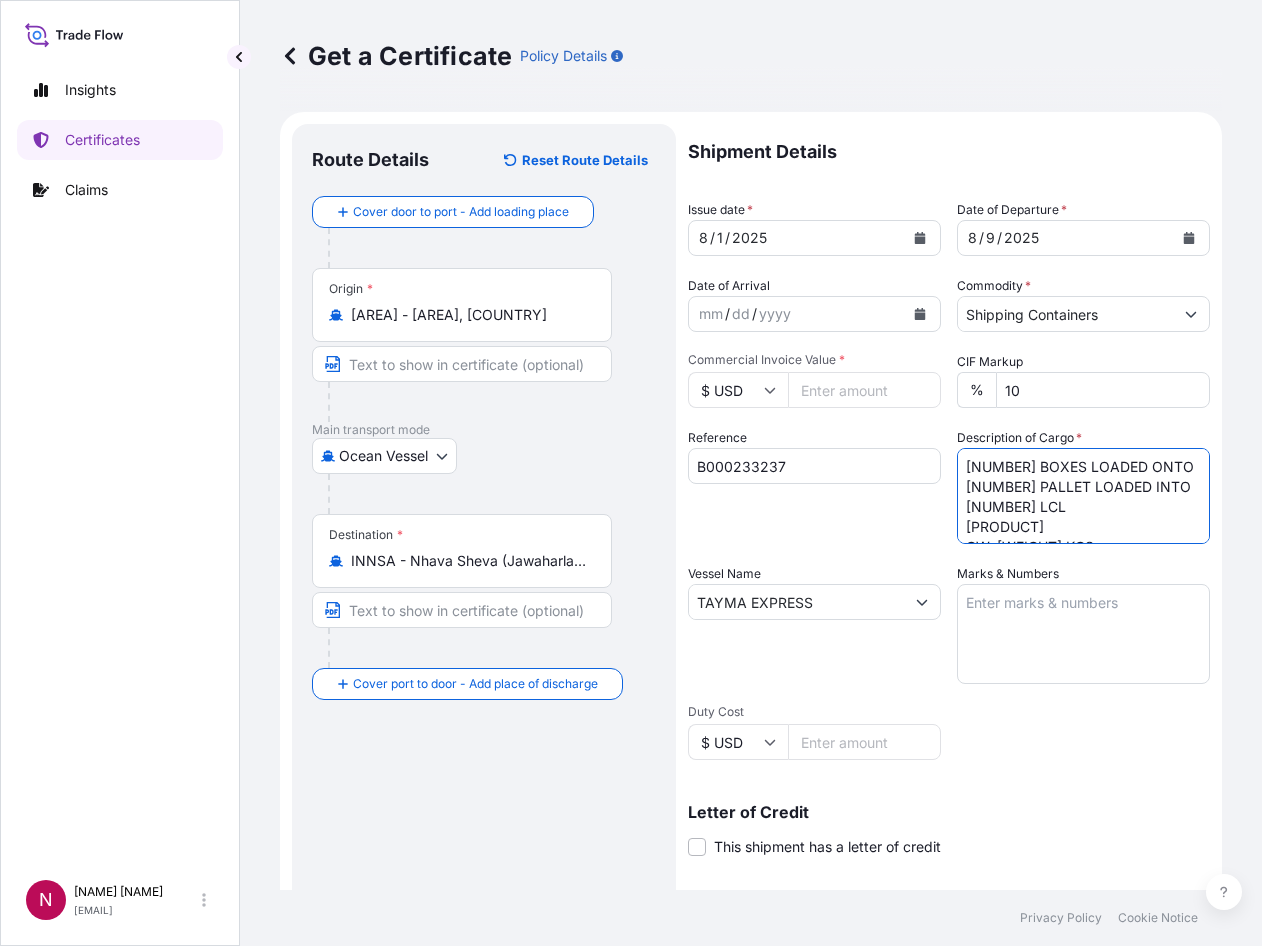 scroll, scrollTop: 62, scrollLeft: 0, axis: vertical 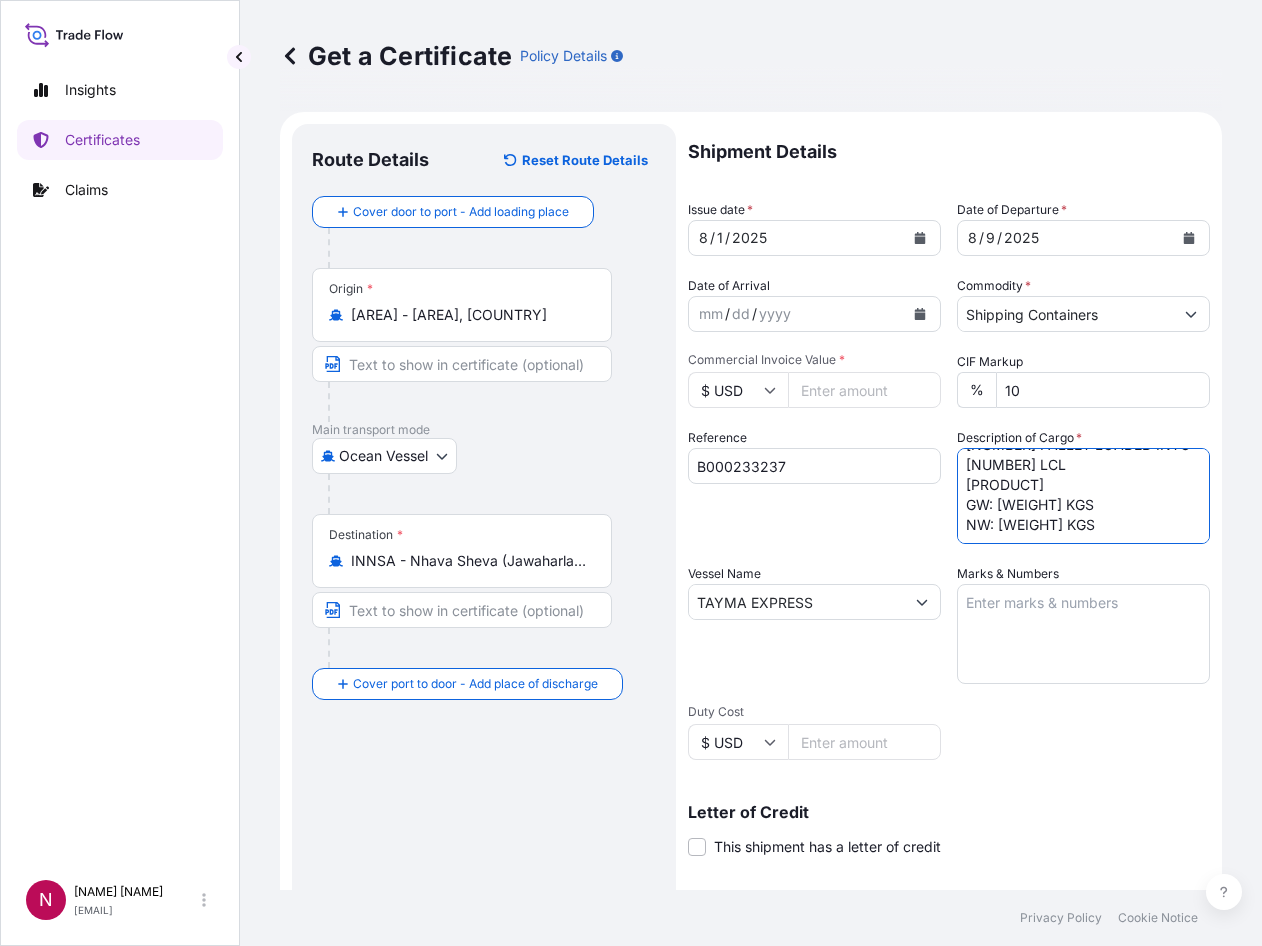 click on "[NUMBER] BOXES LOADED ONTO
[NUMBER] PALLET LOADED INTO
[NUMBER] LCL
[PRODUCT]
GW: [WEIGHT] KGS
NW: [WEIGHT] KGS" at bounding box center [1083, 496] 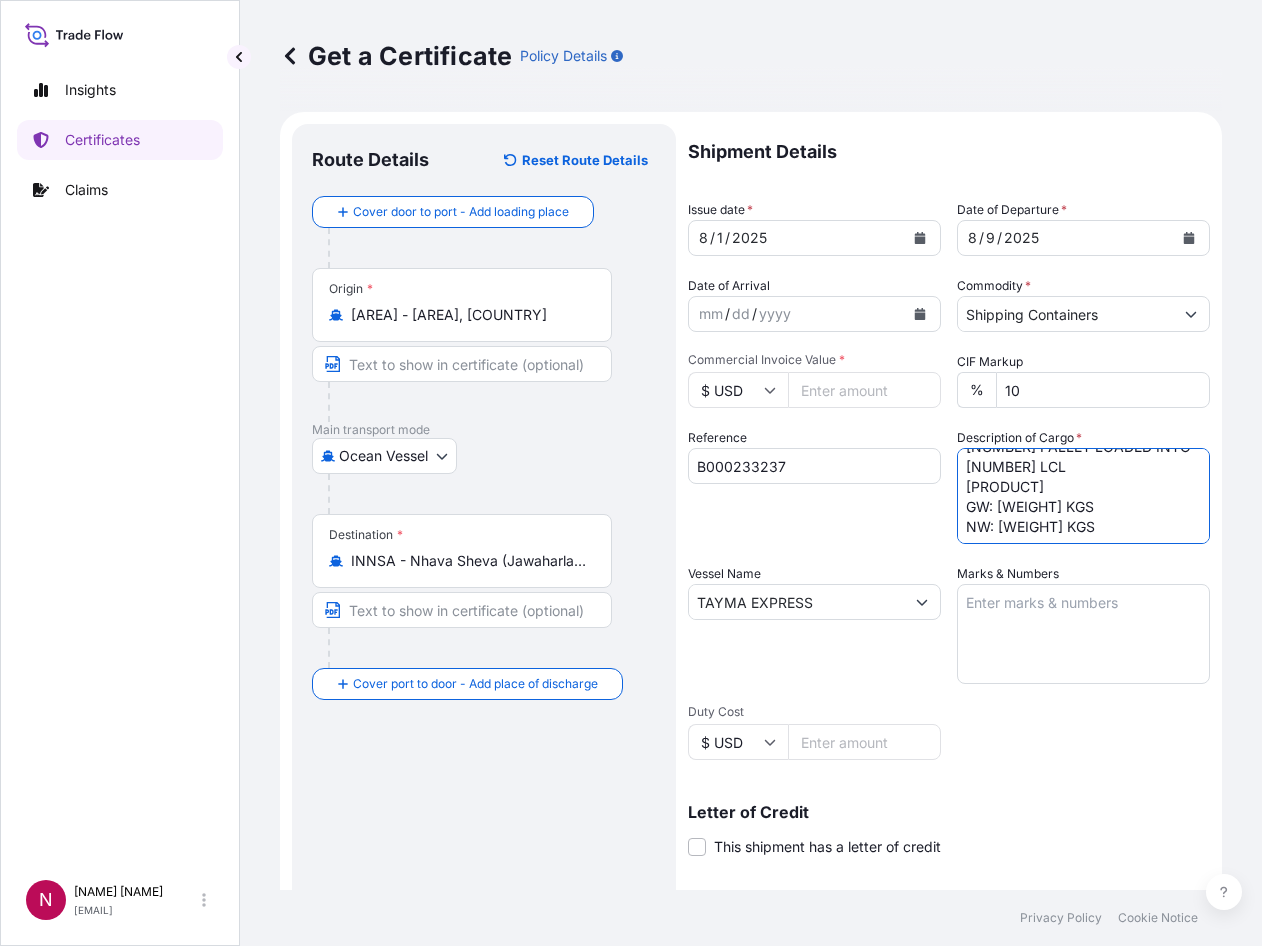 scroll, scrollTop: 62, scrollLeft: 0, axis: vertical 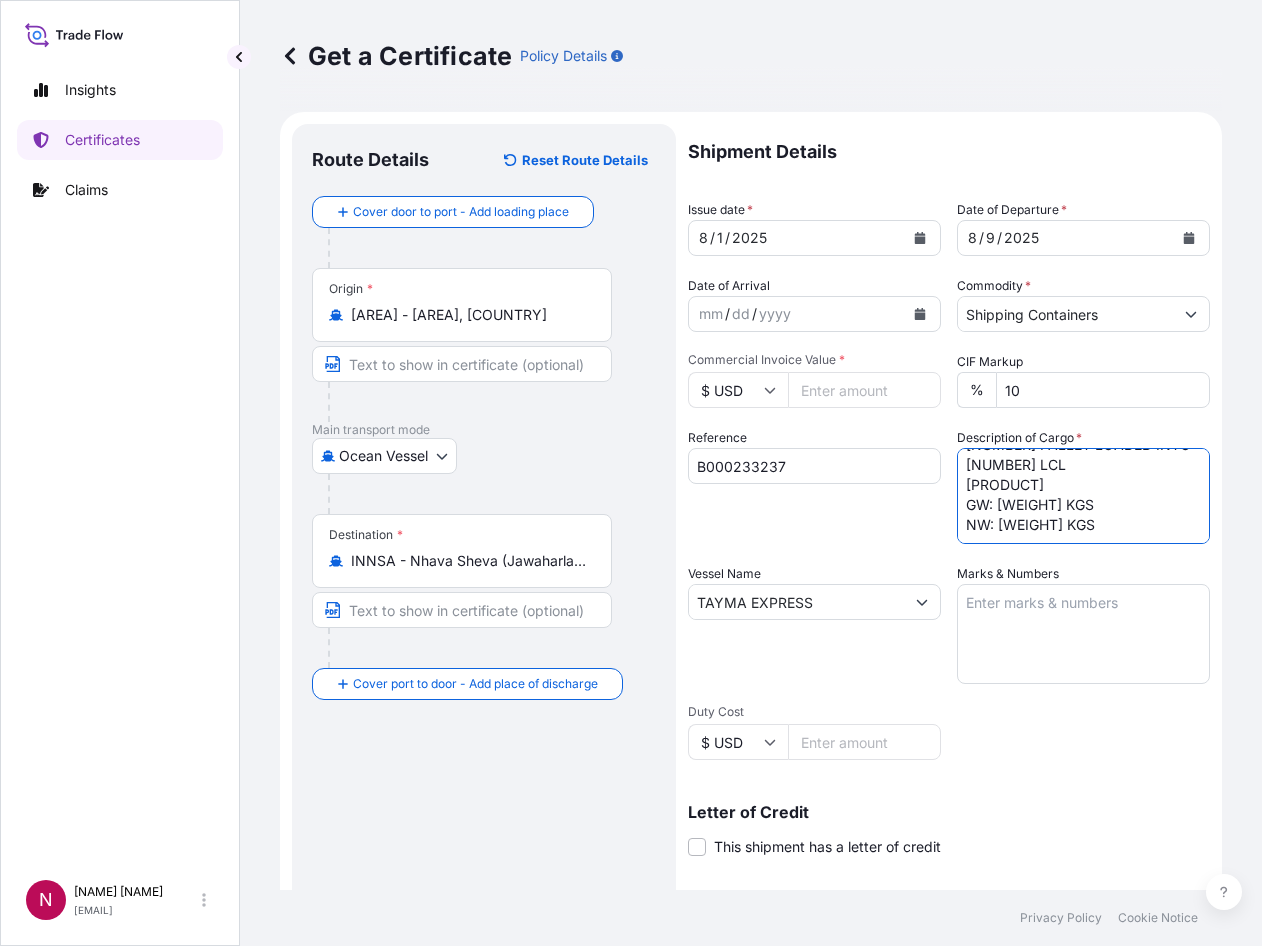 click on "Reference [REFERENCE]" at bounding box center (814, 486) 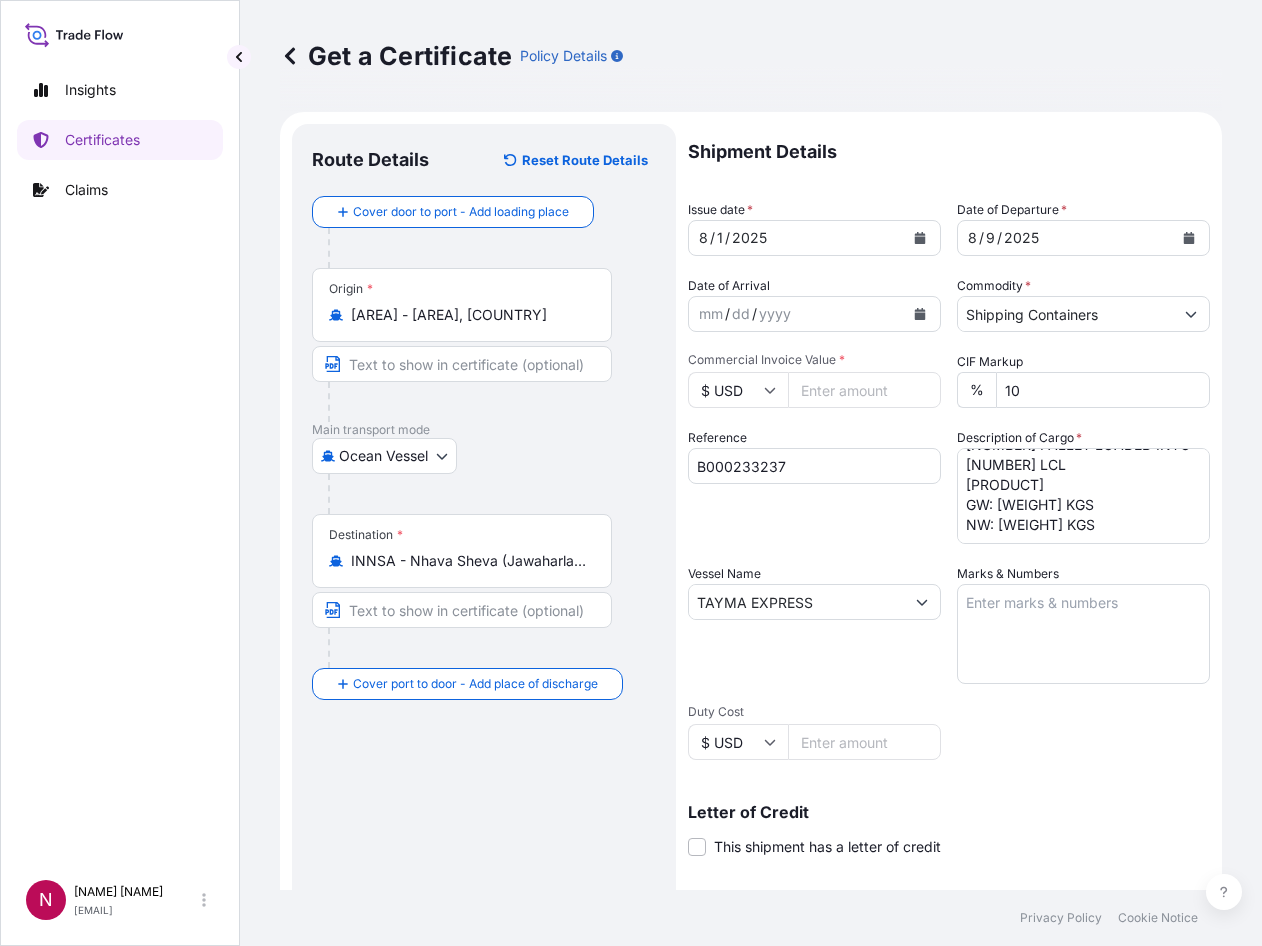 click on "Reference [REFERENCE]" at bounding box center [814, 486] 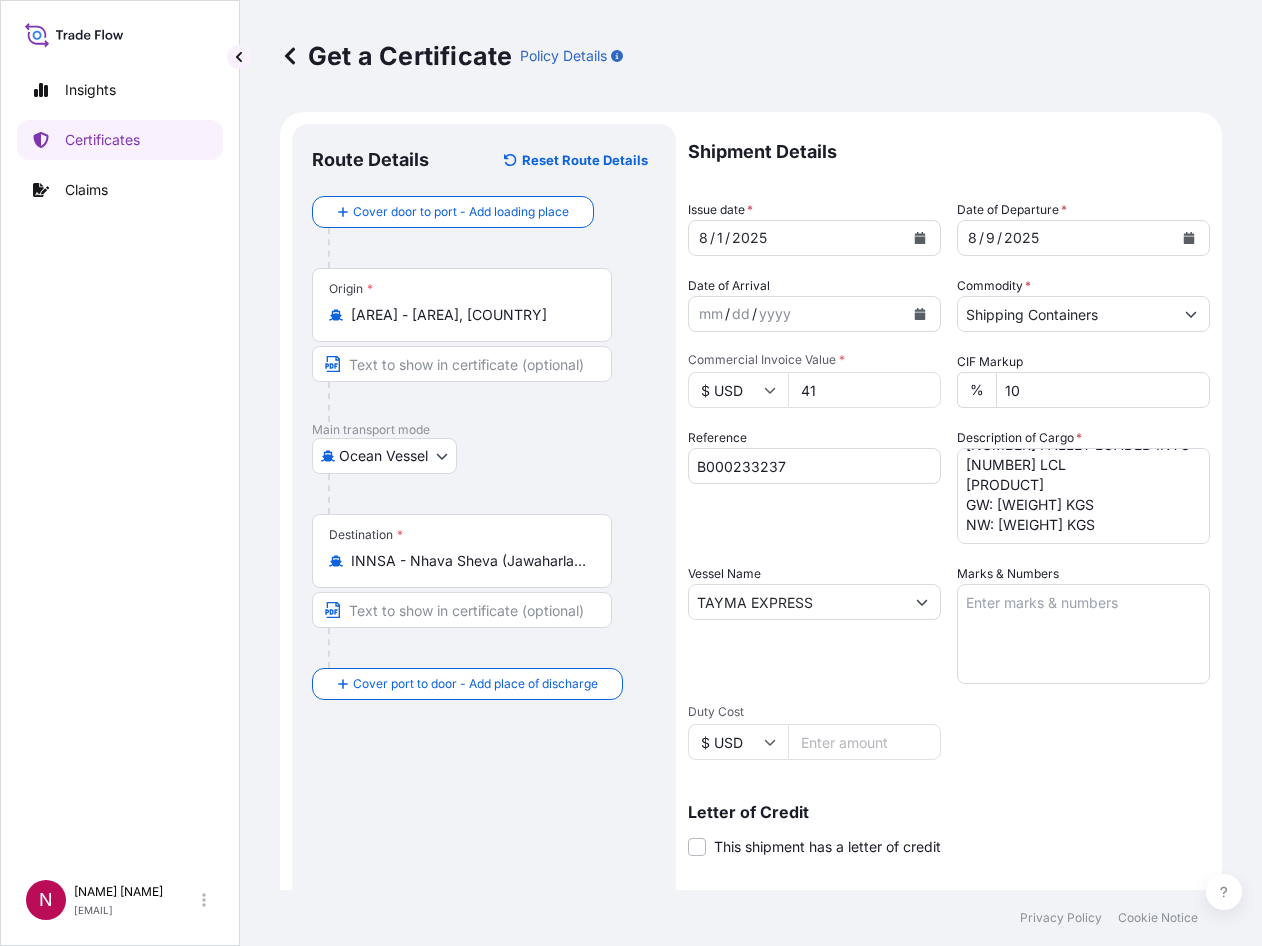 type on "4" 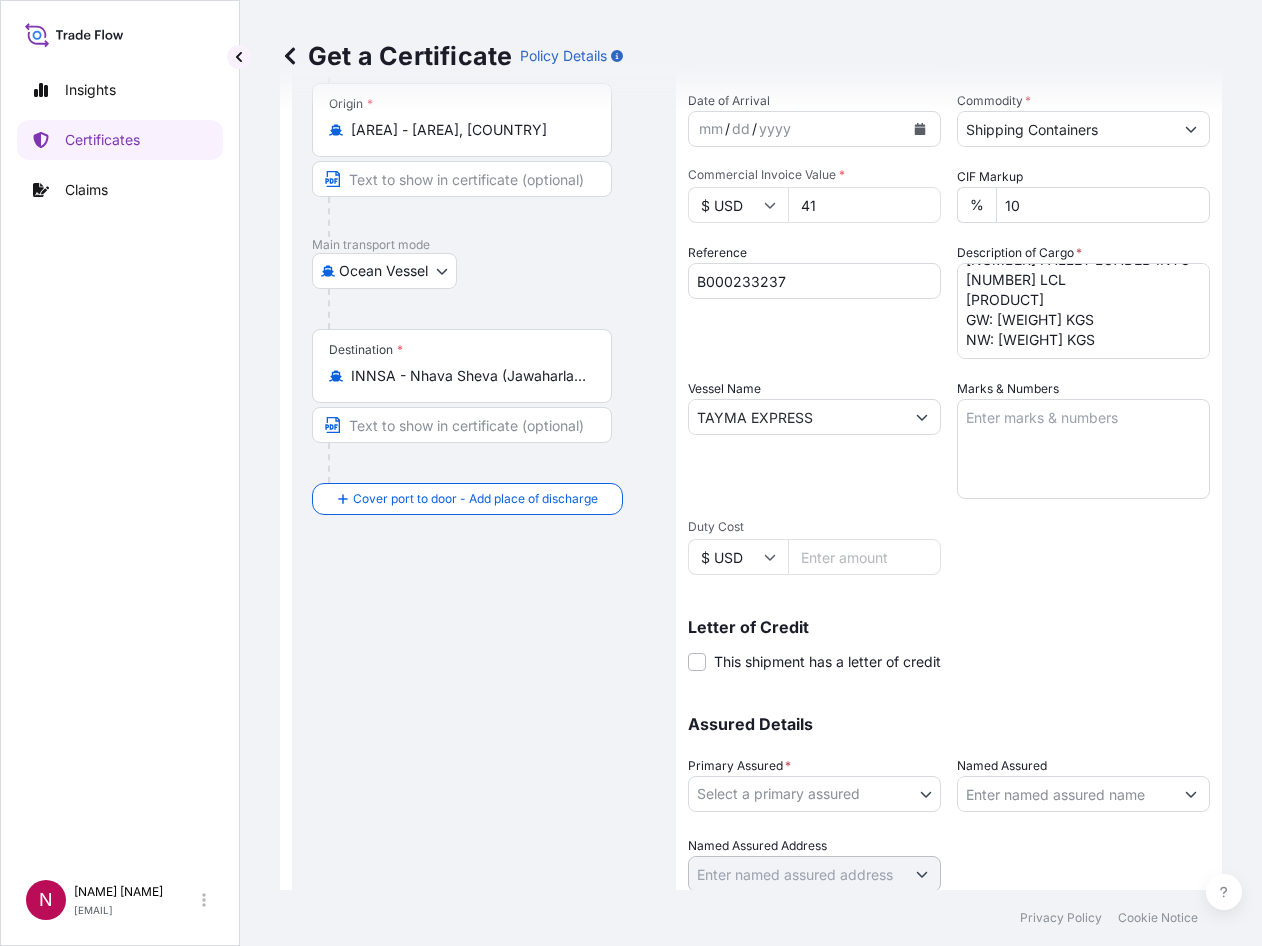 scroll, scrollTop: 255, scrollLeft: 0, axis: vertical 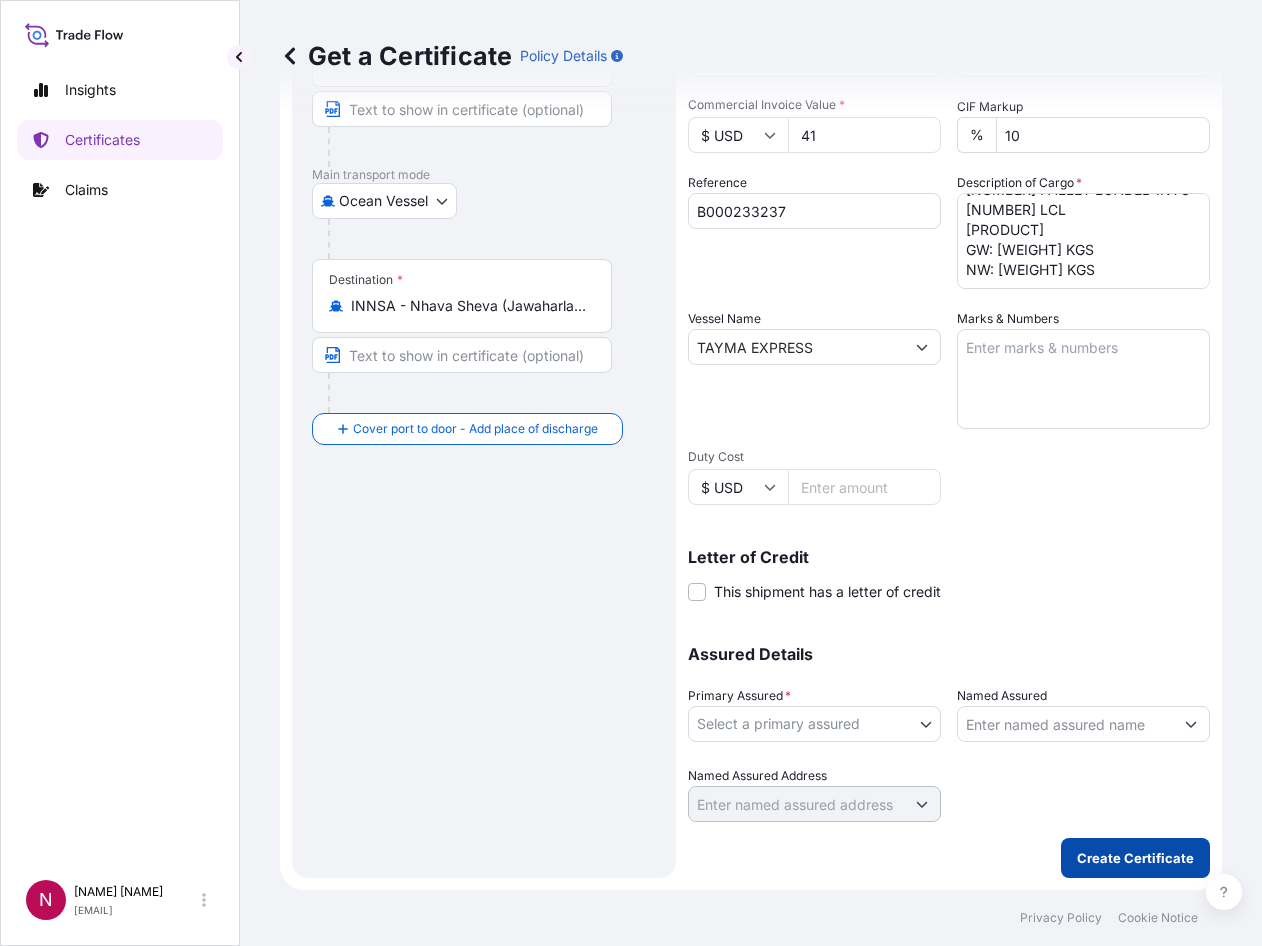 click on "Create Certificate" at bounding box center [1135, 858] 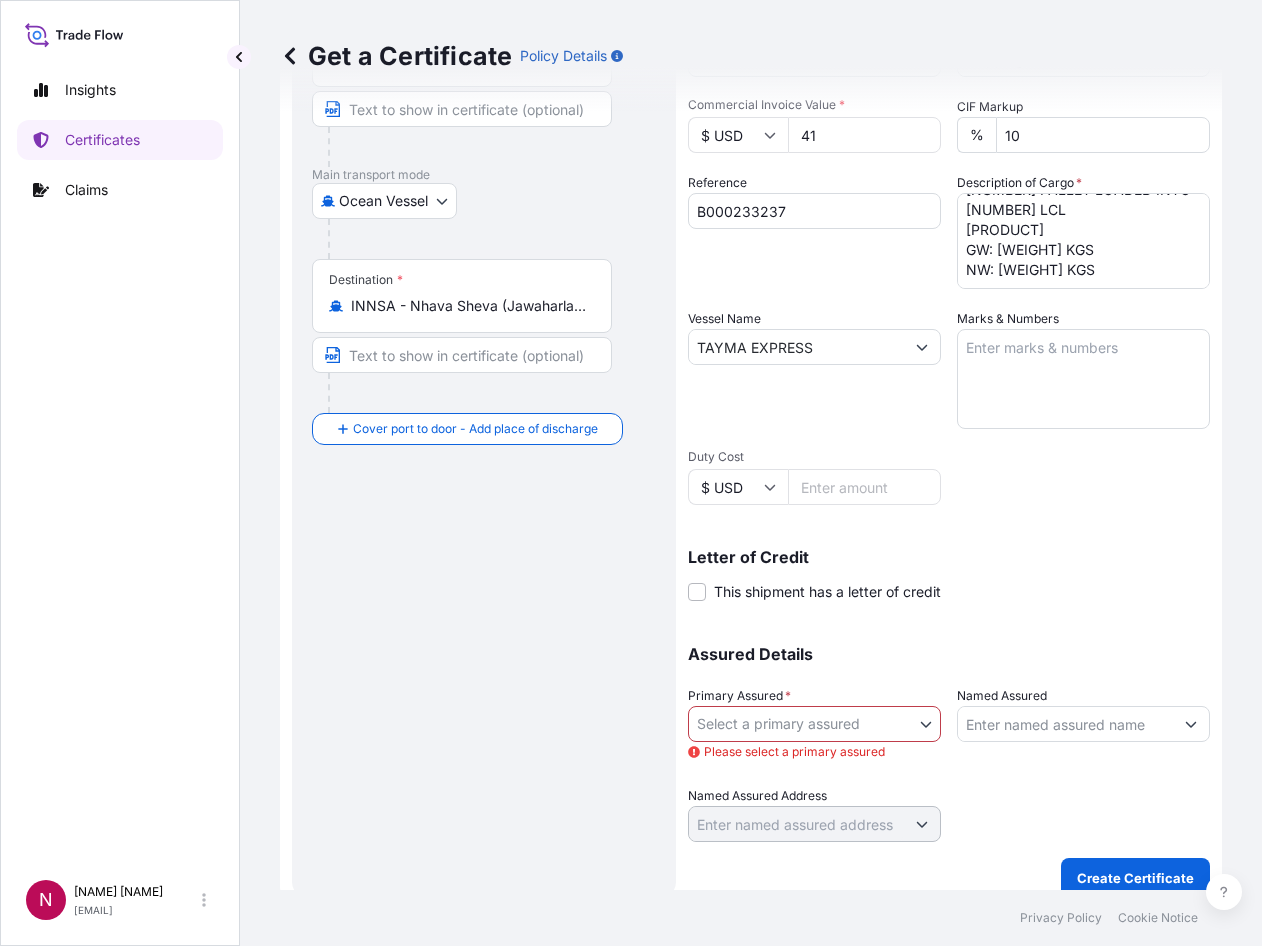 click on "Insights Certificates Claims N [NAME]   [NAME] [EMAIL] Get a Certificate Policy Details Route Details Reset Route Details   Cover door to port - Add loading place Place of loading Road / Inland Road / Inland Origin * [AREA] - [AREA], [COUNTRY] Main transport mode Ocean Vessel Air Barge Road Ocean Vessel Rail Barge in Tow Destination * [AREA] - [AREA] ([AREA]), [COUNTRY] Cover port to door - Add place of discharge Road / Inland Road / Inland Place of Discharge Shipment Details Issue date * [DATE] Date of Departure * [DATE] Date of Arrival [DATE] Commodity * Shipping Containers Packing Category Commercial Invoice Value    * $ USD [PRICE] CIF Markup % 10 Reference [REFERENCE] Description of Cargo * [NUMBER] BOXES LOADED ONTO
[NUMBER] PALLET LOADED INTO
[NUMBER] LCL
[PRODUCT]
GW: [WEIGHT] KGS
NW: [WEIGHT] KGS Vessel Name [VESSEL_NAME] Marks & Numbers Duty Cost   $ USD Letter of Credit This shipment has a letter of credit Letter of credit * Assured Details *" at bounding box center [631, 473] 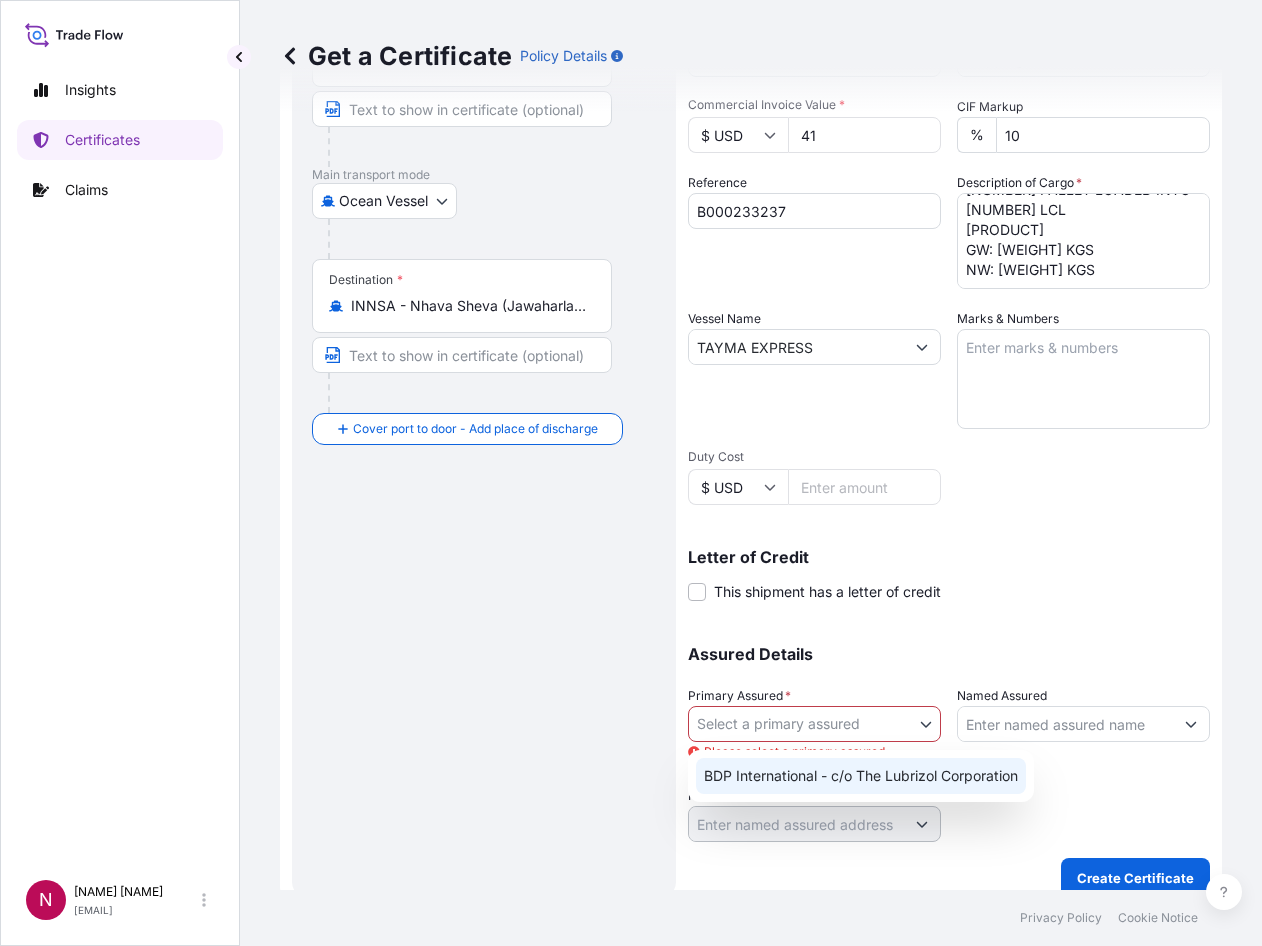 click on "BDP International - c/o The Lubrizol Corporation" at bounding box center [861, 776] 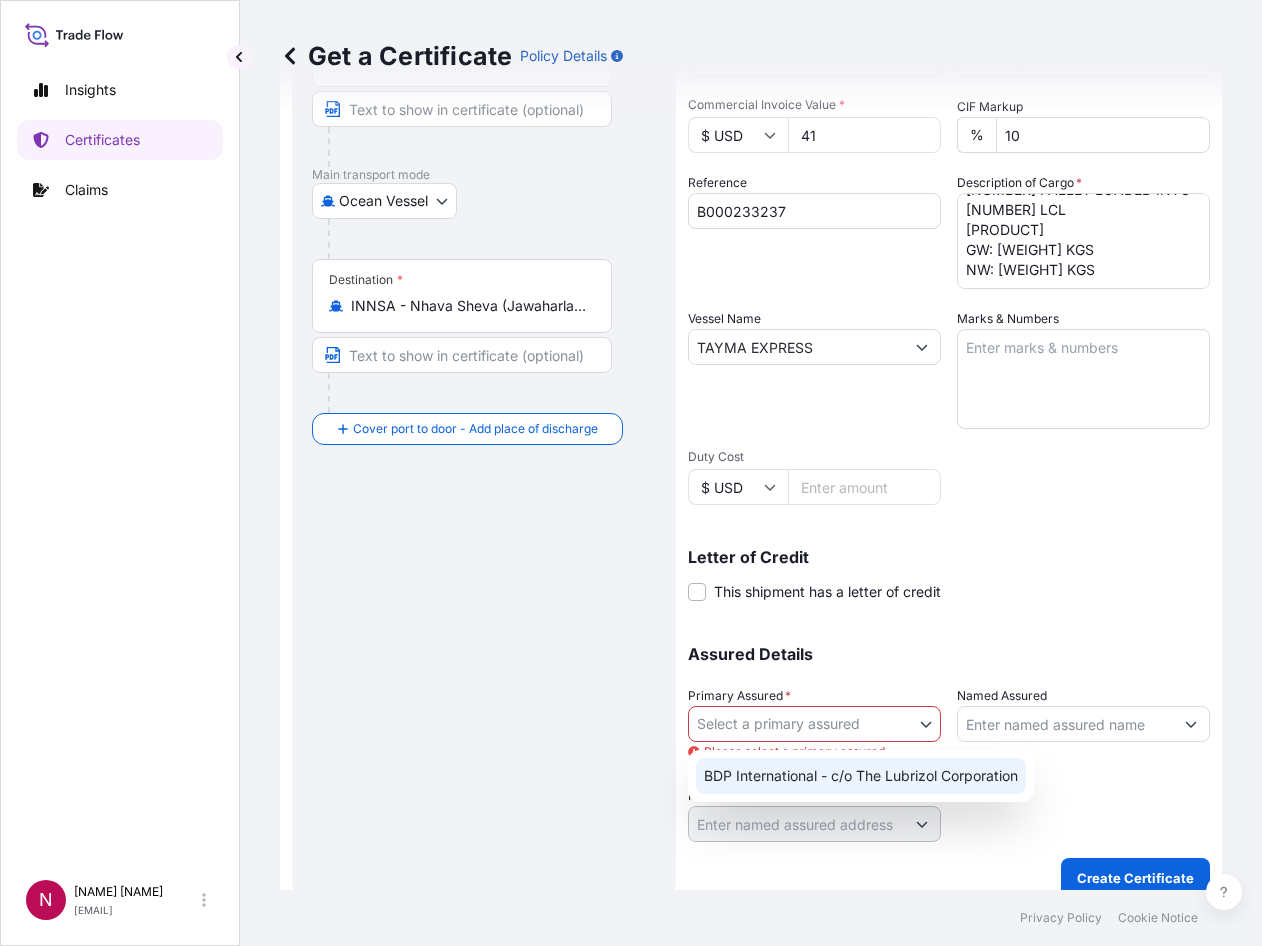 select on "31972" 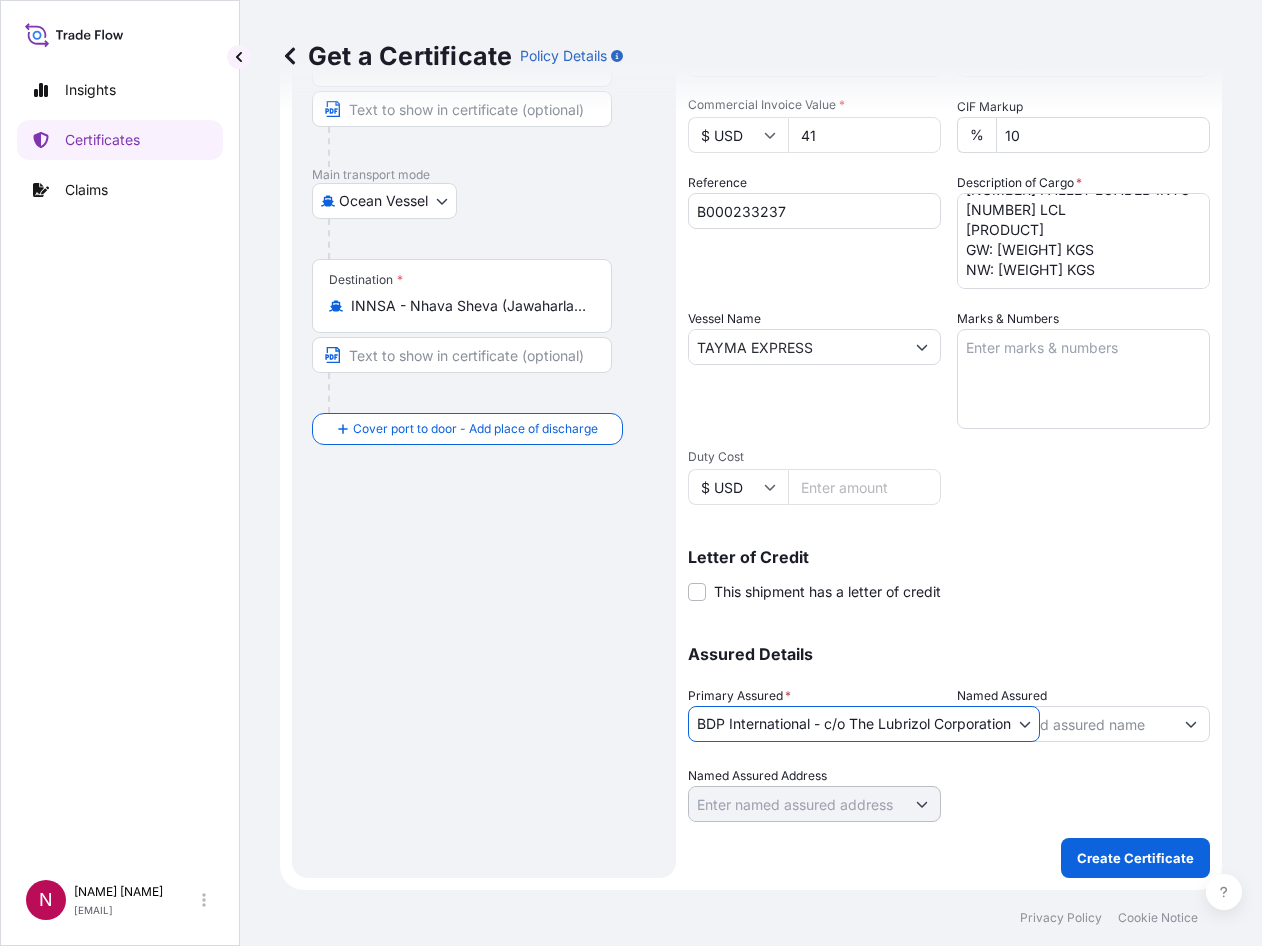 click on "Named Assured" at bounding box center [1065, 724] 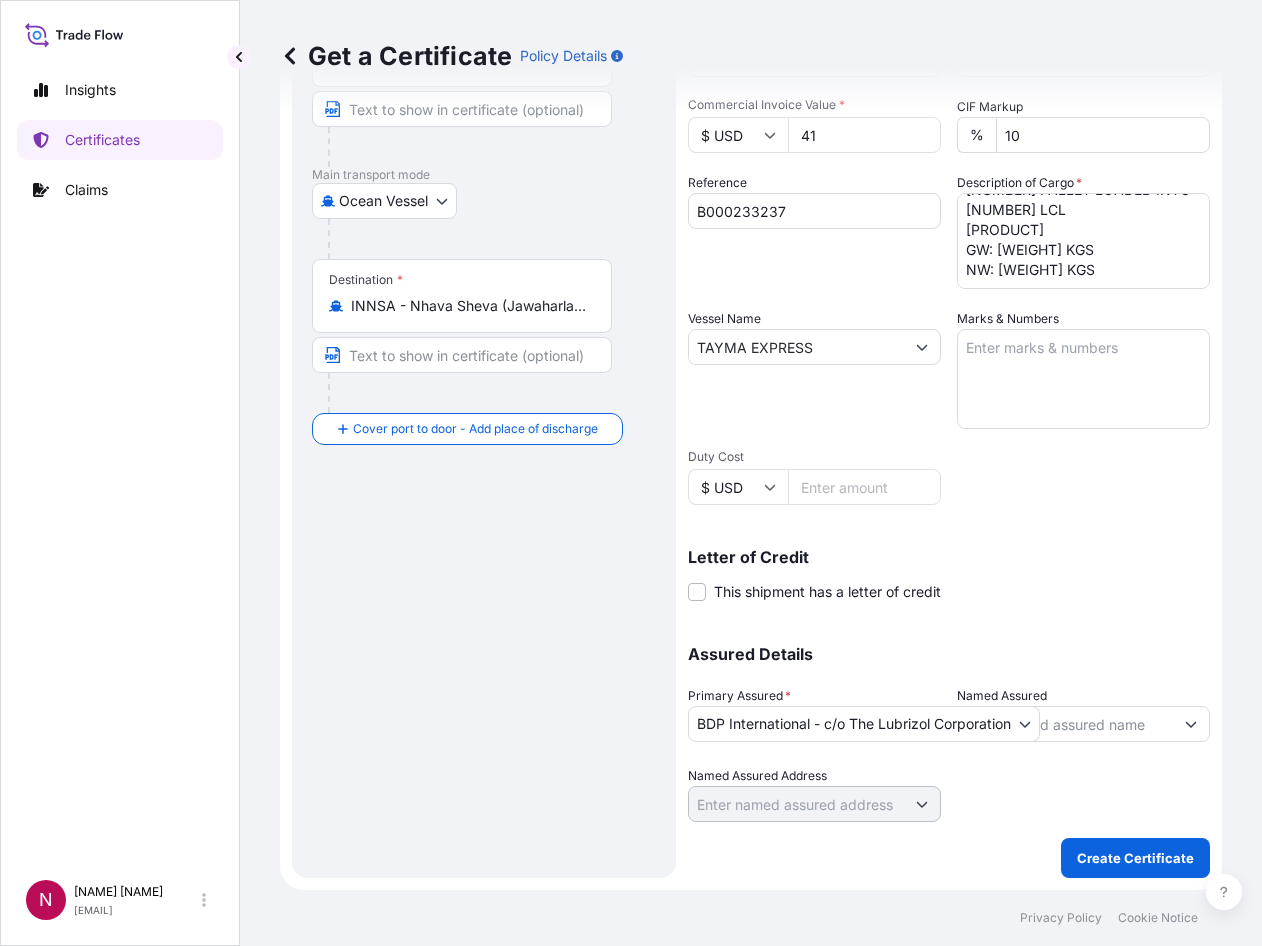 drag, startPoint x: 455, startPoint y: 521, endPoint x: 408, endPoint y: 244, distance: 280.95908 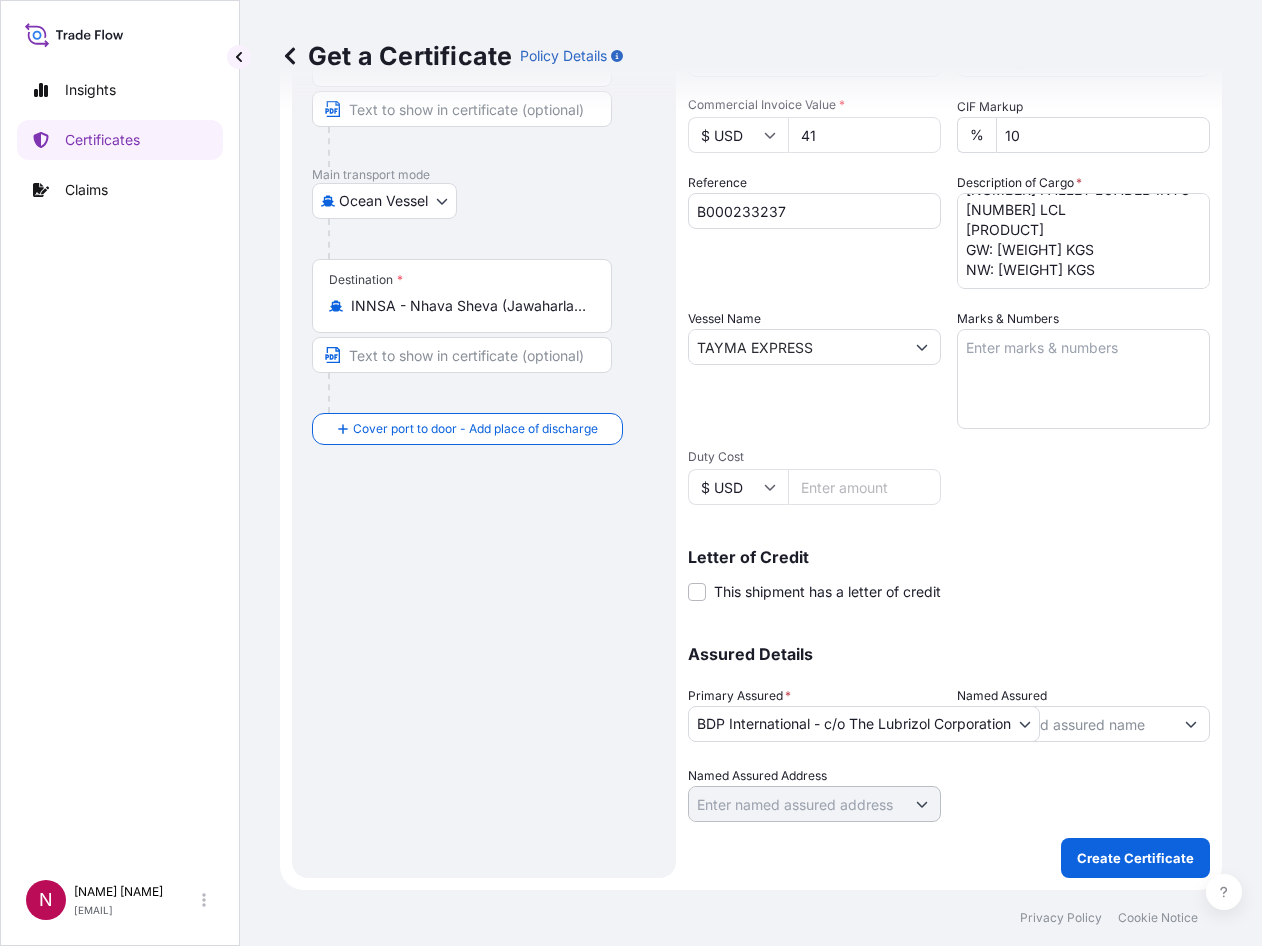 click on "Route Details Reset Route Details   Cover door to port - Add loading place Place of loading Road / Inland Road / Inland Origin * [AREA] - [AREA], [COUNTRY] Main transport mode Ocean Vessel Air Barge Road Ocean Vessel Rail Barge in Tow Destination * [AREA] - [AREA] ([AREA]), [COUNTRY] Cover port to door - Add place of discharge Road / Inland Road / Inland Place of Discharge" at bounding box center (484, 373) 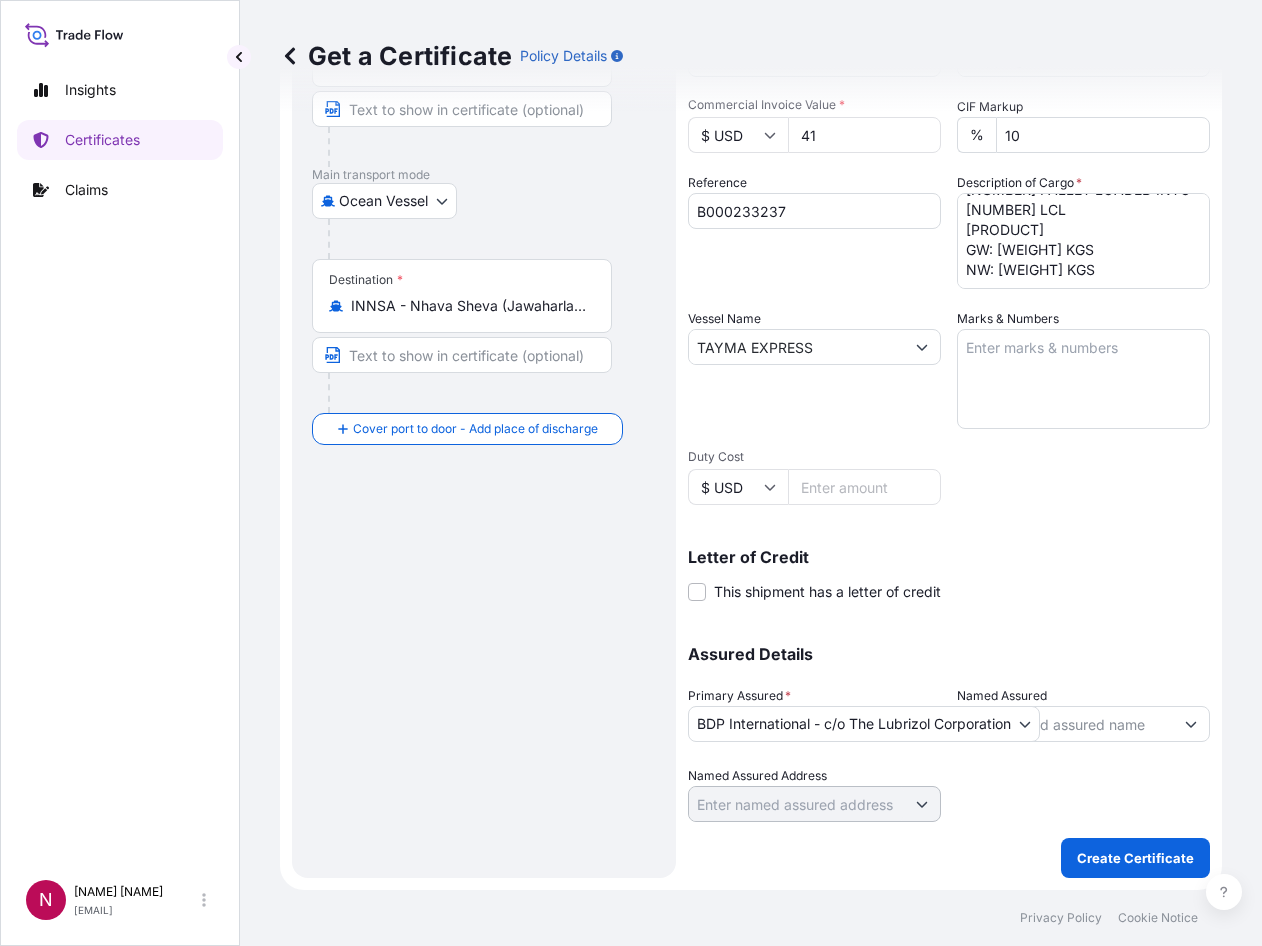 click on "Named Assured" at bounding box center (1065, 724) 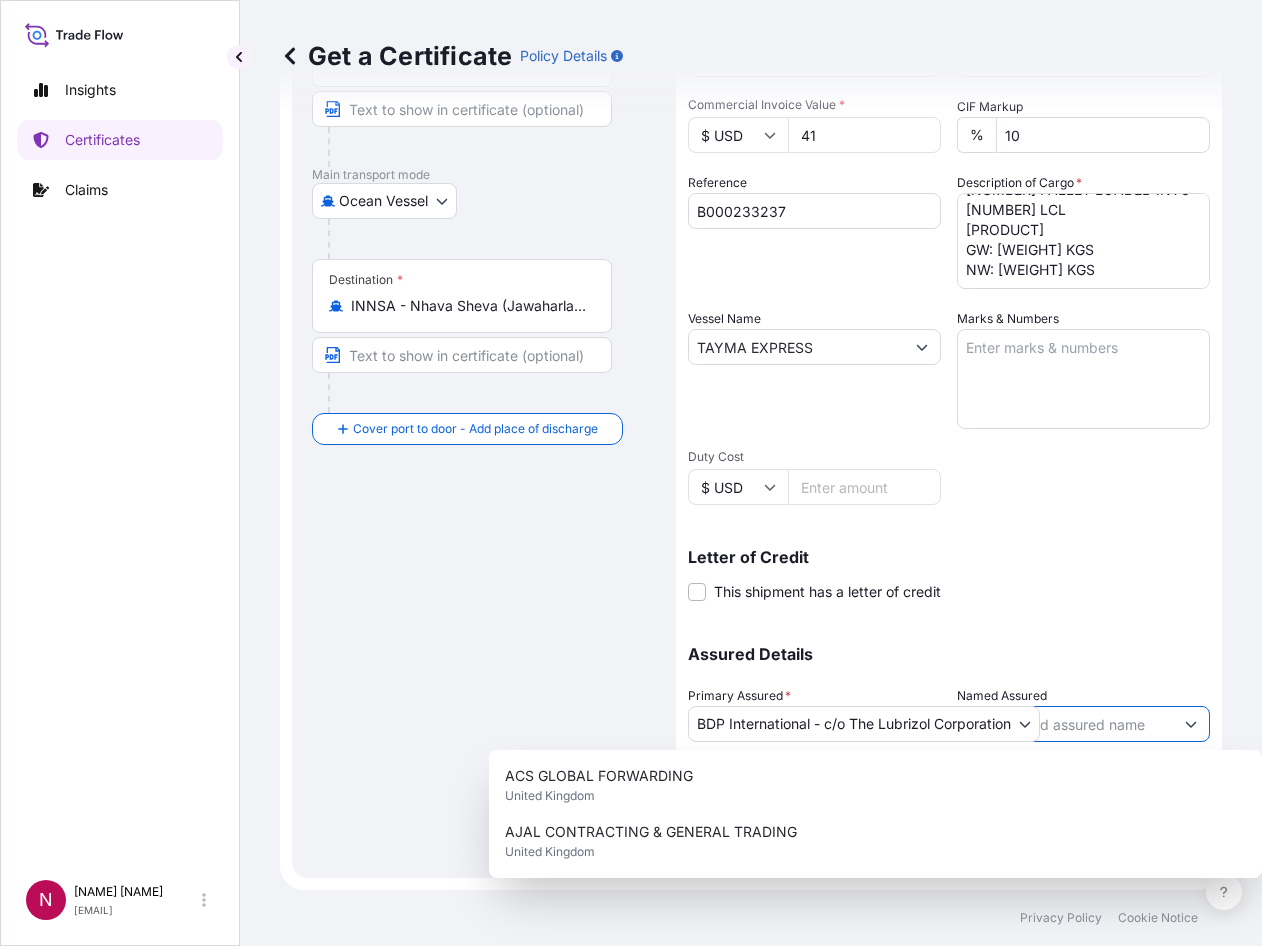 paste on "BERGER PAINTS INDIA LTD" 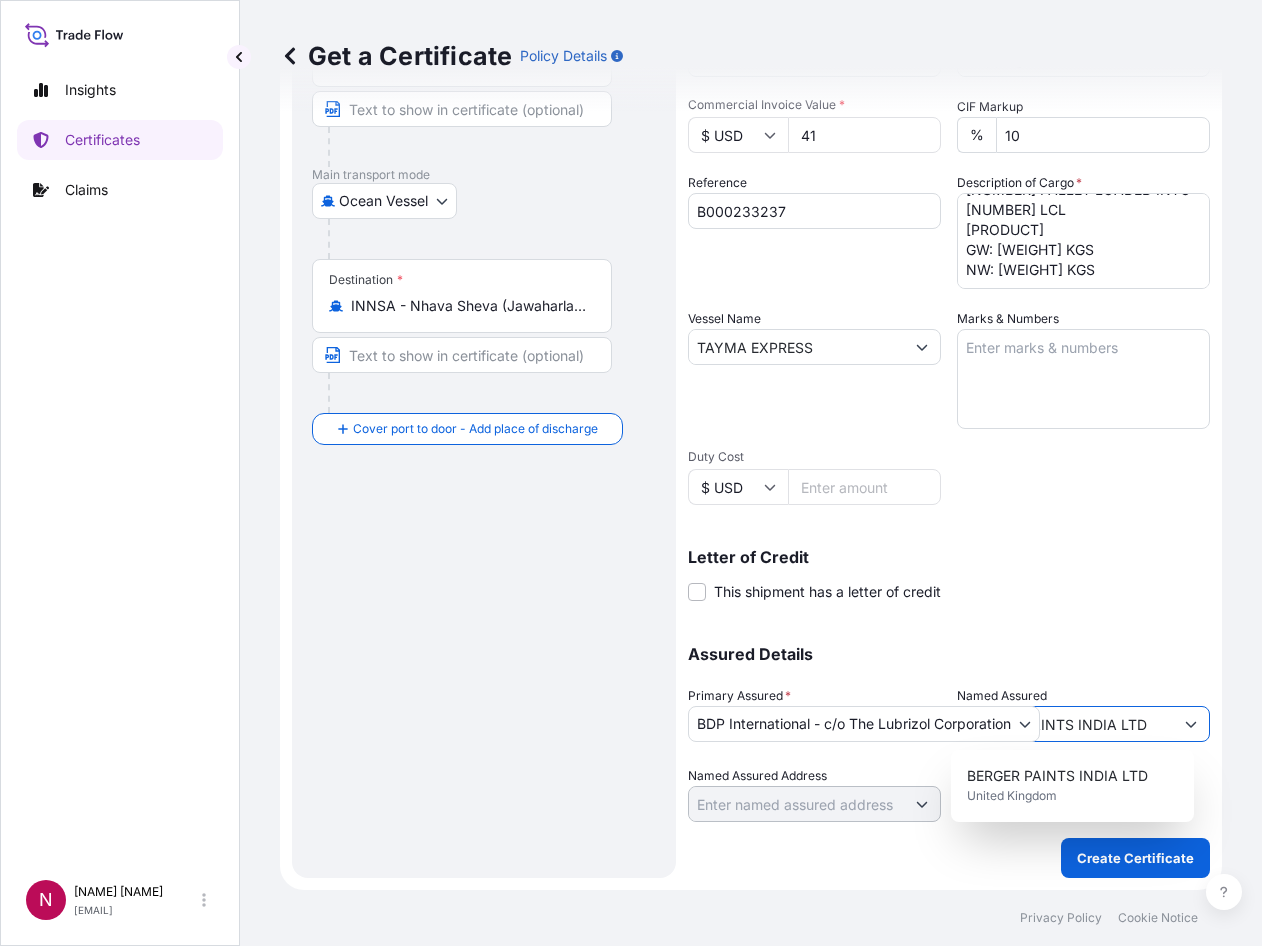 type on "BERGER PAINTS INDIA LTD" 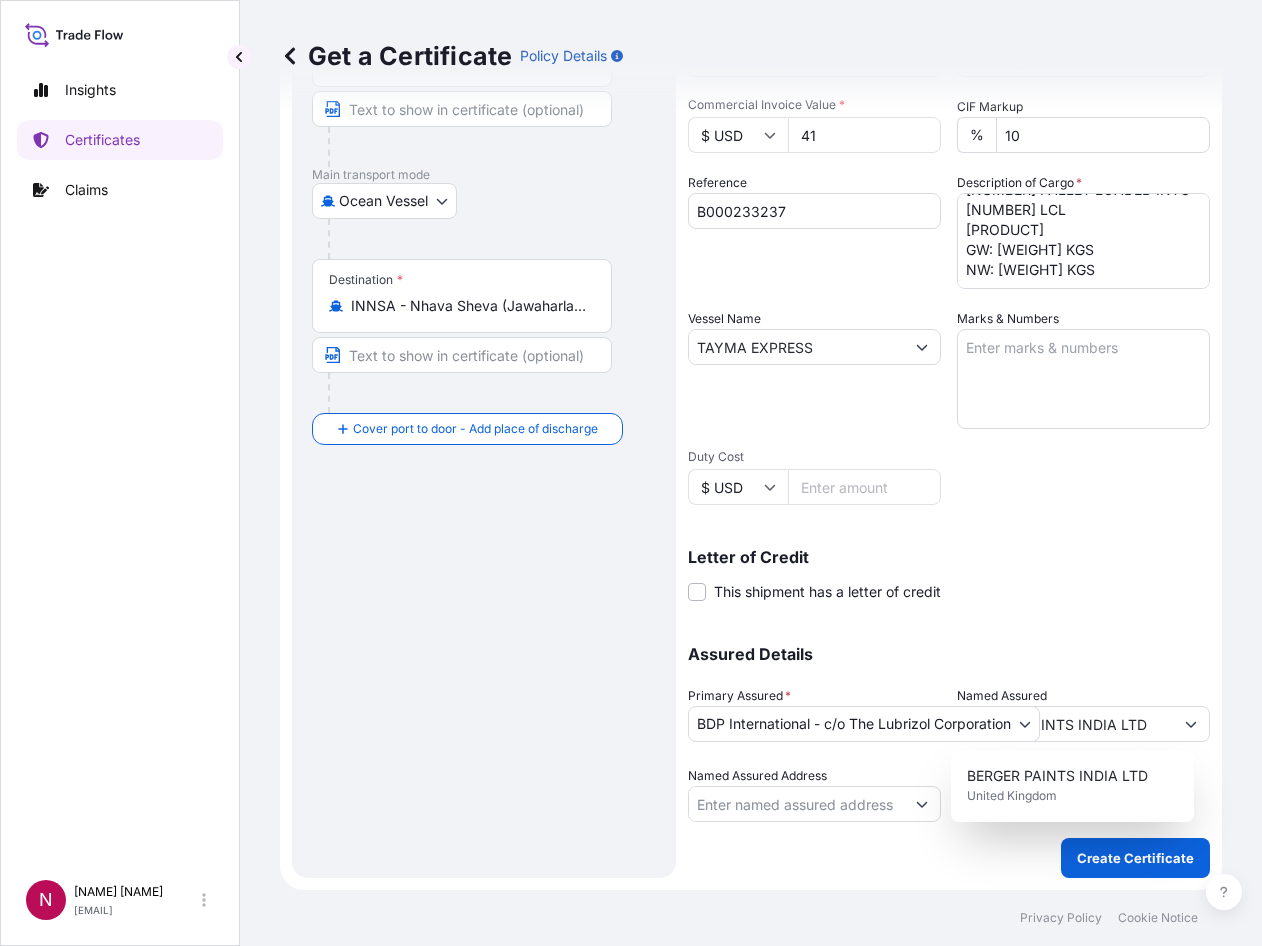 click on "Shipment Details Issue date * [DATE] Date of Departure * [DATE] Date of Arrival [DATE] Commodity * Shipping Containers Packing Category Commercial Invoice Value    * $ USD [PRICE] CIF Markup % 10 Reference [REFERENCE] Description of Cargo * [NUMBER] BOXES LOADED ONTO
[NUMBER] PALLET LOADED INTO
[NUMBER] LCL
[PRODUCT]
GW: [WEIGHT] KGS
NW: [WEIGHT] KGS Vessel Name [VESSEL_NAME] Marks & Numbers Duty Cost   $ USD Letter of Credit This shipment has a letter of credit Letter of credit * Letter of credit may not exceed 12000 characters Assured Details Primary Assured * [COMPANY] - c/o [COMPANY] [COMPANY] - c/o [COMPANY] Named Assured [COMPANY] LTD Named Assured Address Create Certificate" at bounding box center [949, 373] 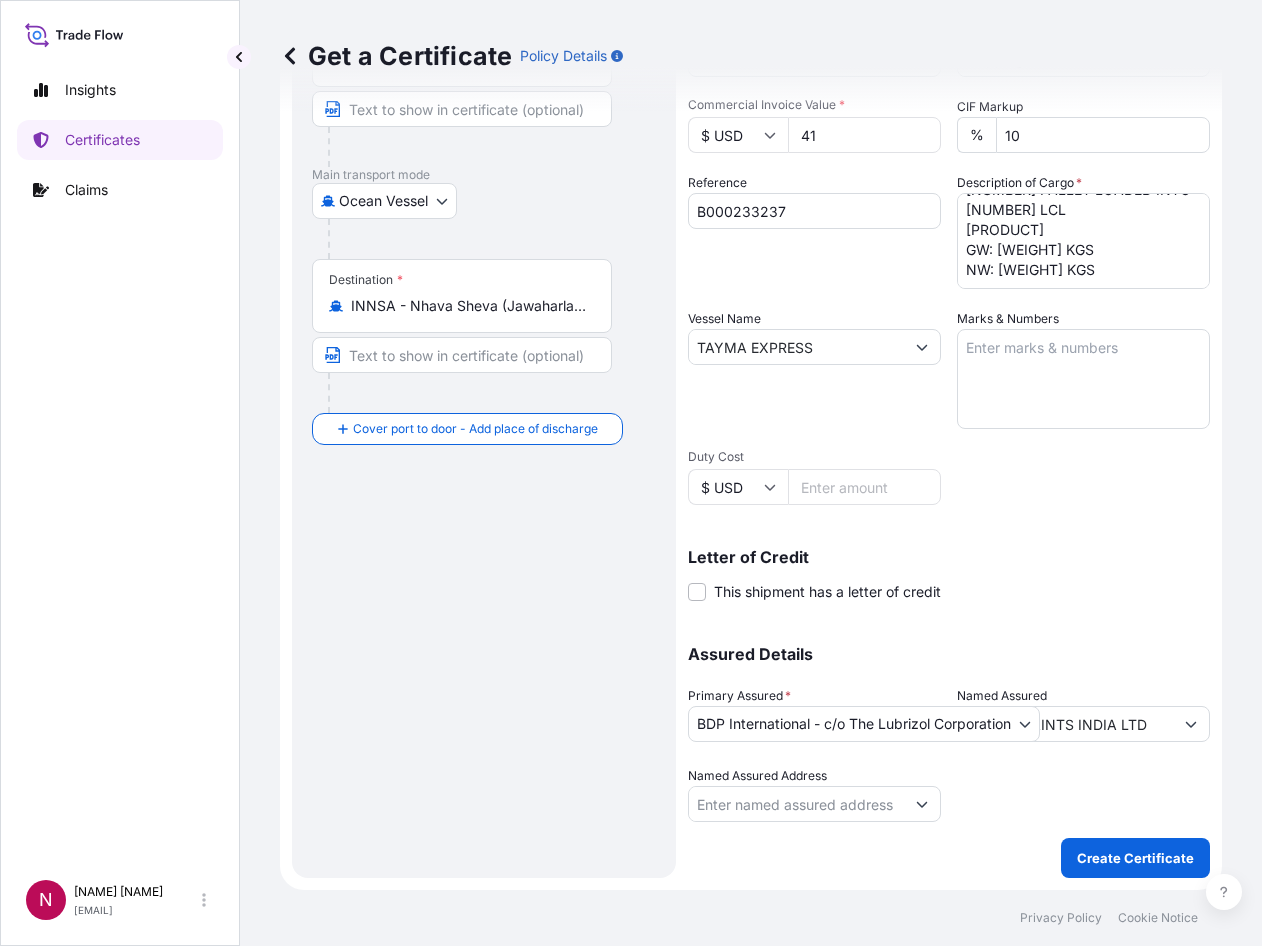 click on "Letter of Credit This shipment has a letter of credit Letter of credit * Letter of credit may not exceed 12000 characters" at bounding box center [949, 575] 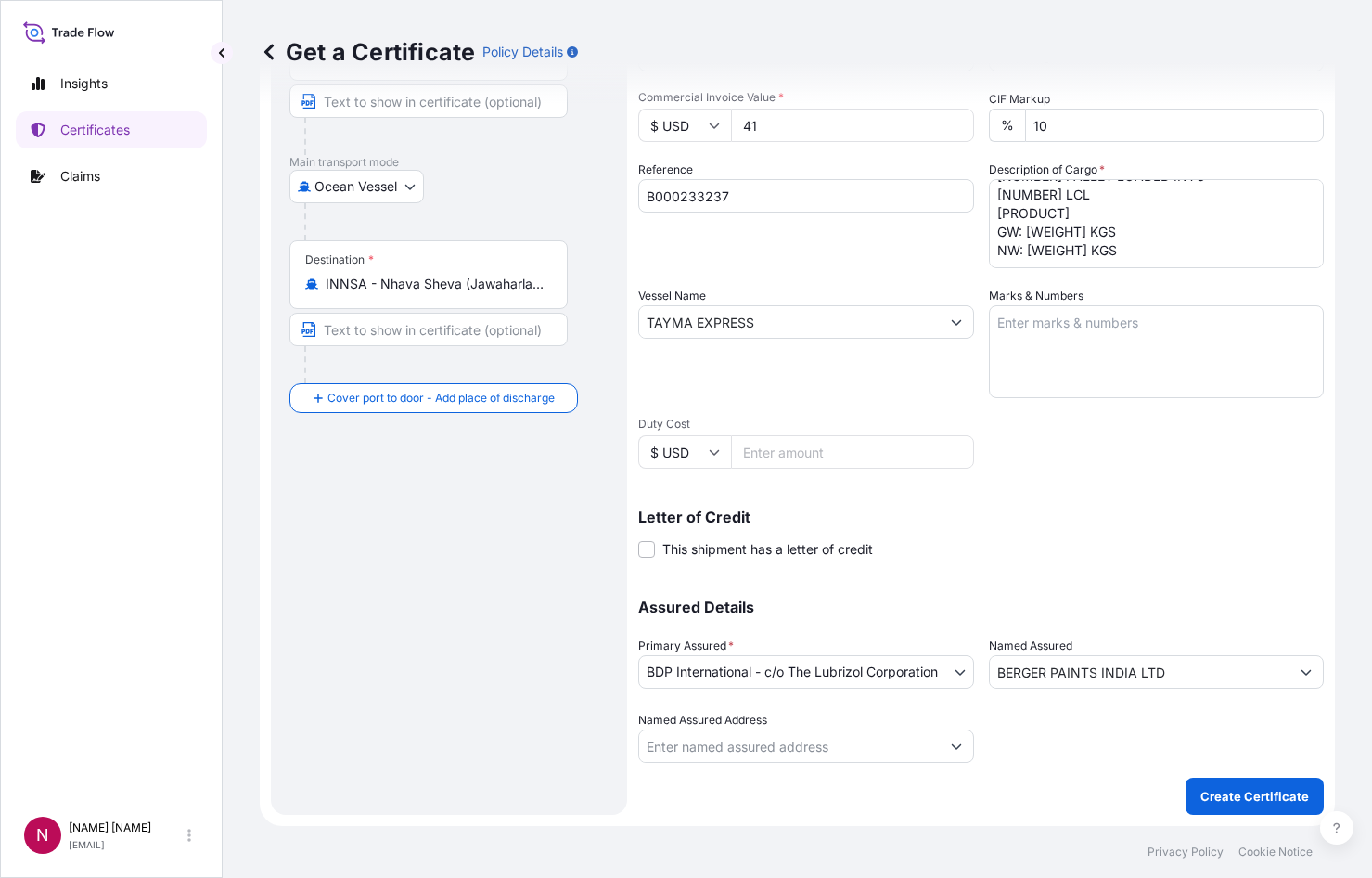 click on "Shipment Details Issue date * [DATE] Date of Departure * [DATE] Date of Arrival [DATE] Commodity * Shipping Containers Packing Category Commercial Invoice Value    * $ USD [PRICE] CIF Markup % 10 Reference [REFERENCE] Description of Cargo * [NUMBER] BOXES LOADED ONTO
[NUMBER] PALLET LOADED INTO
[NUMBER] LCL
[PRODUCT]
GW: [WEIGHT] KGS
NW: [WEIGHT] KGS Vessel Name [VESSEL_NAME] Marks & Numbers Duty Cost   $ USD Letter of Credit This shipment has a letter of credit Letter of credit * Letter of credit may not exceed 12000 characters Assured Details Primary Assured * [COMPANY] - c/o [COMPANY] [COMPANY] - c/o [COMPANY] Named Assured [COMPANY] LTD Named Assured Address" at bounding box center [981, 320] 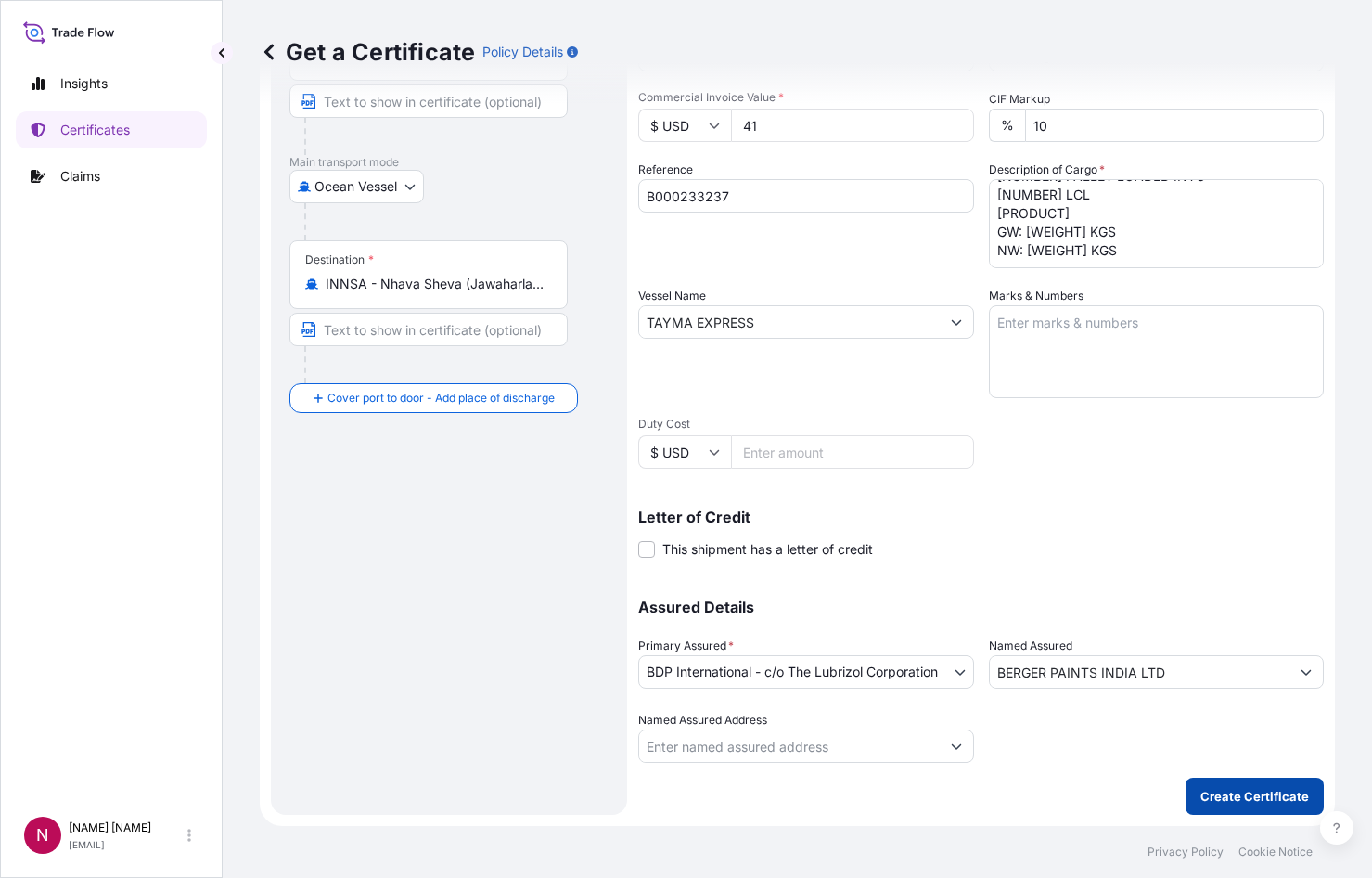 click on "Create Certificate" at bounding box center [1254, 796] 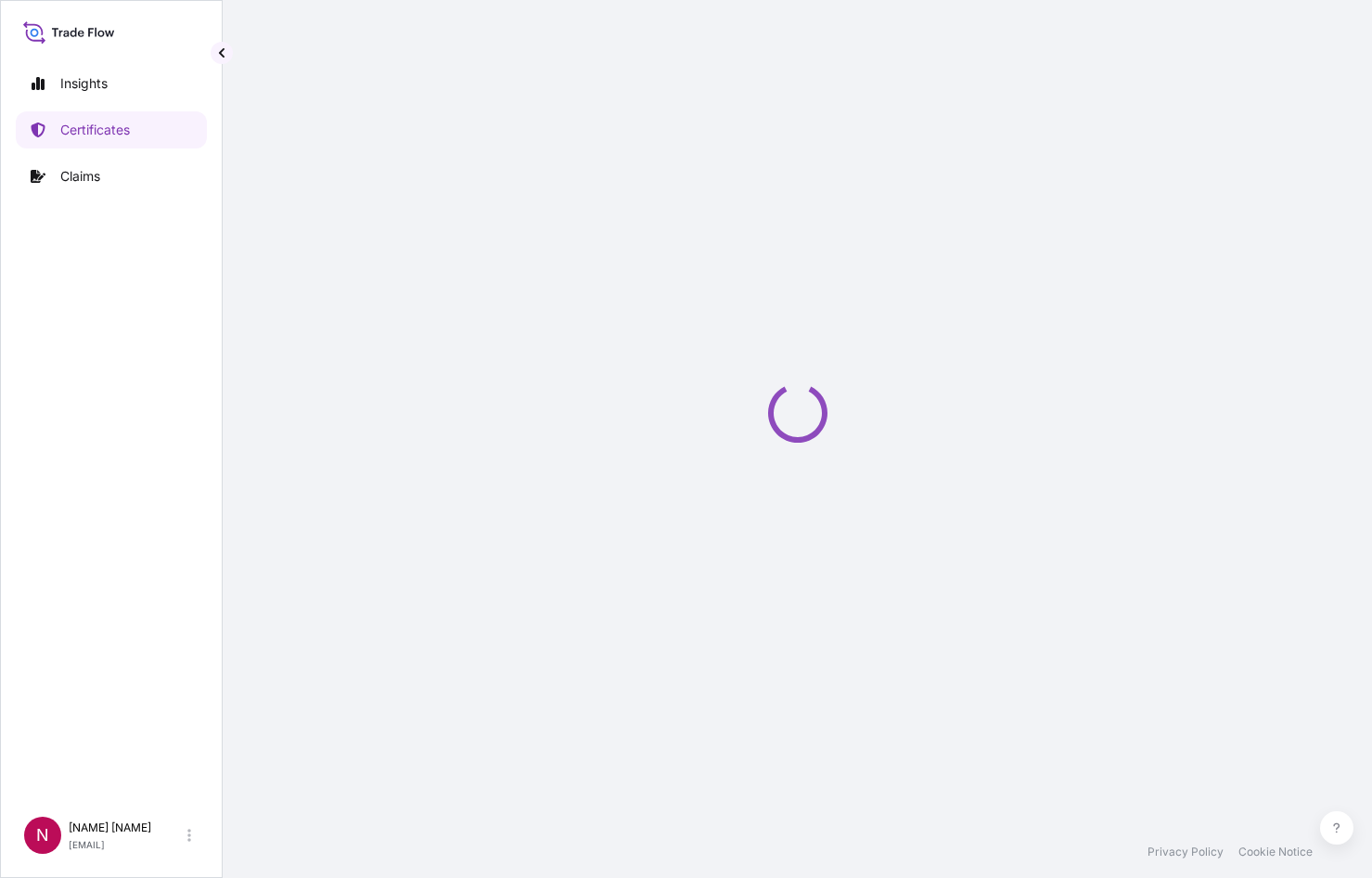 scroll, scrollTop: 0, scrollLeft: 0, axis: both 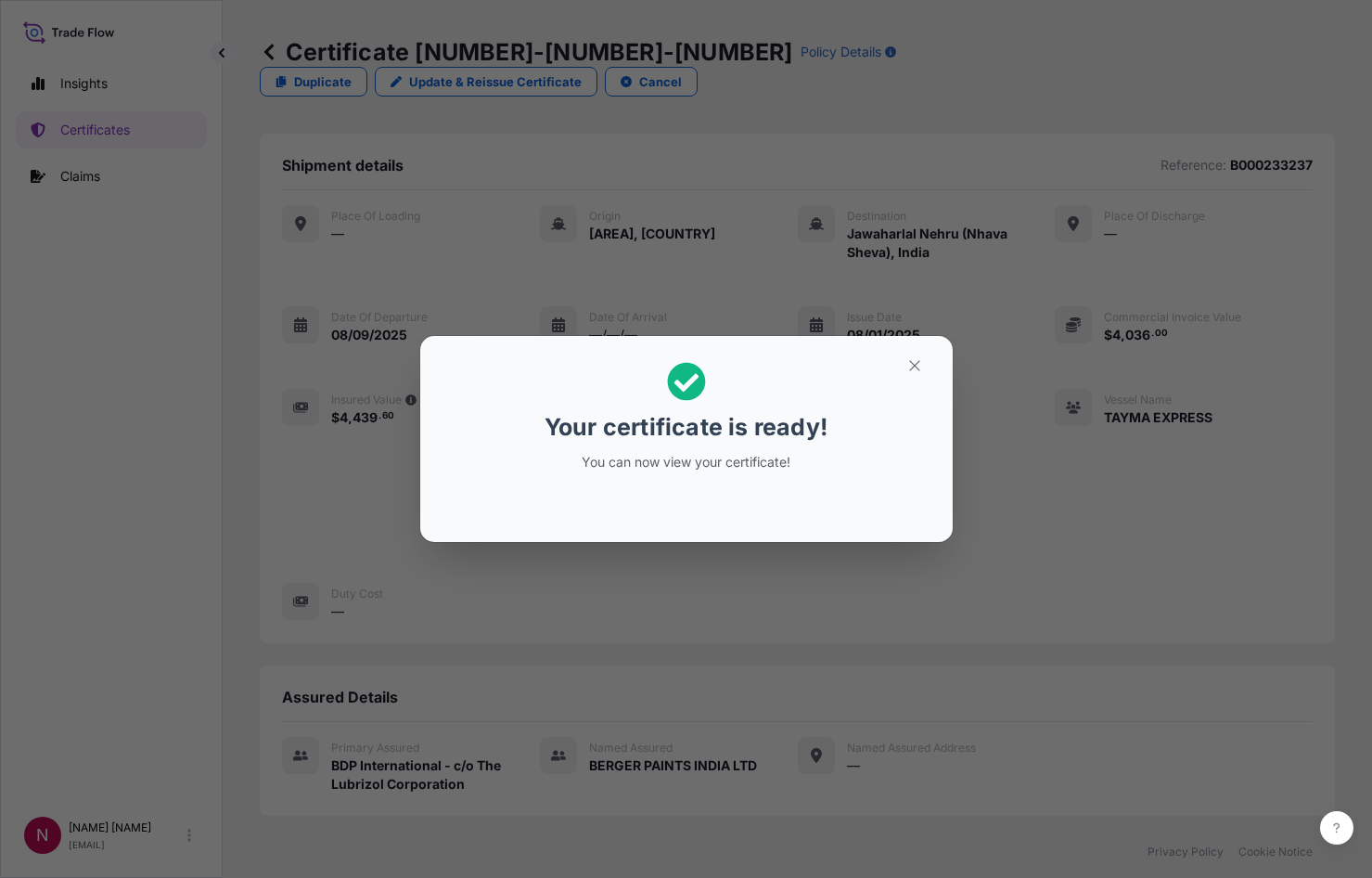 click on "Your certificate is ready! You can now view your certificate!" at bounding box center (686, 439) 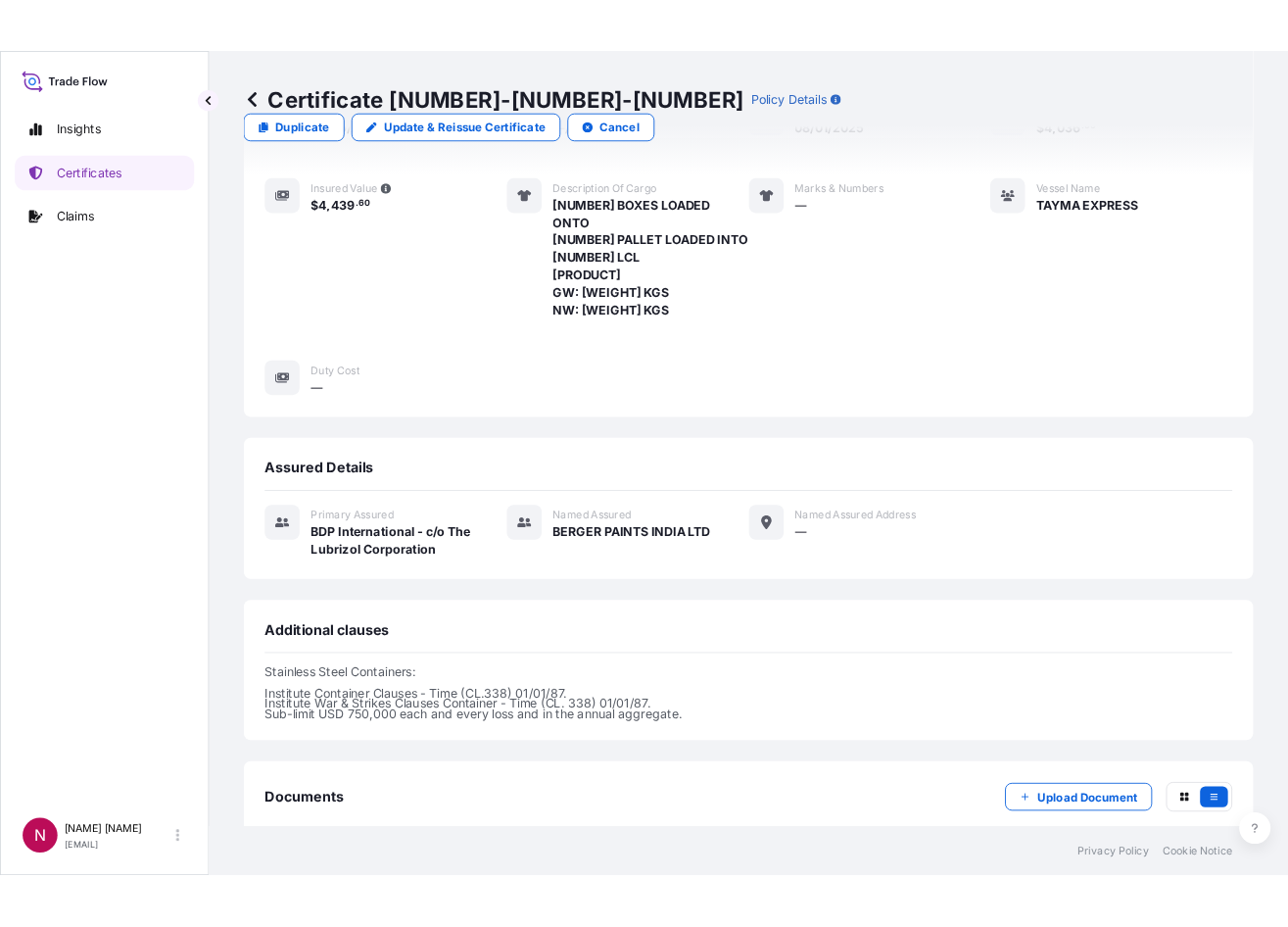 scroll, scrollTop: 449, scrollLeft: 0, axis: vertical 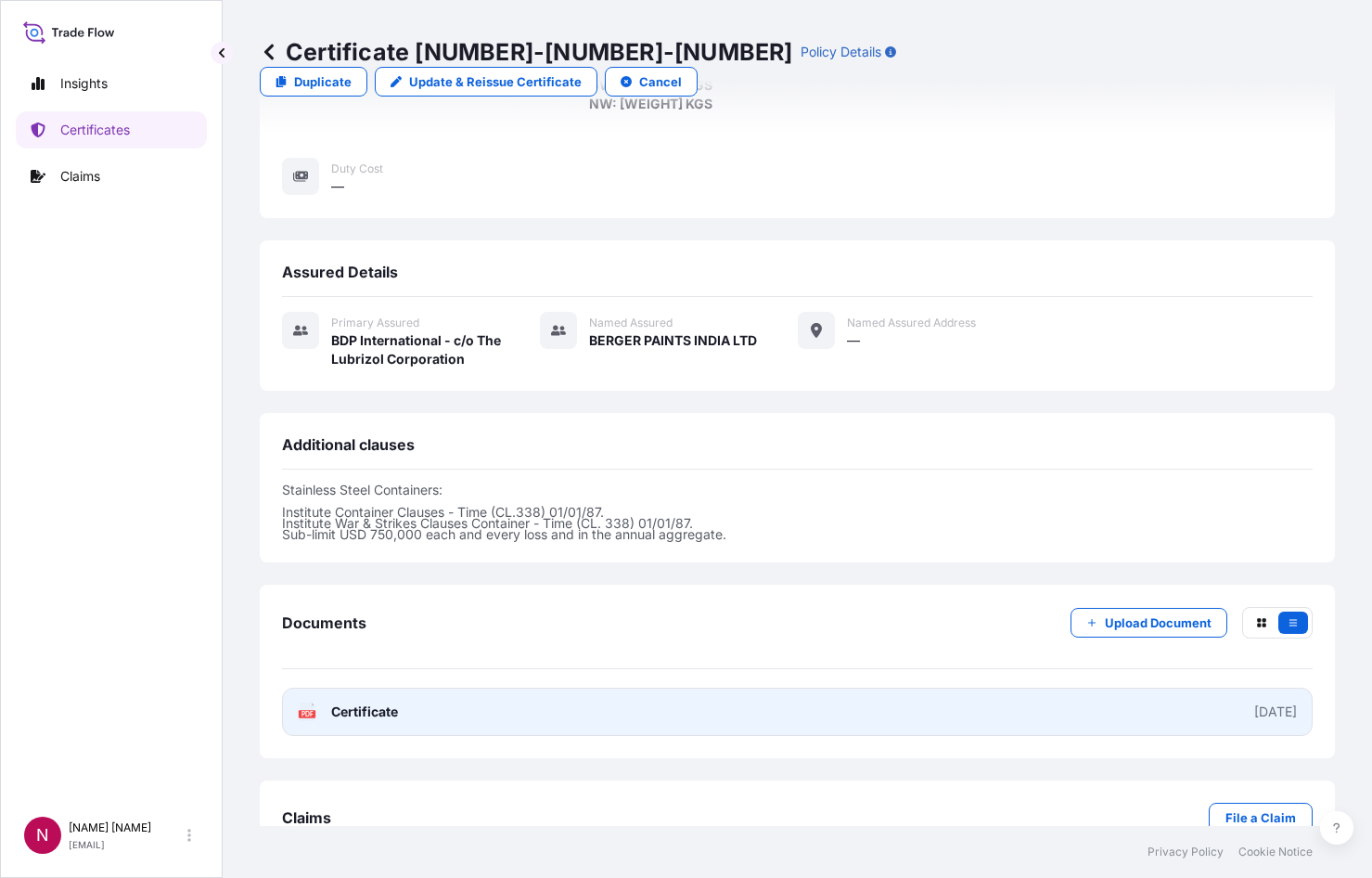 click on "PDF Certificate [DATE]" at bounding box center [797, 712] 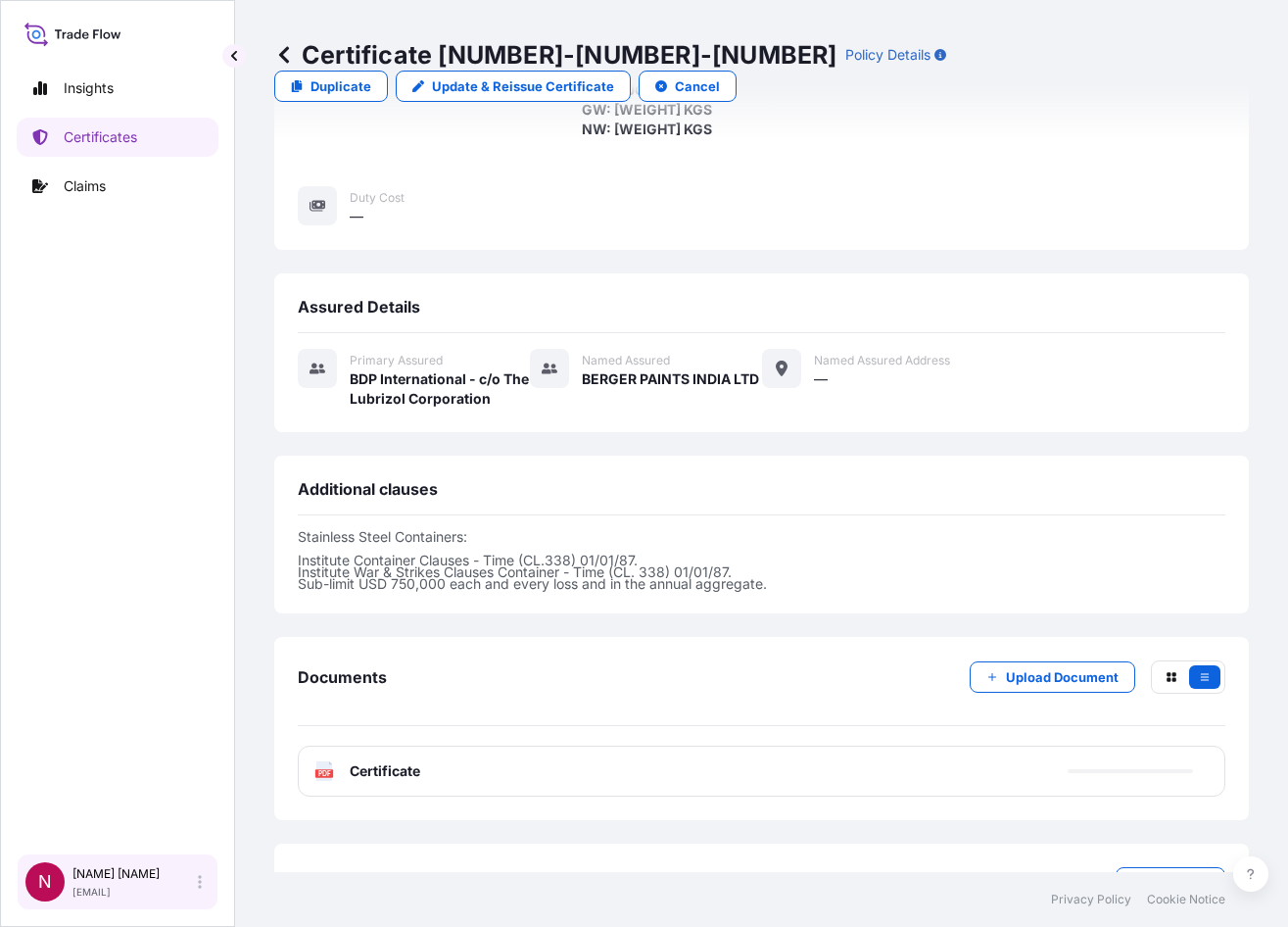 click on "[NAME]   [NAME]" at bounding box center (116, 874) 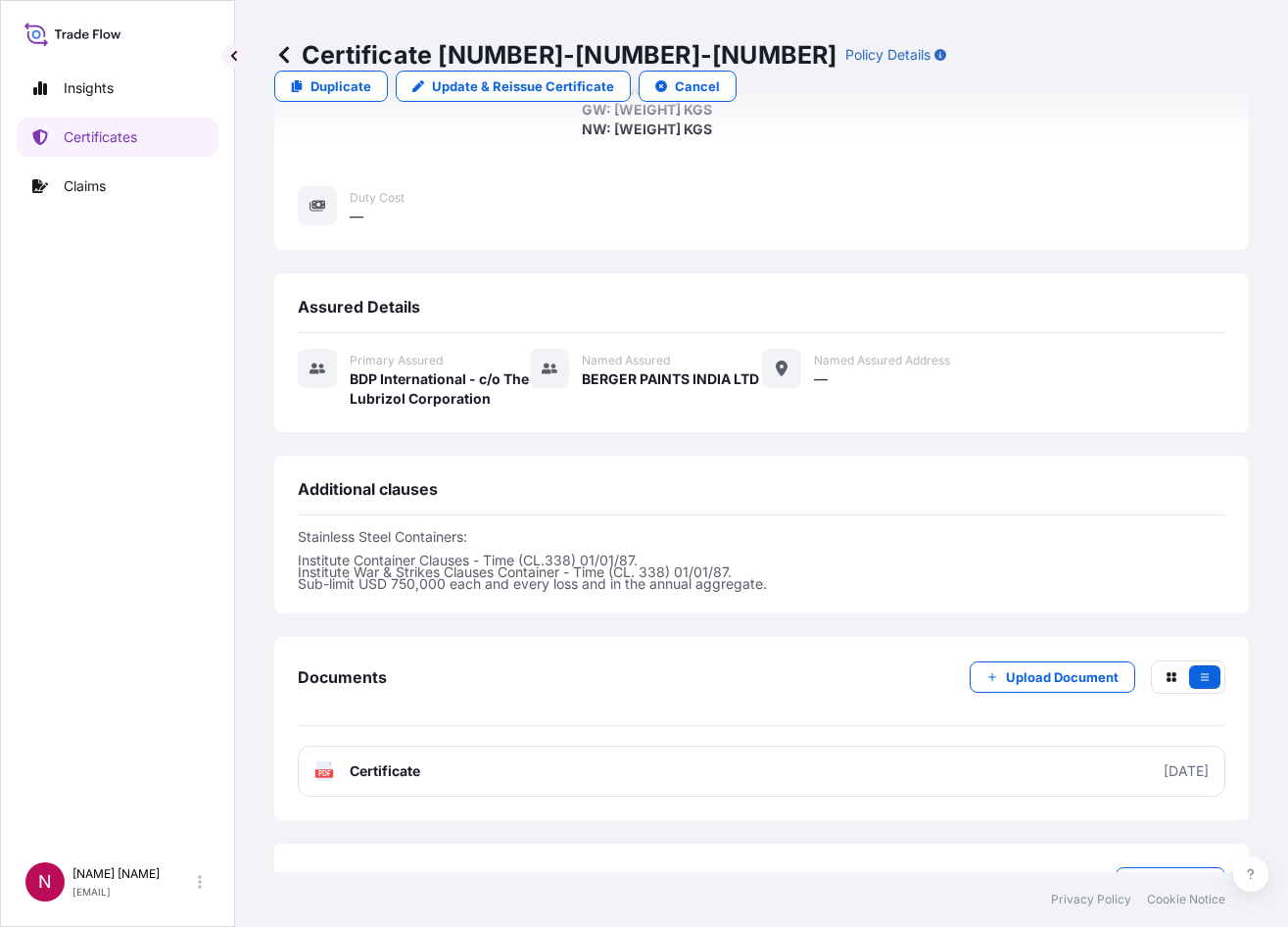 drag, startPoint x: 118, startPoint y: 672, endPoint x: 243, endPoint y: 475, distance: 233.31095 